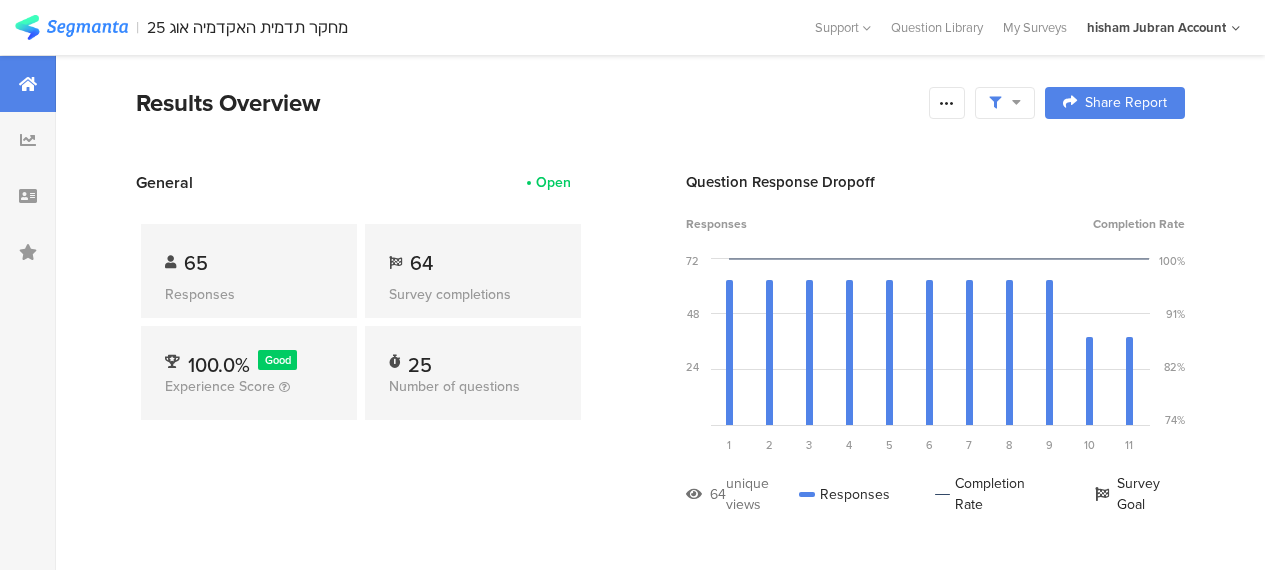 scroll, scrollTop: 0, scrollLeft: 0, axis: both 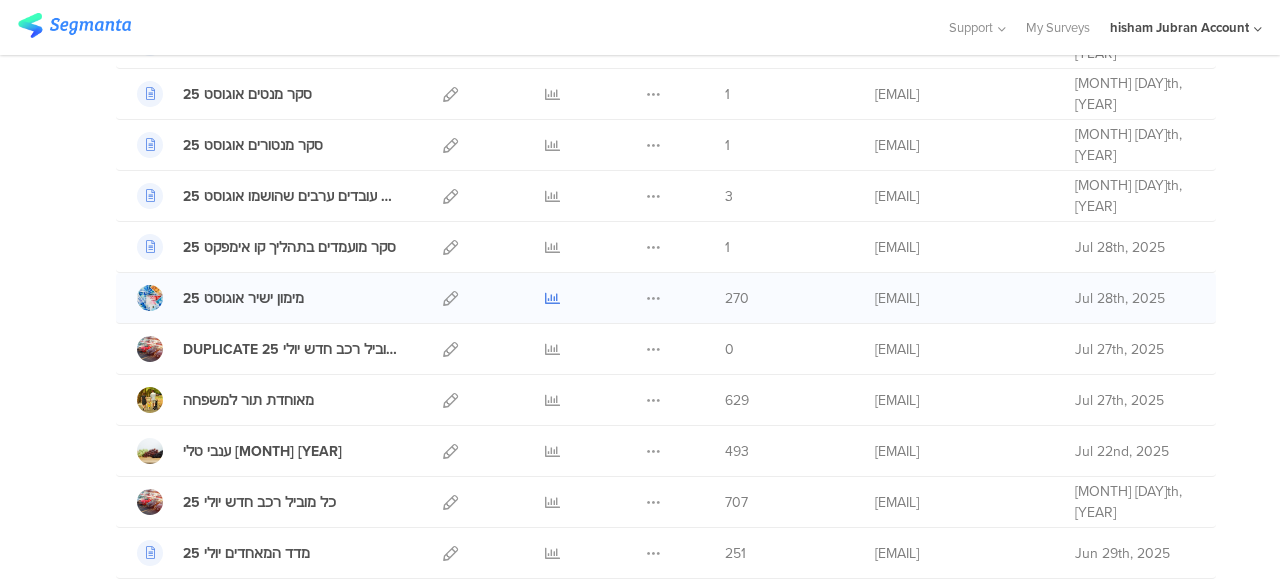 click at bounding box center (552, 298) 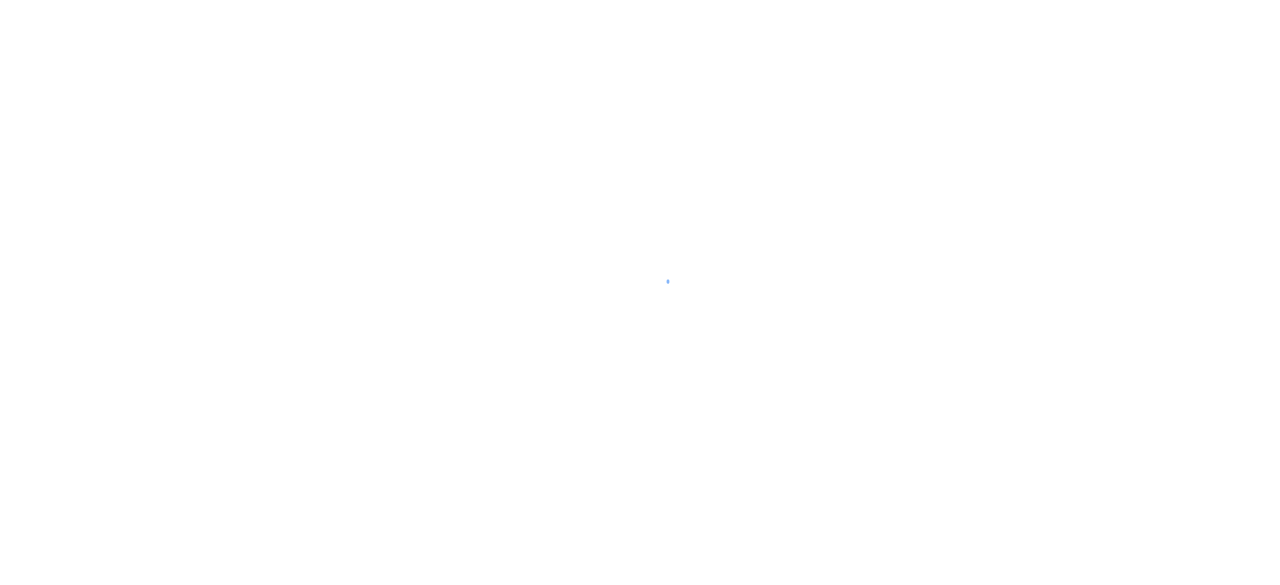scroll, scrollTop: 0, scrollLeft: 0, axis: both 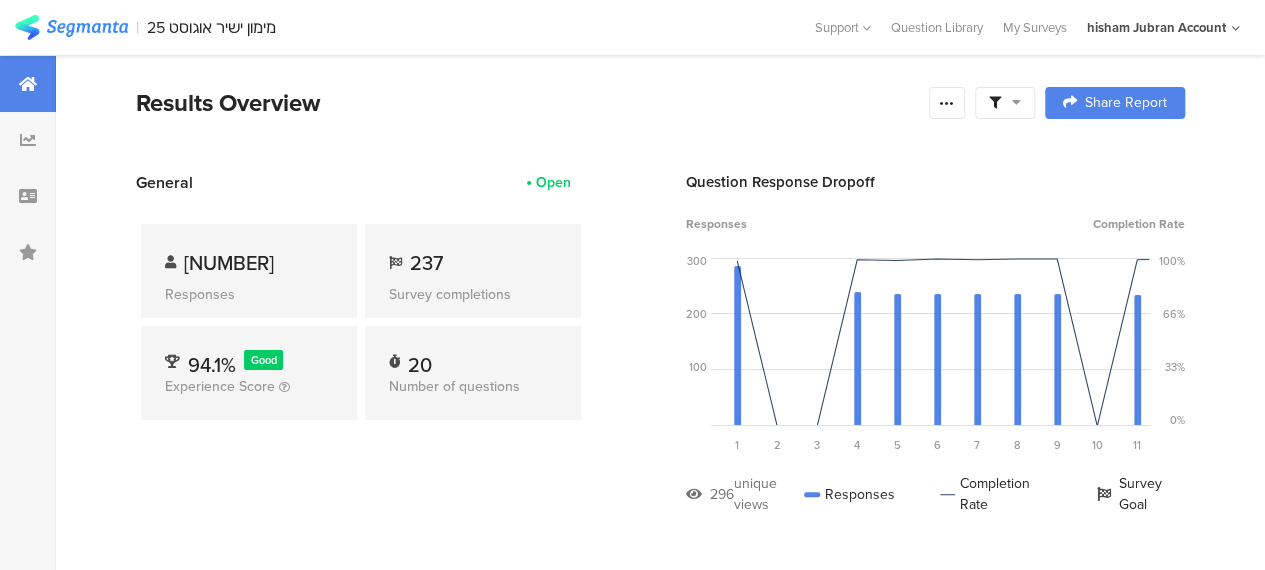 click at bounding box center (1005, 103) 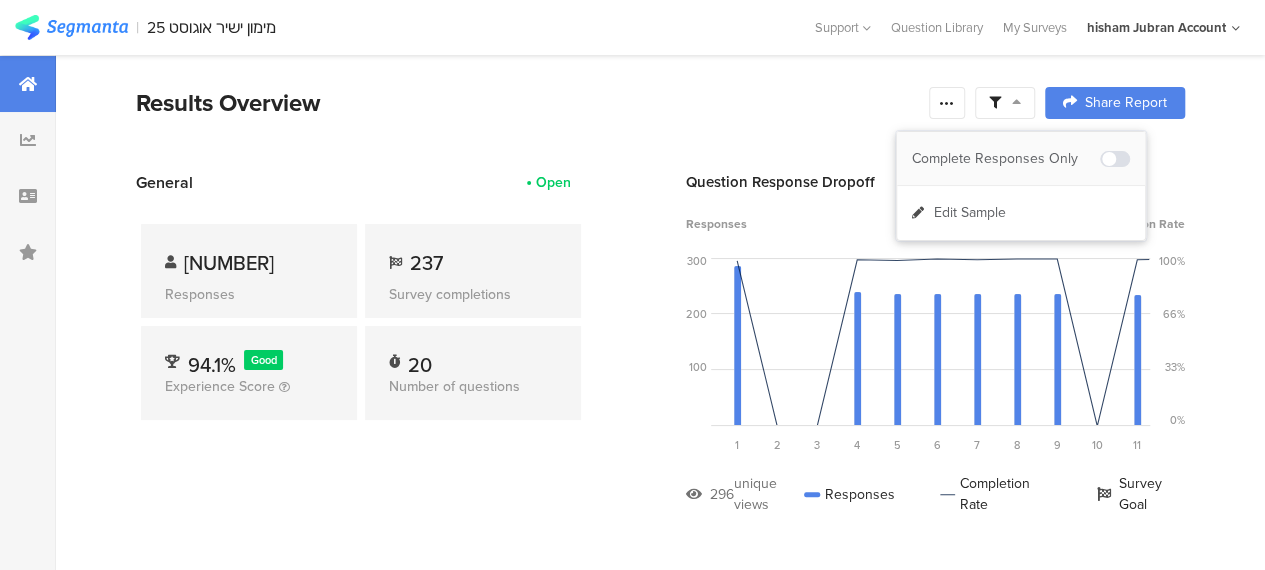 click on "Complete Responses Only" at bounding box center [1006, 159] 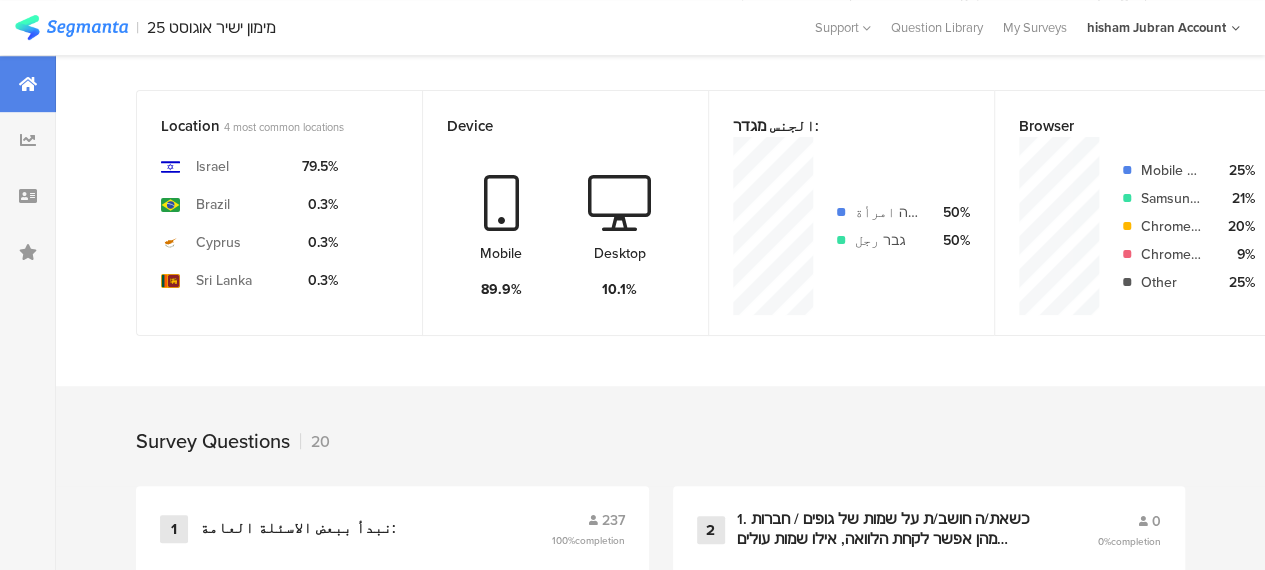 scroll, scrollTop: 900, scrollLeft: 0, axis: vertical 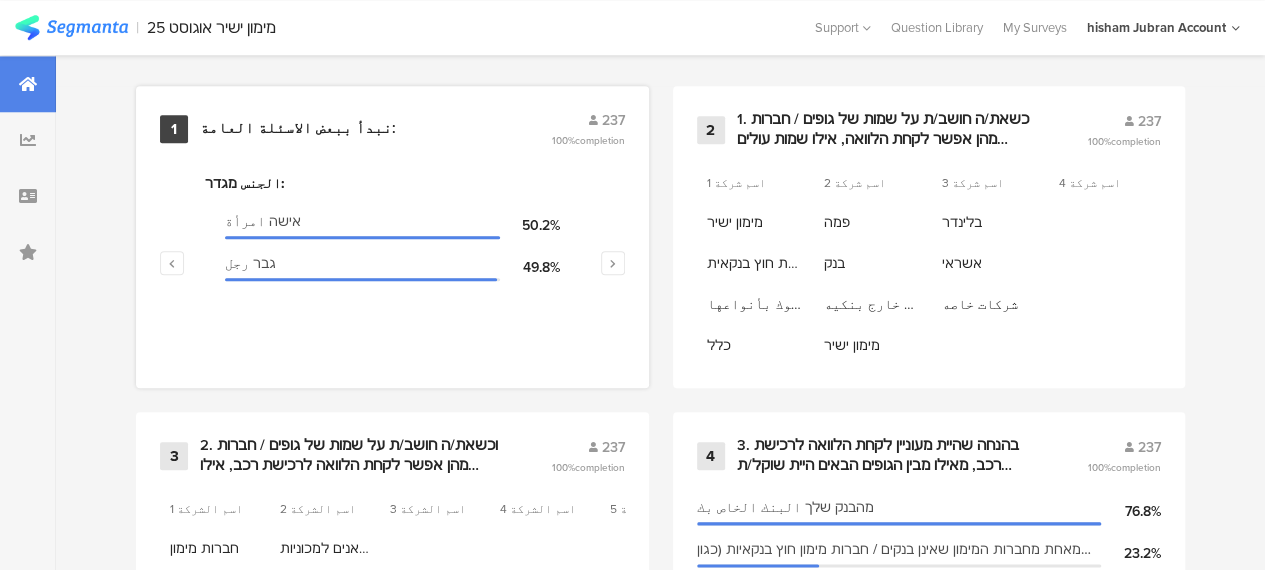 click on "نبدأ ببعض الاسئلة العامة:" at bounding box center [298, 129] 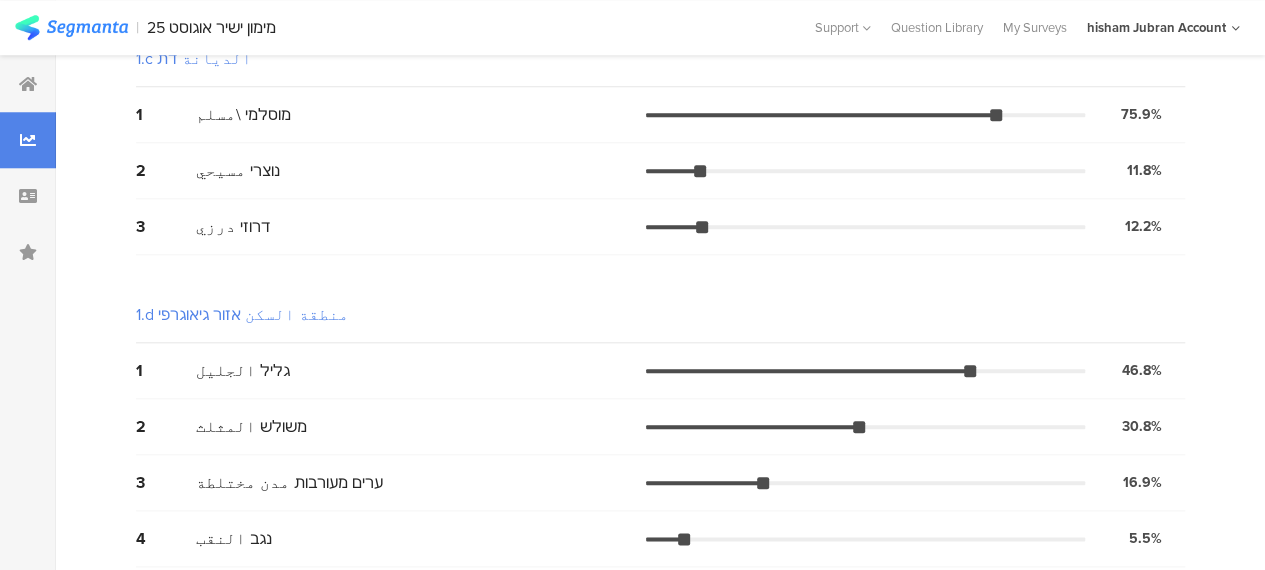 scroll, scrollTop: 0, scrollLeft: 0, axis: both 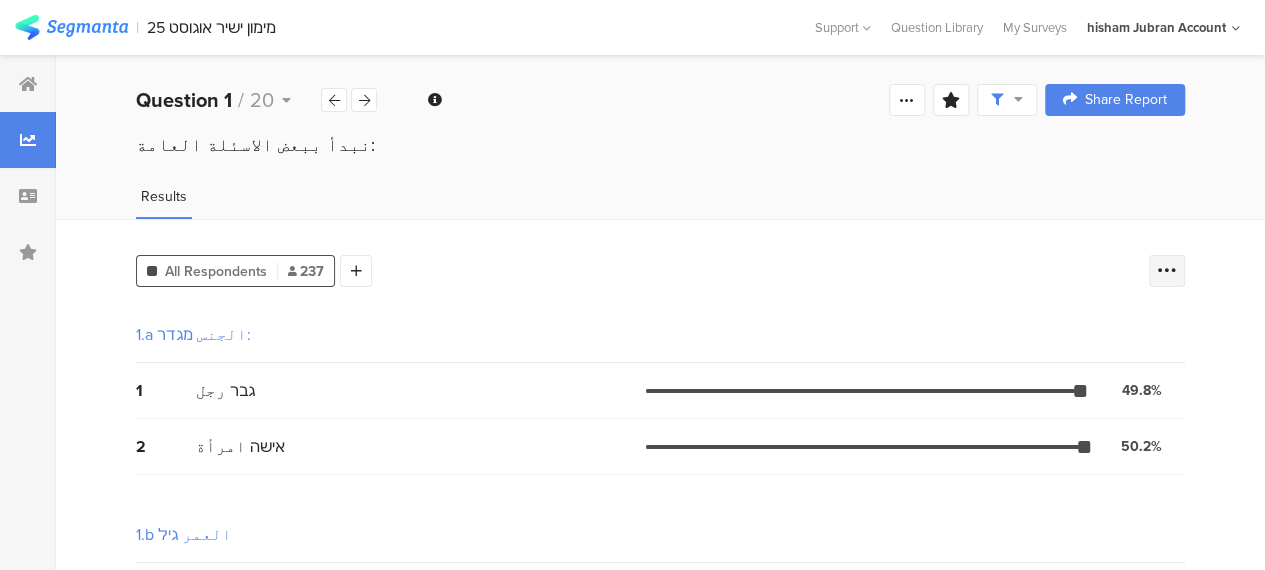click at bounding box center [1167, 271] 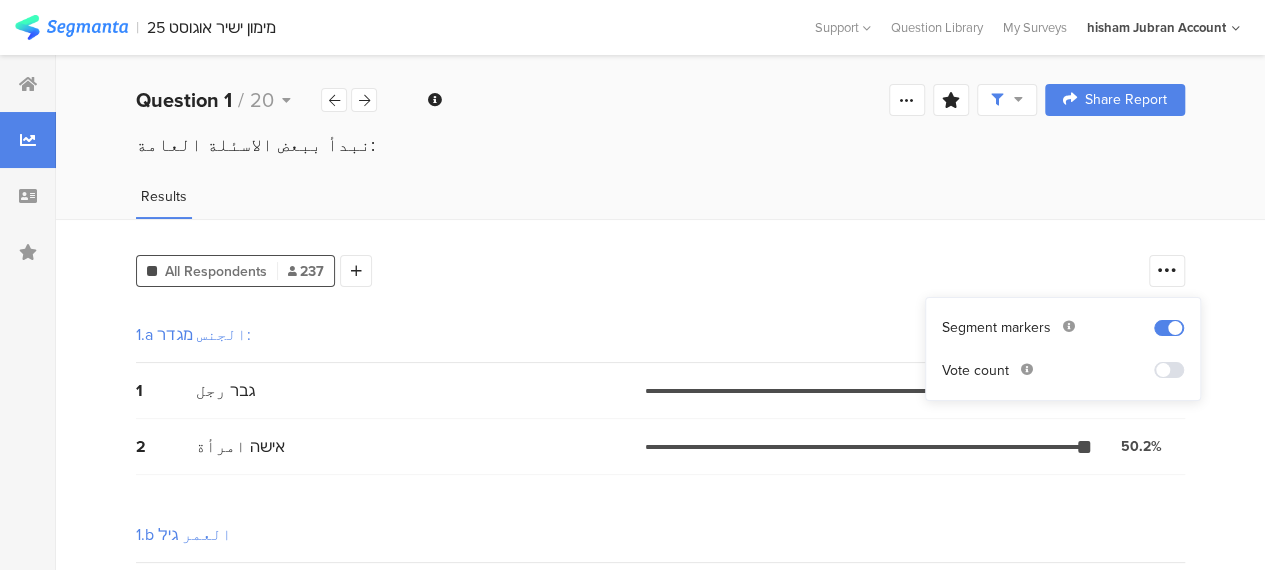 click at bounding box center [1169, 370] 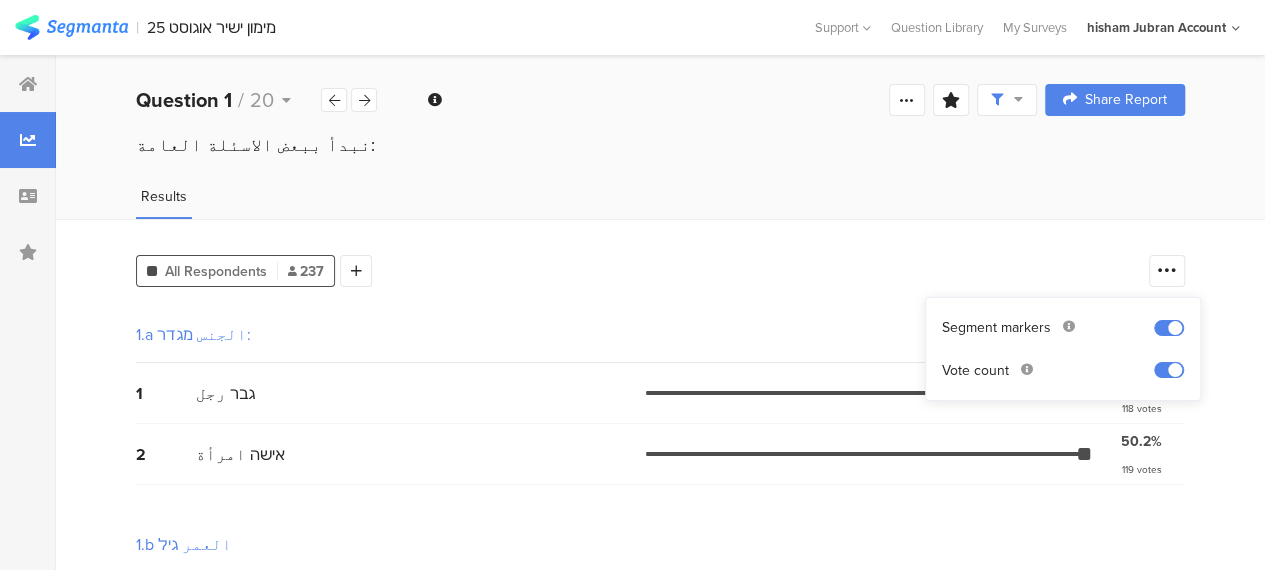 click on "1.a الجنس מגדר:" at bounding box center (660, 335) 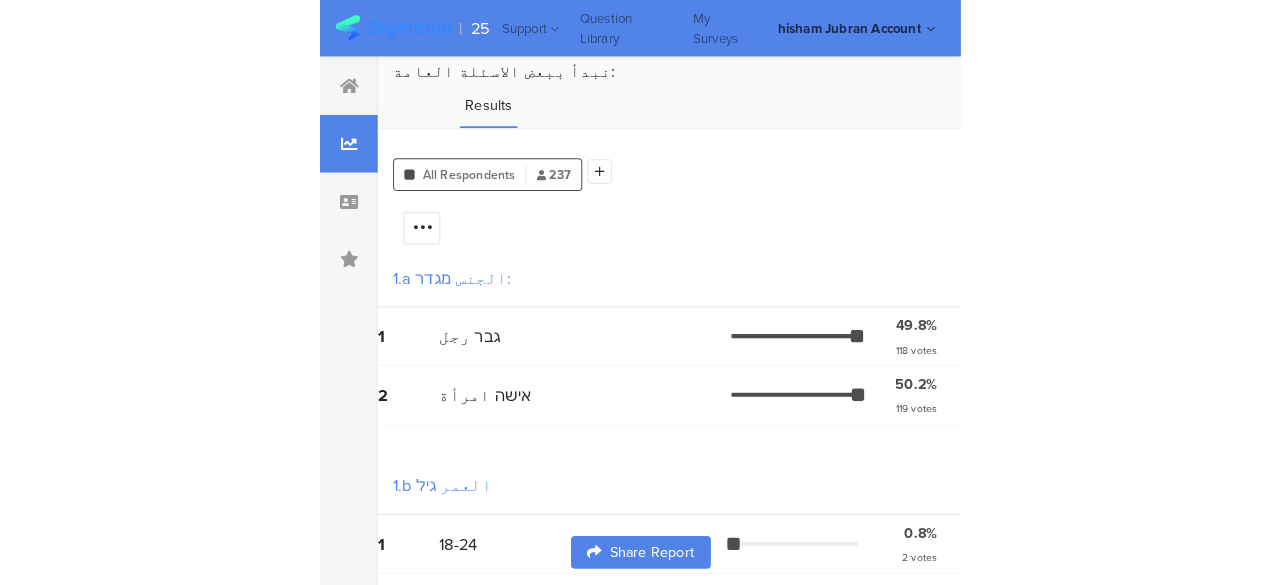 scroll, scrollTop: 0, scrollLeft: 0, axis: both 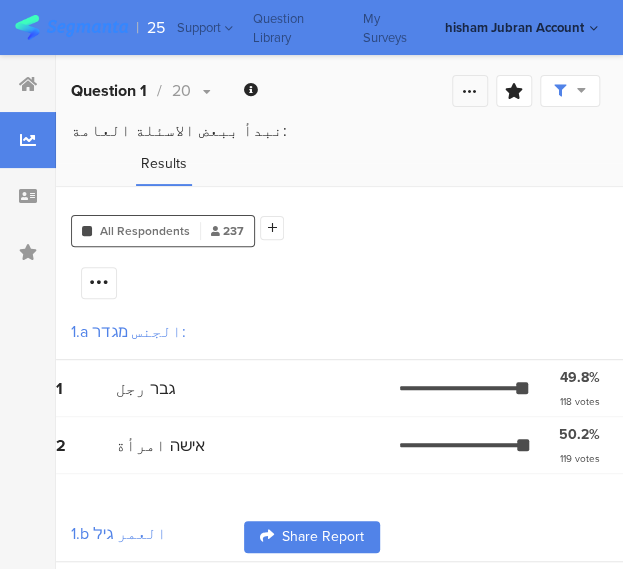 click at bounding box center (470, 91) 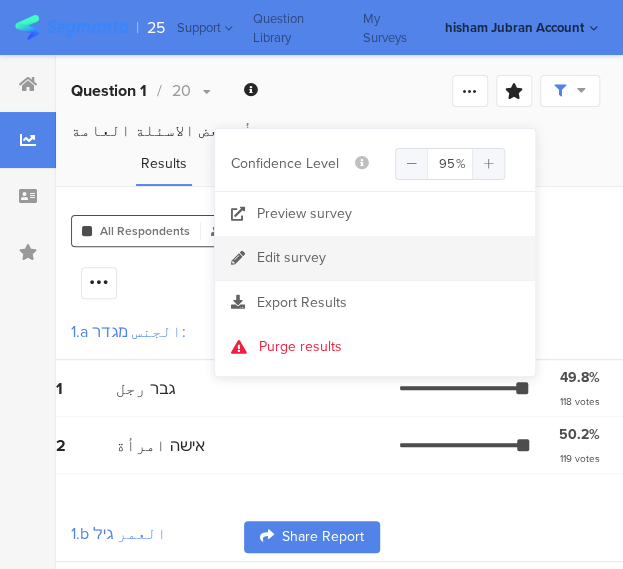 click on "Edit survey" at bounding box center (291, 258) 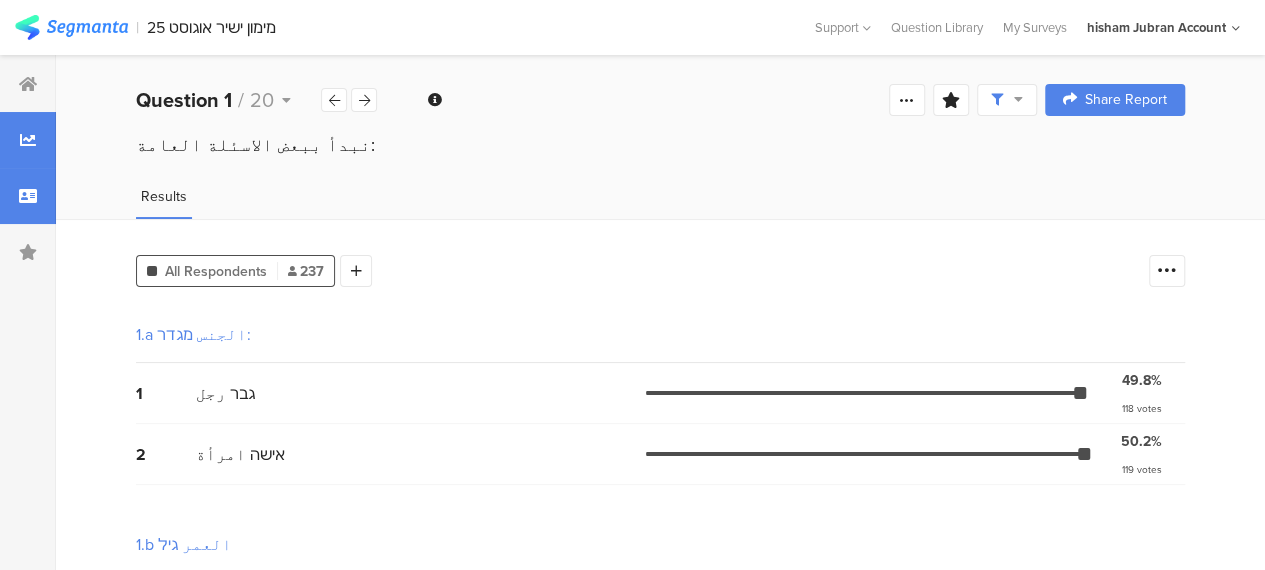 click at bounding box center (28, 196) 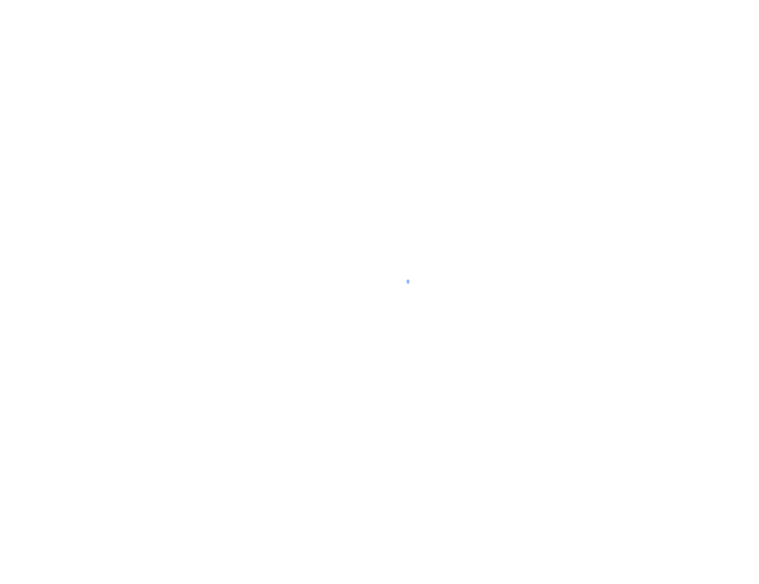 scroll, scrollTop: 0, scrollLeft: 0, axis: both 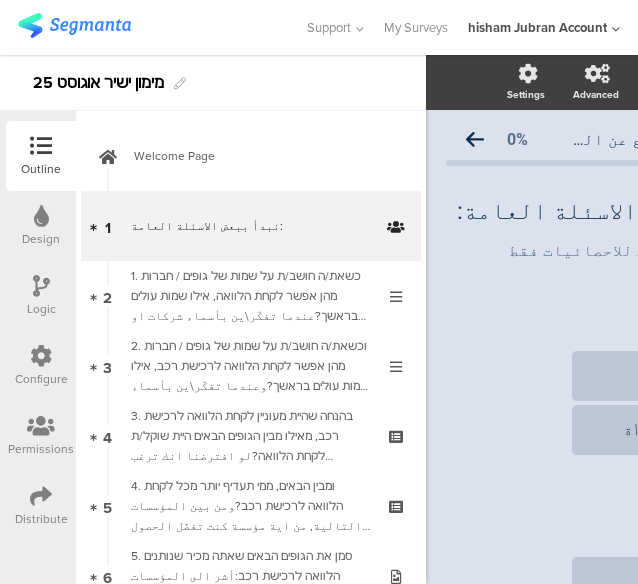 click on "Distribute" at bounding box center (41, 506) 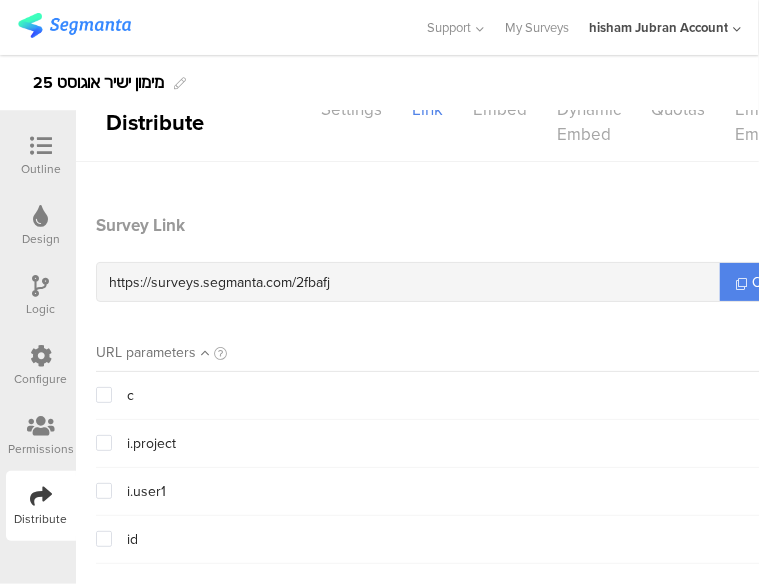 scroll, scrollTop: 0, scrollLeft: 0, axis: both 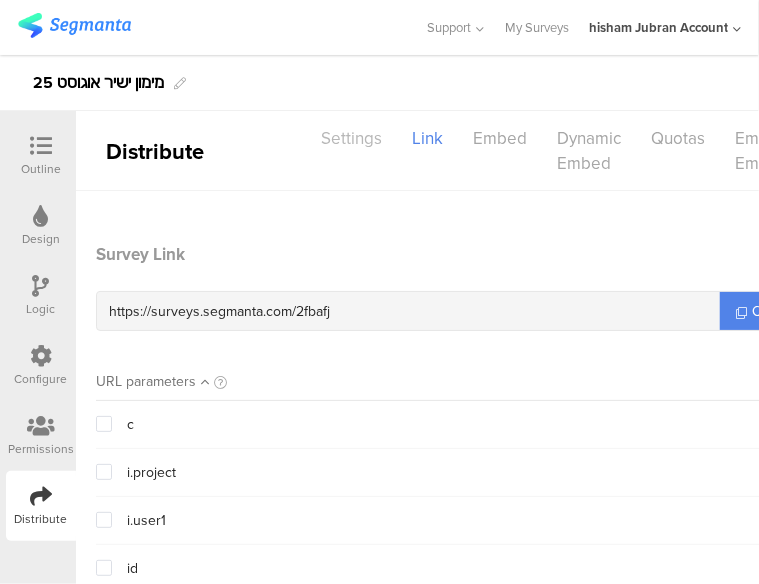 click on "Settings" at bounding box center [351, 138] 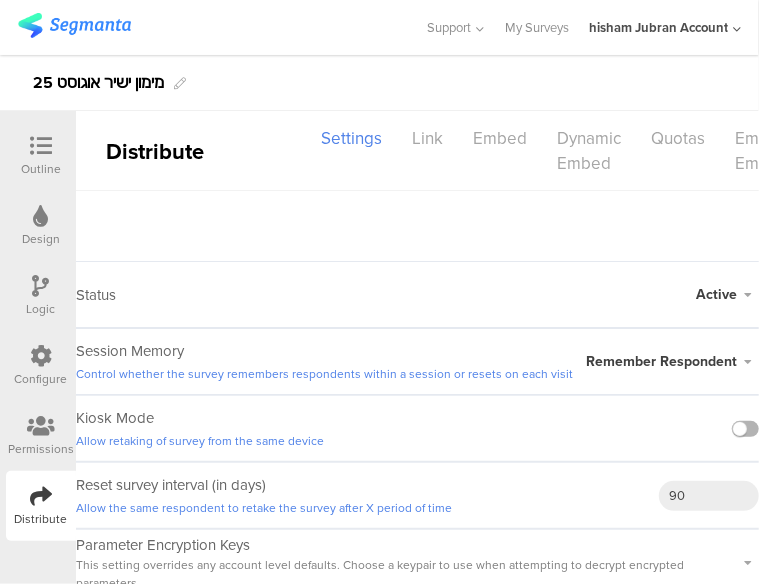 click at bounding box center (745, 429) 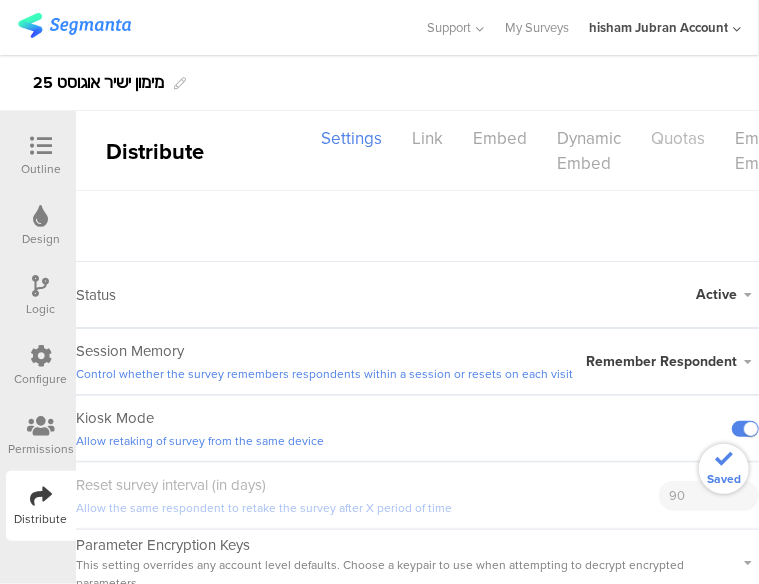 click on "Quotas" at bounding box center [678, 138] 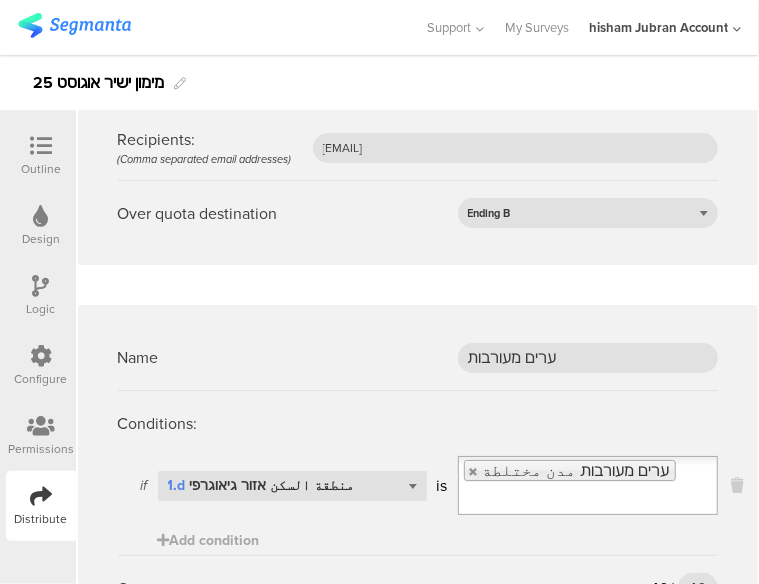 scroll, scrollTop: 4500, scrollLeft: 0, axis: vertical 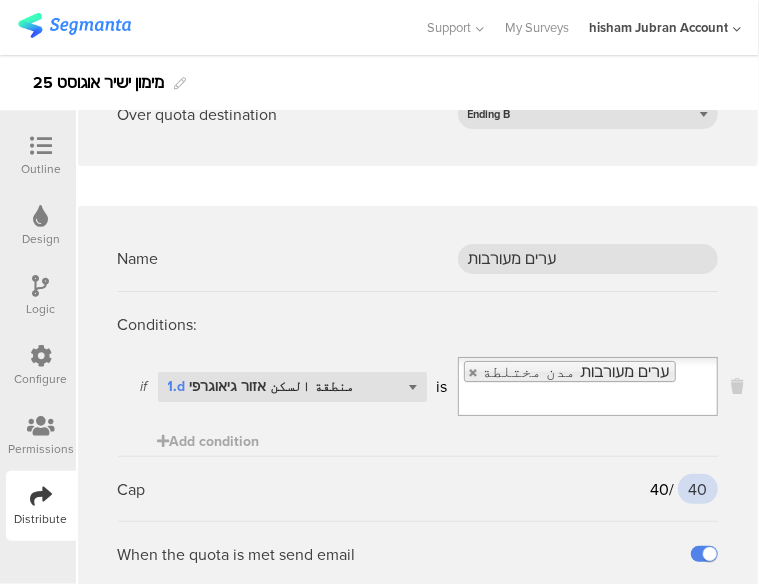 click on "40" at bounding box center (698, 489) 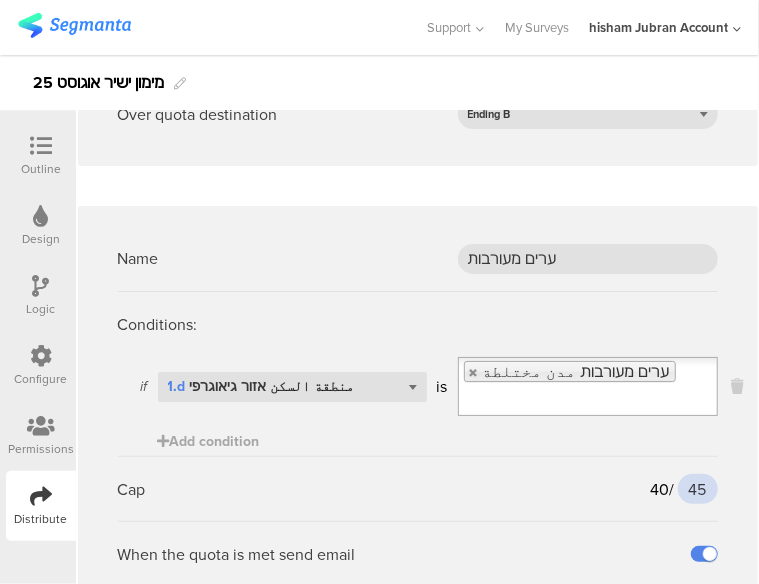 type on "45" 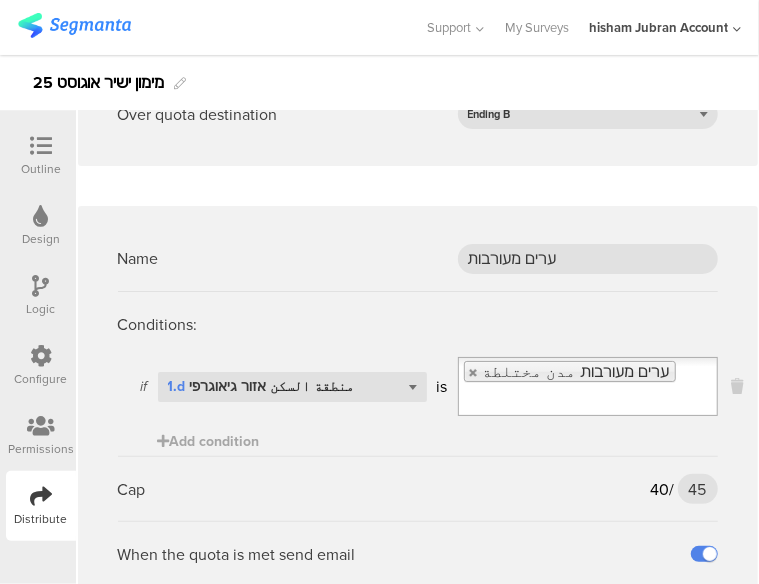 click on "Name
ערים מעורבות
Conditions:
if
Select question...   1.d منطقة السكن אזור גיאוגרפי
is
ערים מעורבות مدن مختلطة
Add condition
Cap
40
/
45
45
When the quota is met send email
Recipients:  (Comma separated email addresses)
afkar2005@gmail.com
Over quota destination
Ending B" at bounding box center (418, 471) 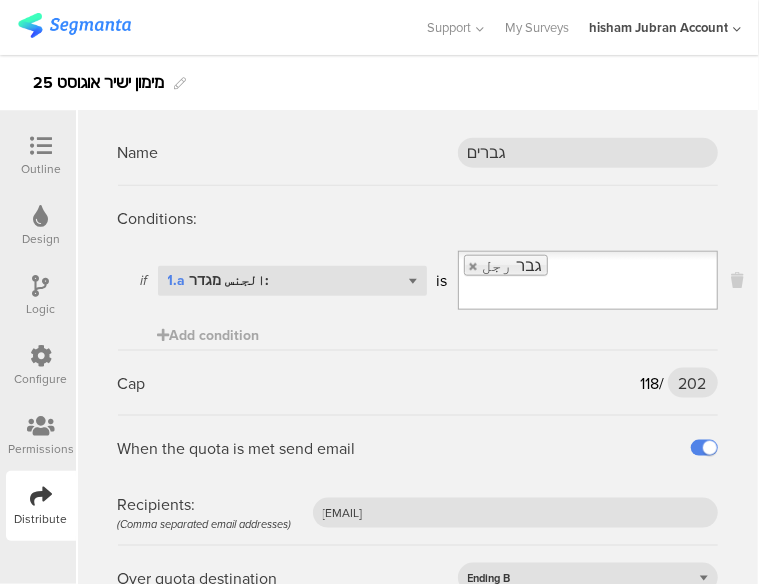 scroll, scrollTop: 5200, scrollLeft: 0, axis: vertical 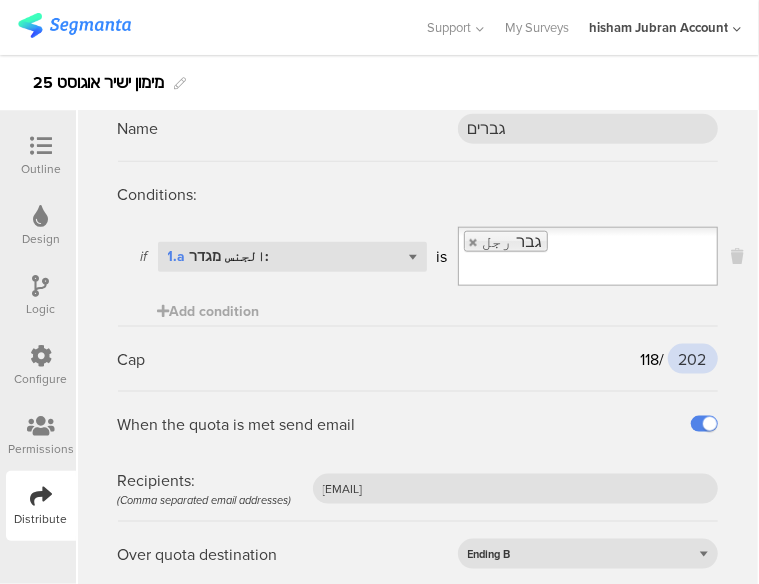 click on "202" at bounding box center (693, 359) 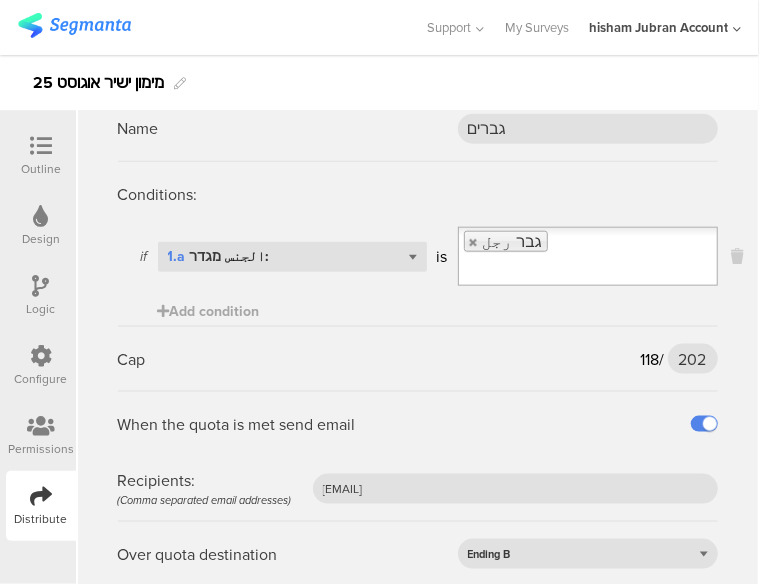 click on "Cap
118
/
202
202" at bounding box center (418, 358) 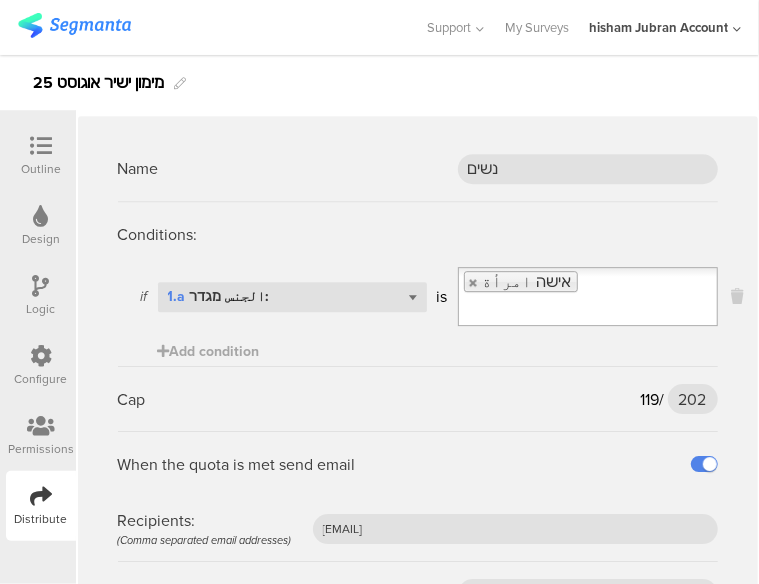 scroll, scrollTop: 6400, scrollLeft: 0, axis: vertical 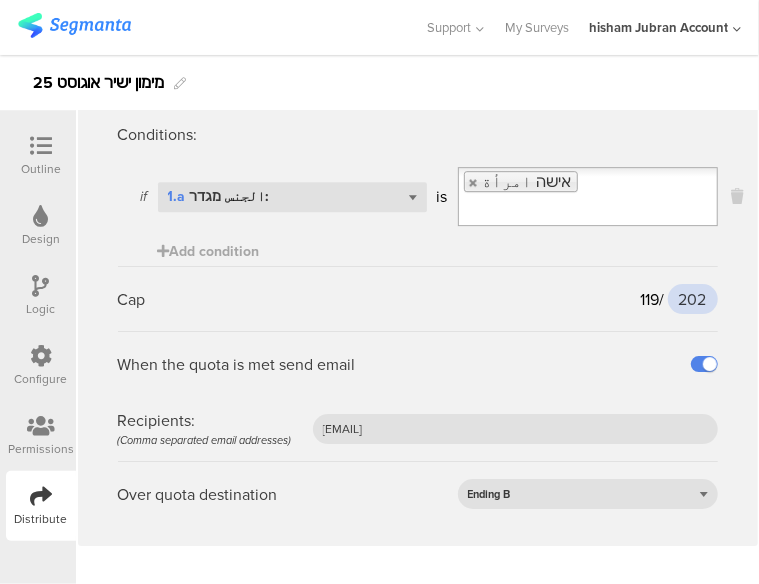 click on "202" at bounding box center (693, 299) 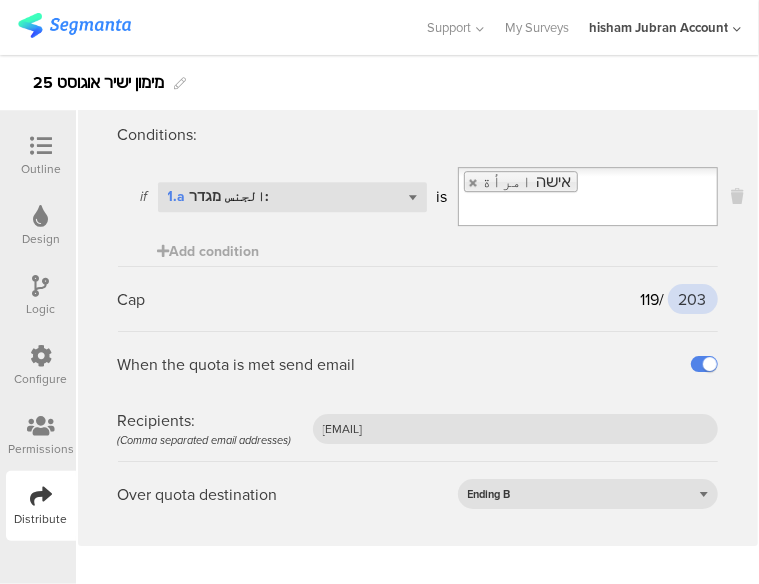 type on "203" 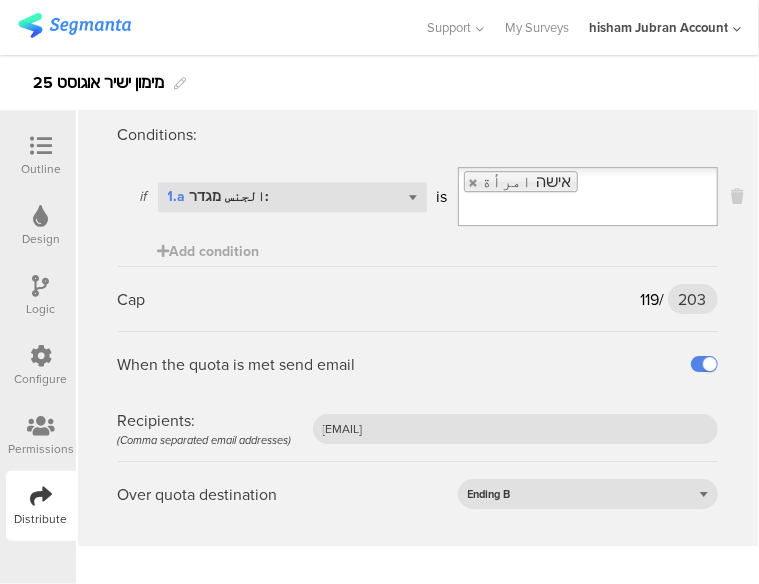 click on "Cap
119
/
203
203" at bounding box center [418, 298] 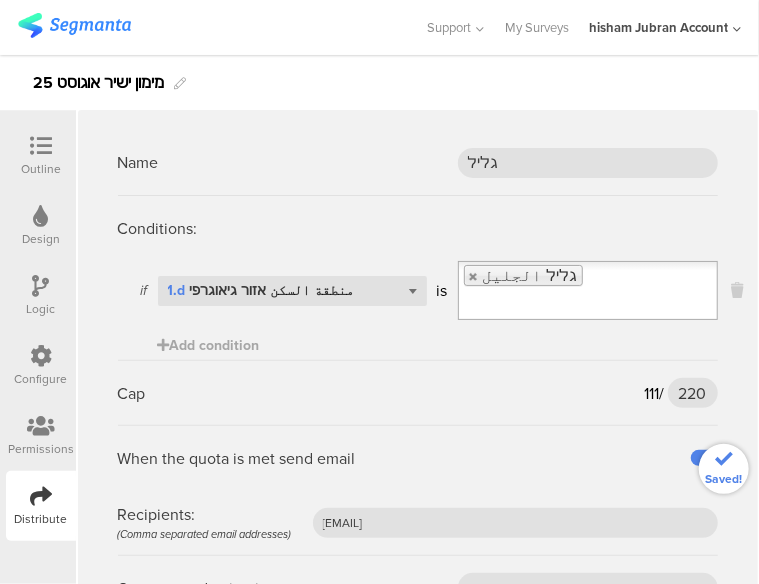 scroll, scrollTop: 6900, scrollLeft: 0, axis: vertical 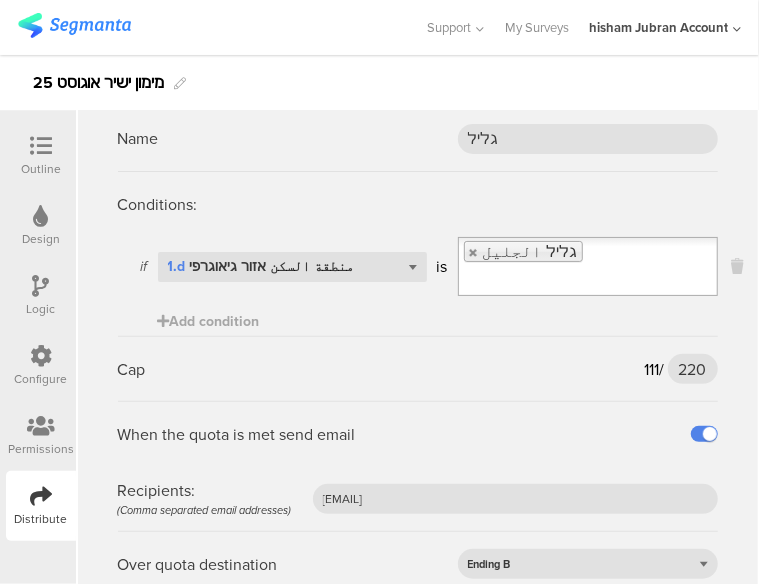 click on "Cap
111
/
220
220" at bounding box center [418, 368] 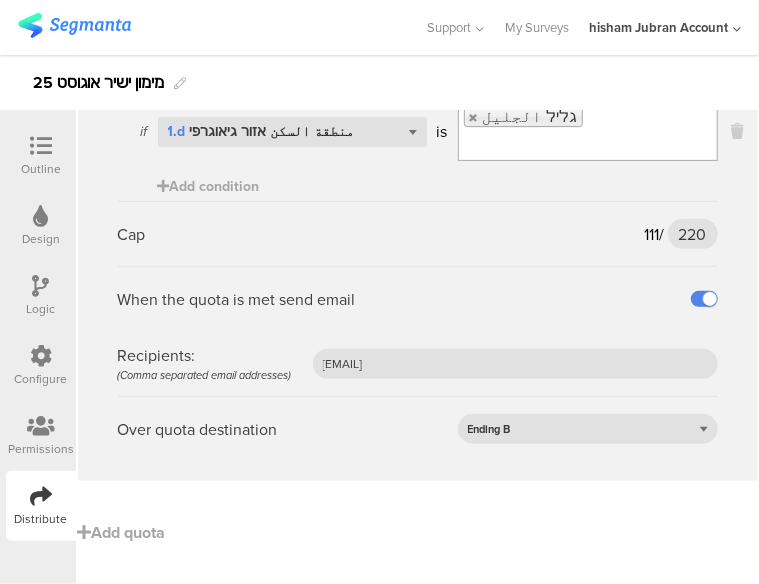 scroll, scrollTop: 6553, scrollLeft: 0, axis: vertical 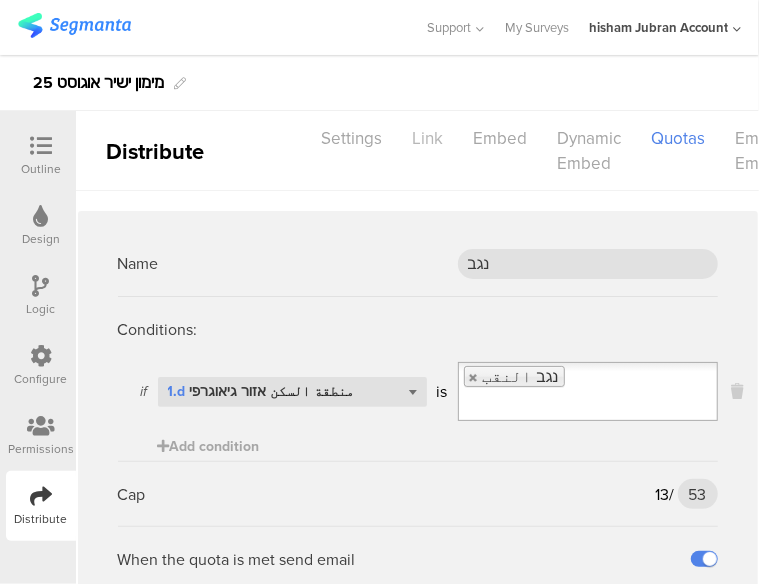 click on "Link" at bounding box center (427, 138) 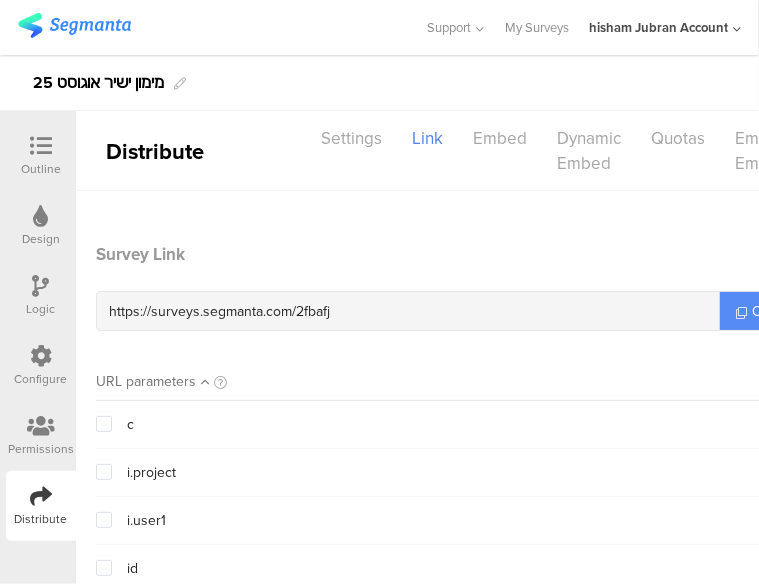 click on "Copy" at bounding box center [760, 311] 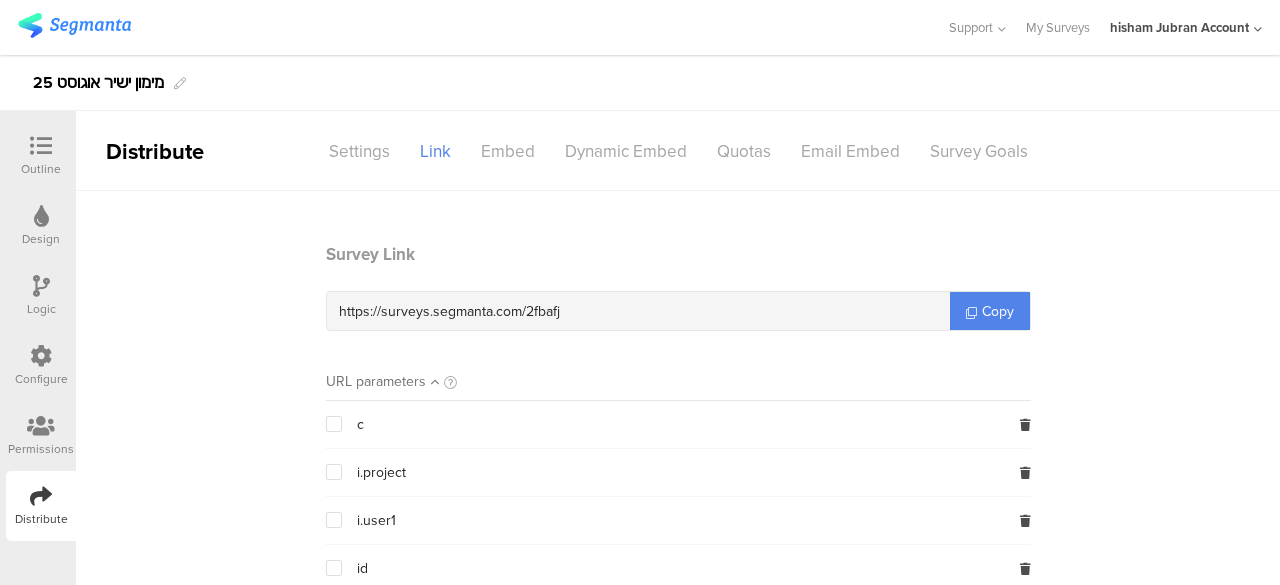 click on "מימון ישיר אוגוסט 25" at bounding box center (640, 83) 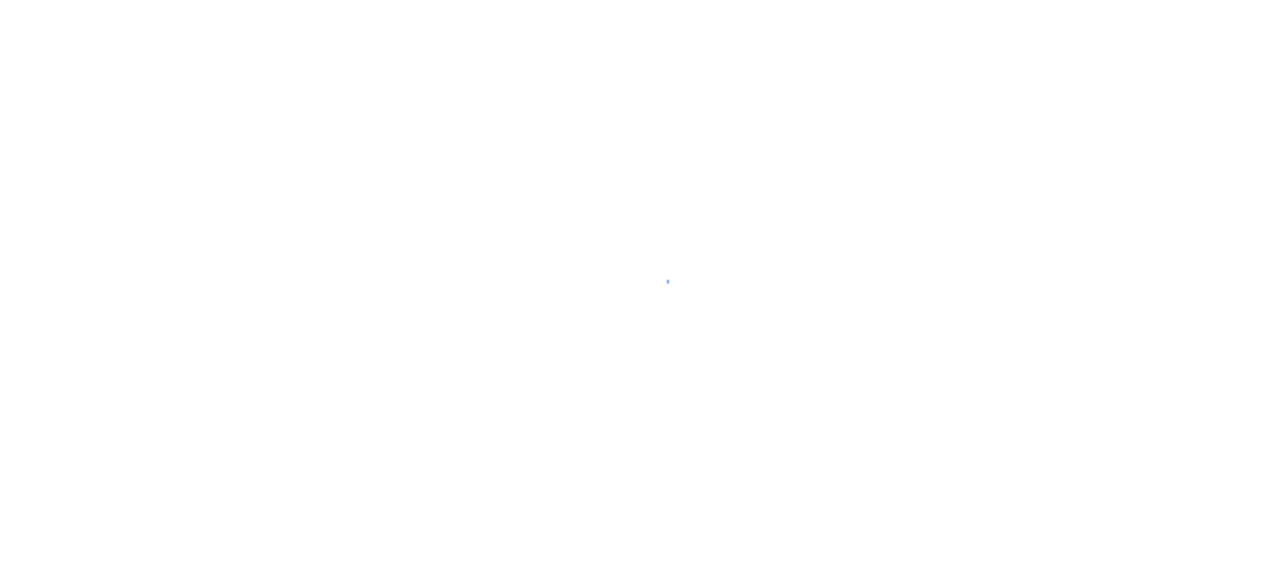 scroll, scrollTop: 0, scrollLeft: 0, axis: both 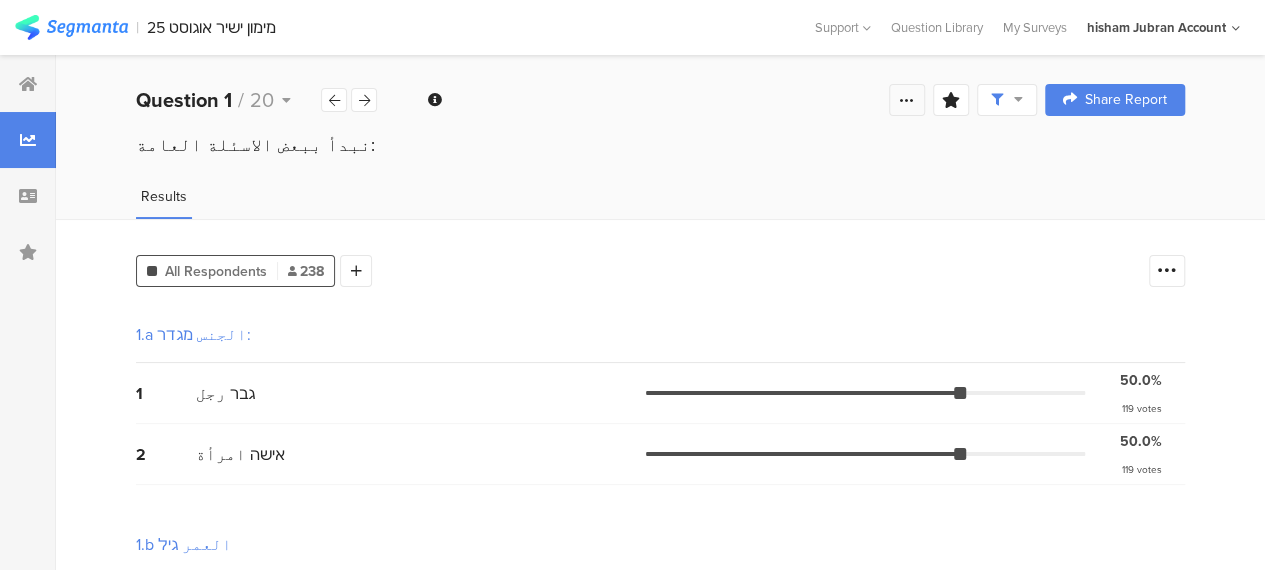 click at bounding box center [907, 100] 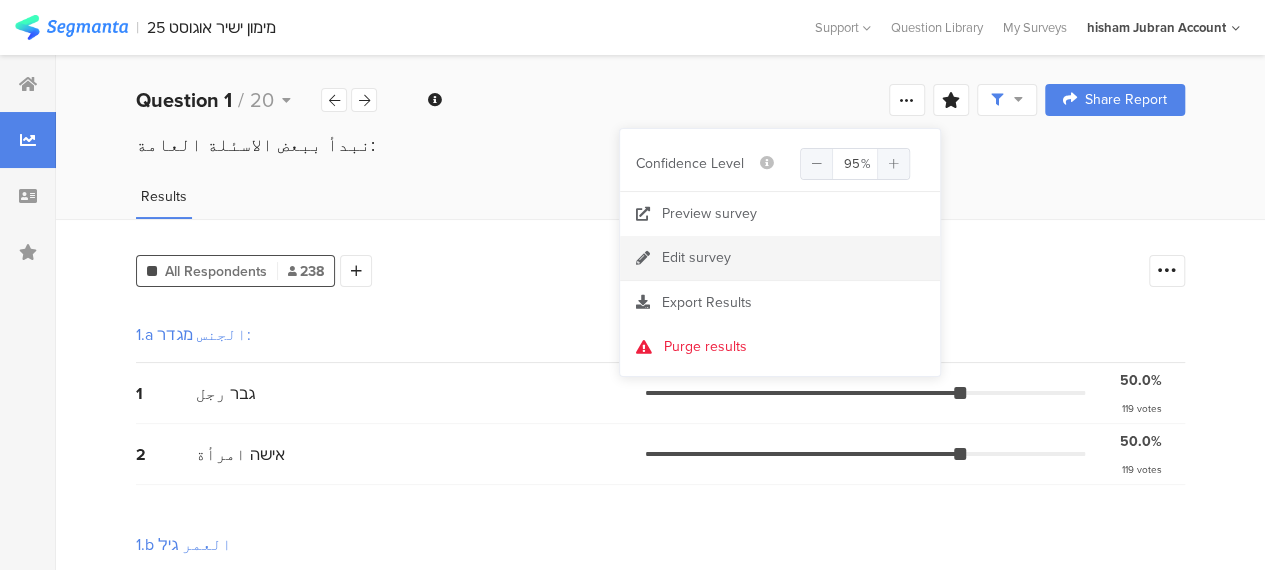 click on "Edit survey" at bounding box center [696, 258] 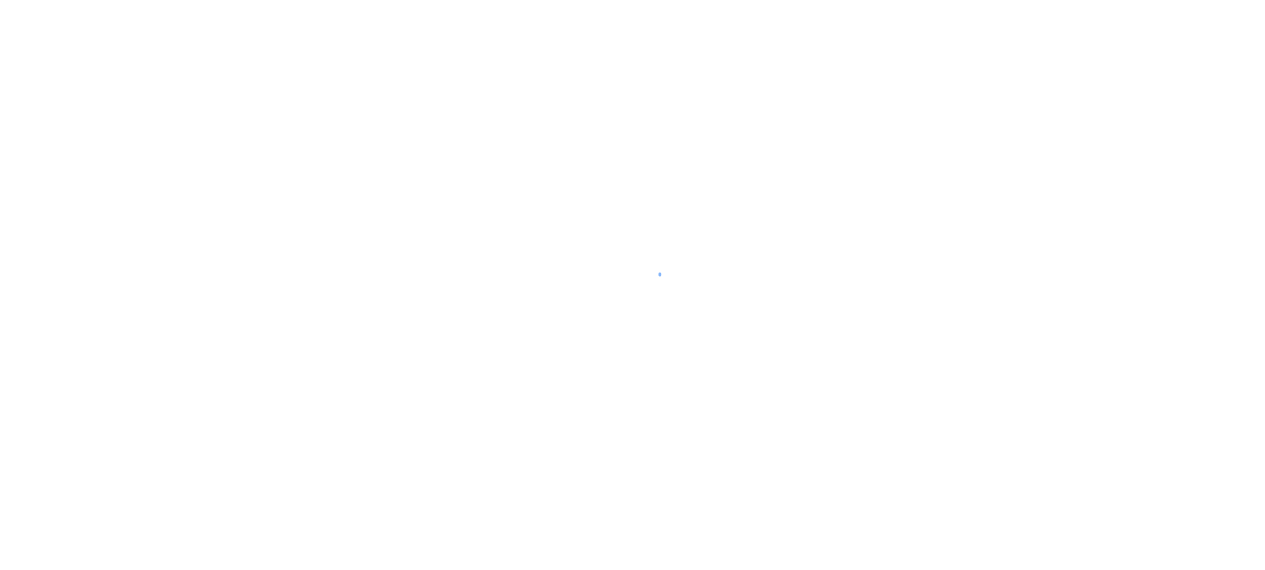 scroll, scrollTop: 0, scrollLeft: 0, axis: both 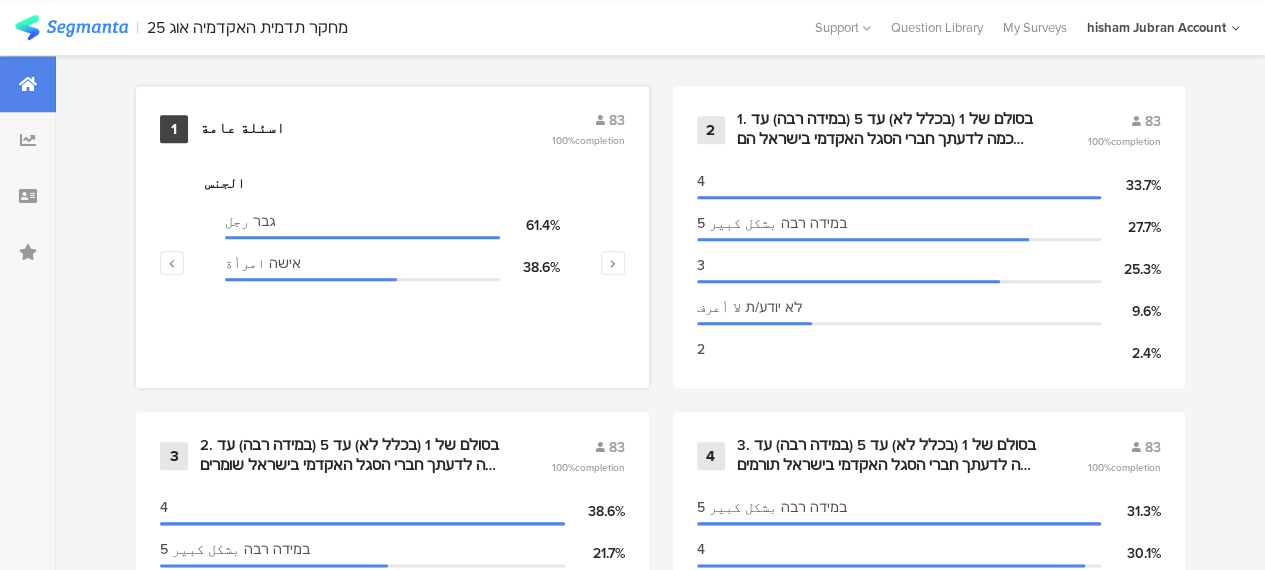 click on "اسئلة عامة" at bounding box center (242, 129) 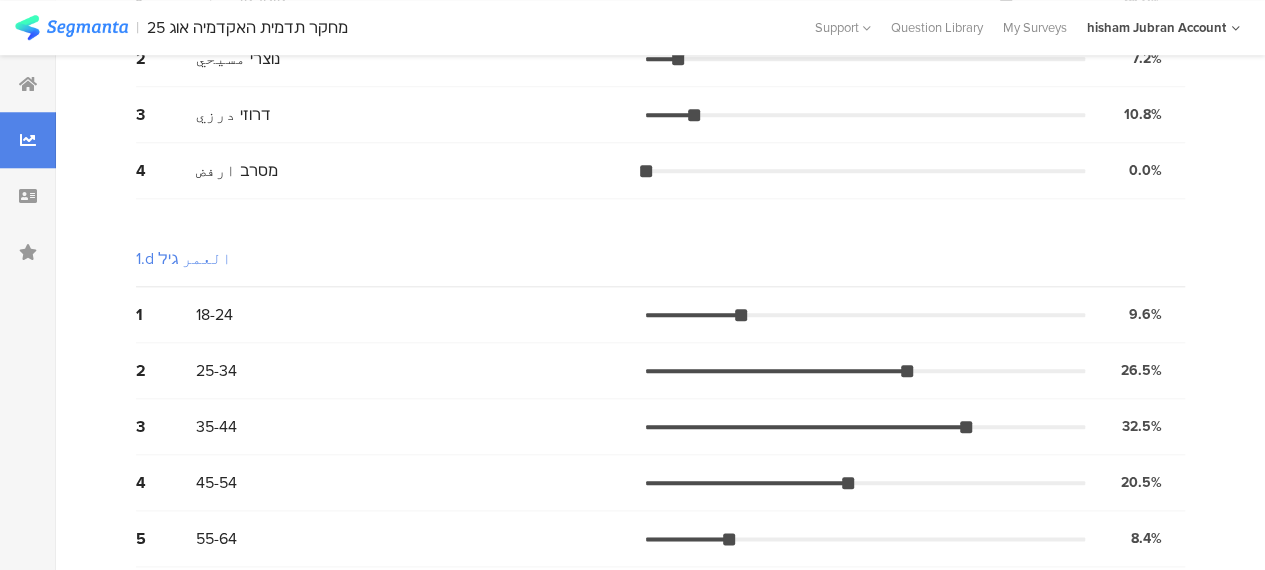 scroll, scrollTop: 0, scrollLeft: 0, axis: both 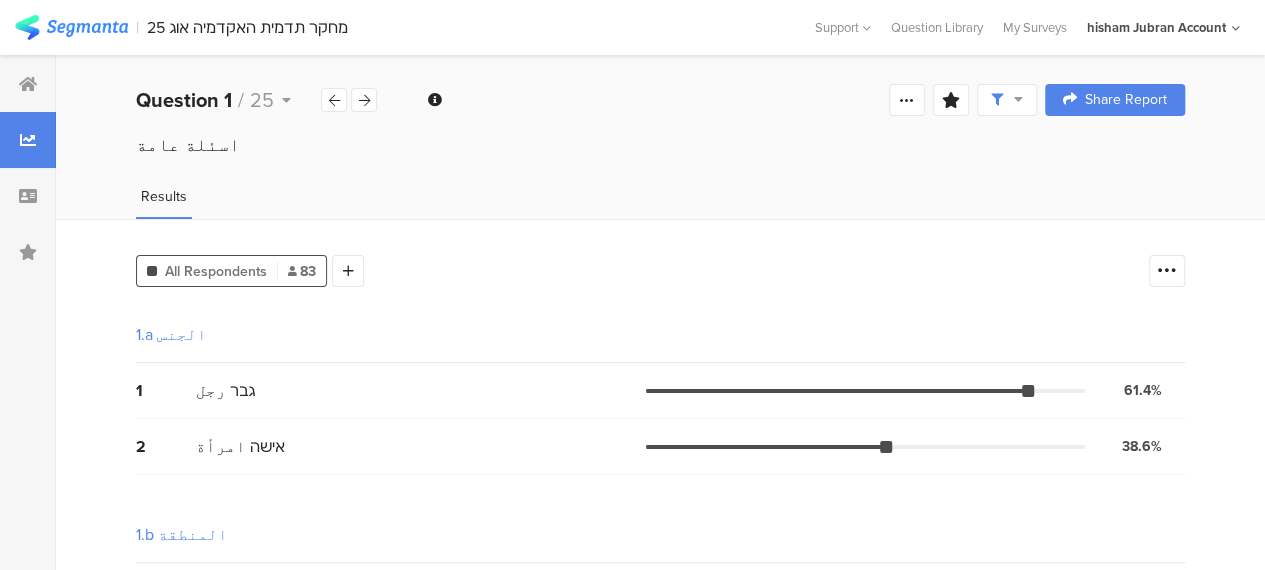 click on "All Respondents       83
Add Segment" at bounding box center [637, 267] 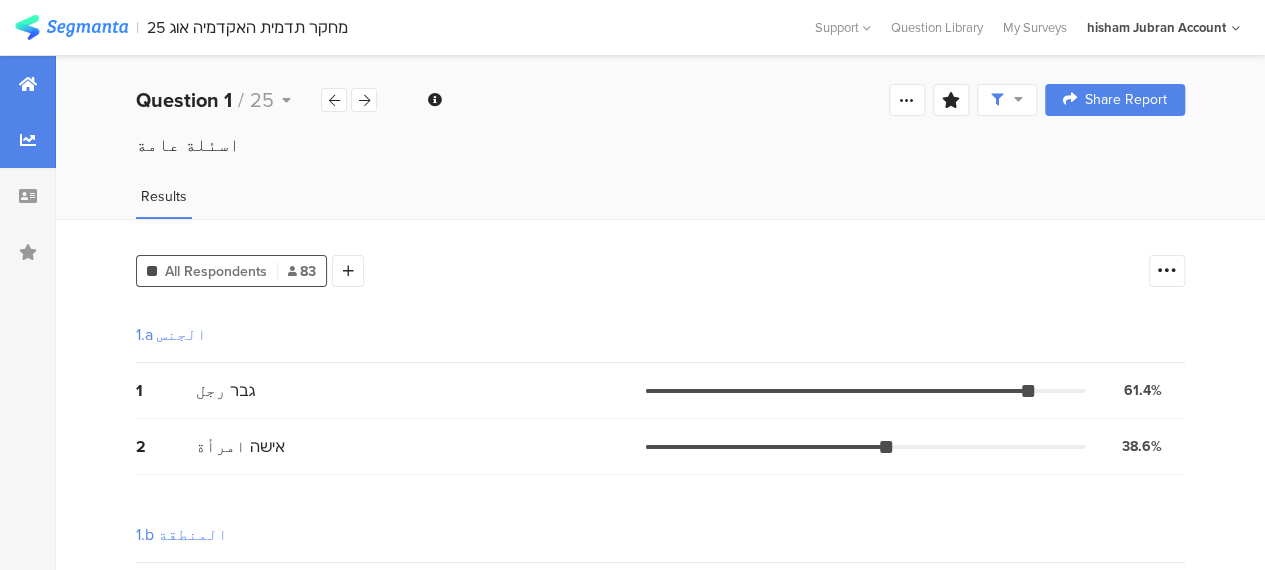 click at bounding box center [28, 84] 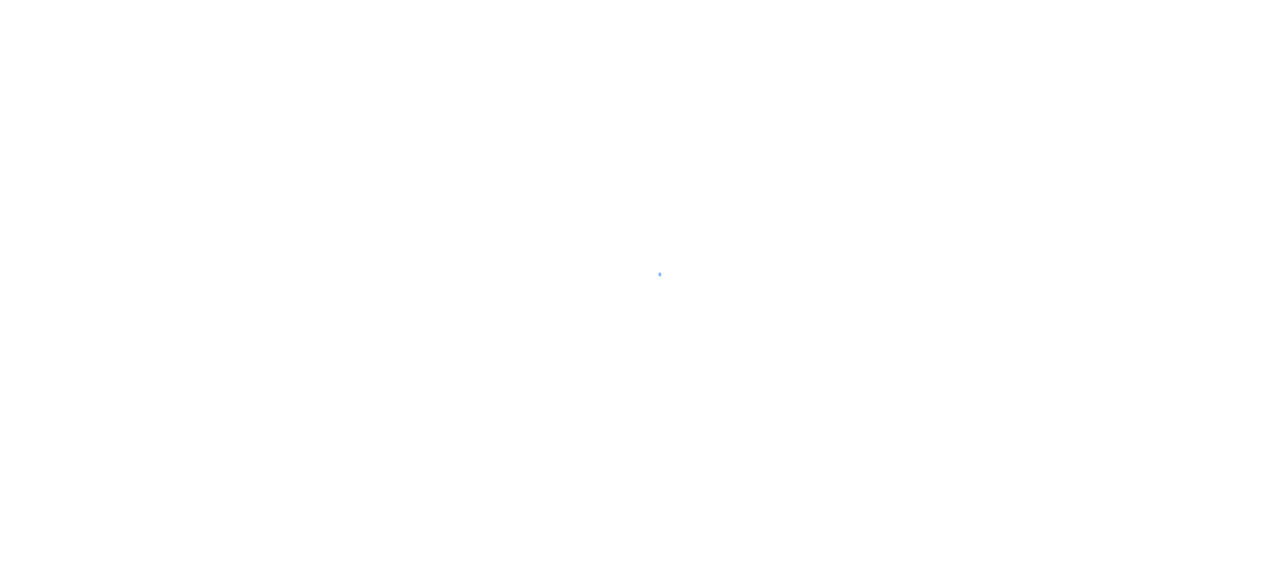 scroll, scrollTop: 0, scrollLeft: 0, axis: both 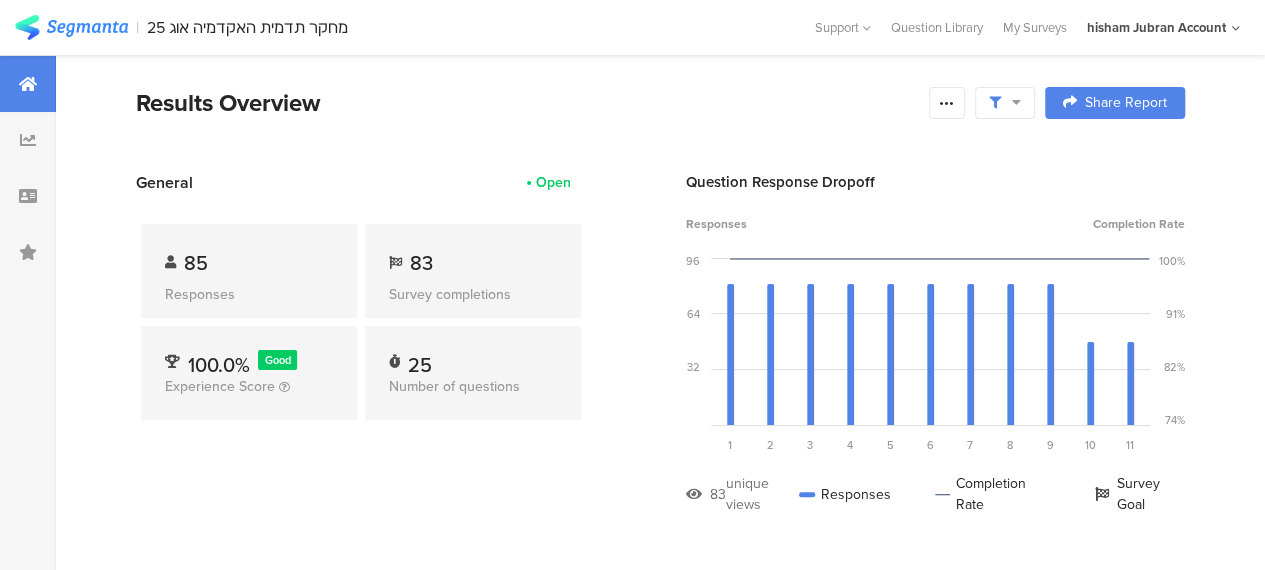 click on "85   Responses     83   Survey completions     100.0%   Good   Experience Score
25
Number of questions" at bounding box center [361, 326] 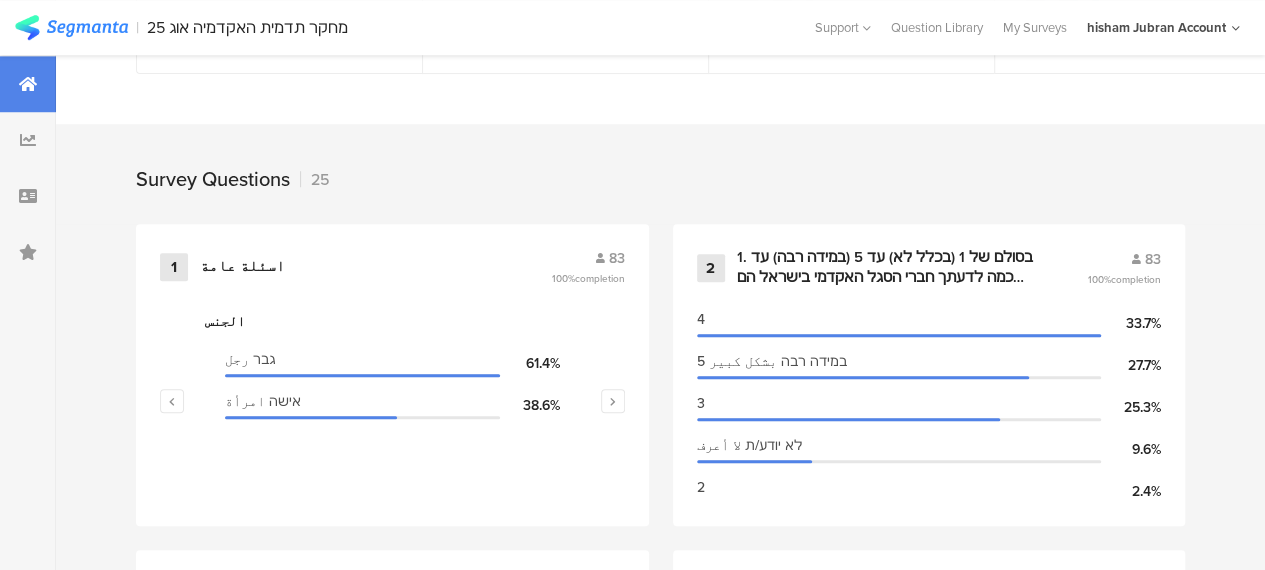 scroll, scrollTop: 900, scrollLeft: 0, axis: vertical 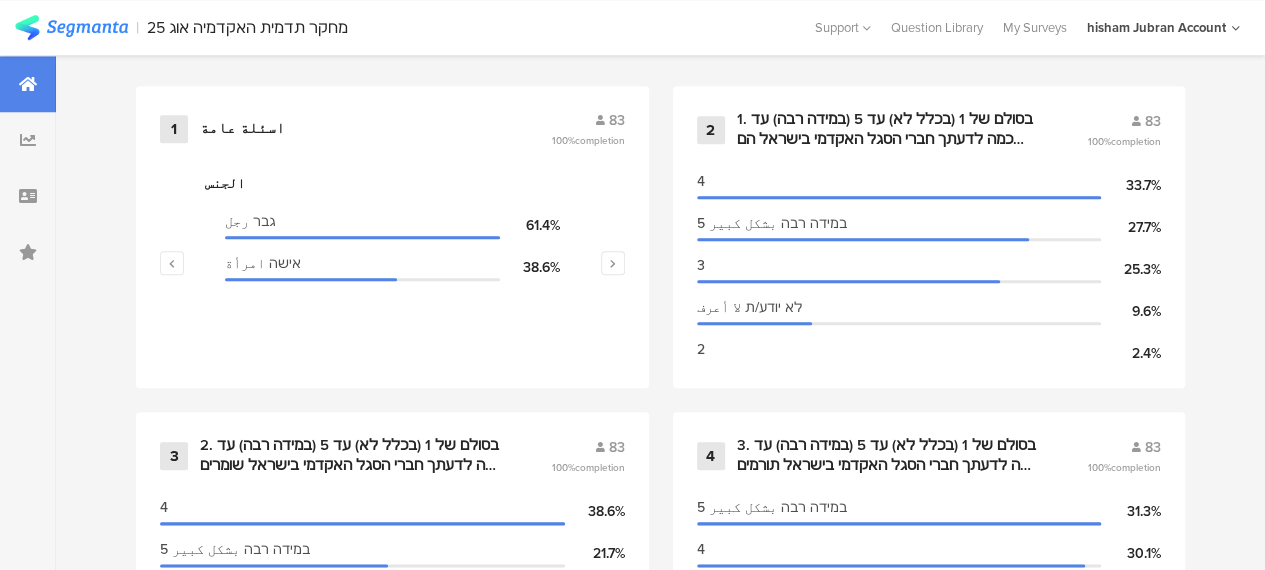 click on "1   اسئلة عامة     83   100%  completion
الجنس
גבר رجل
61.4%
אישה امرأة
38.6%
المنطقة
גליל الجليل
51.8%
ערים מעורבות مدن مختلطة: حيفا عكا الرملة اللد يافا
18.1%
משולש المثلث
15.7%
נגב النقب
14.5%
الديانة
מוסלמי مسلم
81.9%
דרוזי درزي
10.8%
נוצרי مسيحي
7.2%
מסרב ارفض
0.0%
العمر גיל
35-44
32.5%
25-34
26.5%
45-54
20.5%
18-24
9.6%
2       83   100%  completion       4
33.7%
5 במידה רבה بشكل كبير
27.7%
3" at bounding box center [660, 2205] 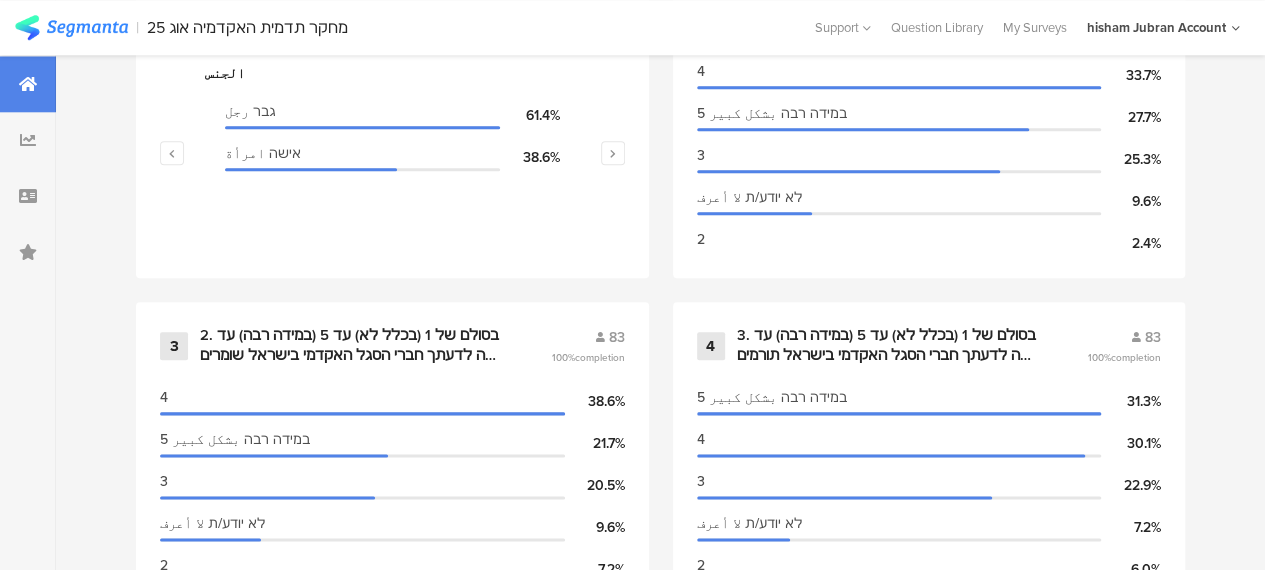 scroll, scrollTop: 900, scrollLeft: 0, axis: vertical 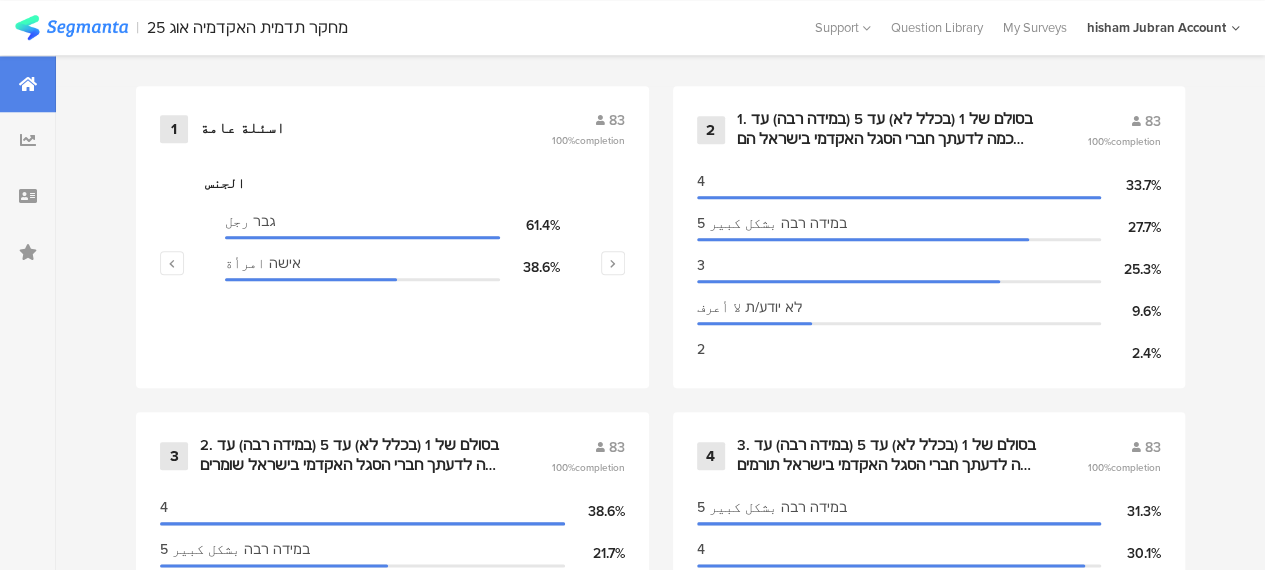 click on "1   اسئلة عامة     83   100%  completion
الجنس
גבר رجل
61.4%
אישה امرأة
38.6%
المنطقة
גליל الجليل
51.8%
ערים מעורבות مدن مختلطة: حيفا عكا الرملة اللد يافا
18.1%
משולש المثلث
15.7%
נגב النقب
14.5%
الديانة
מוסלמי مسلم
81.9%
דרוזי درزي
10.8%
נוצרי مسيحي
7.2%
מסרב ارفض
0.0%
العمر גיל
35-44
32.5%
25-34
26.5%
45-54
20.5%
18-24
9.6%
2       83   100%  completion       4
33.7%
5 במידה רבה بشكل كبير
27.7%
3" at bounding box center (660, 2205) 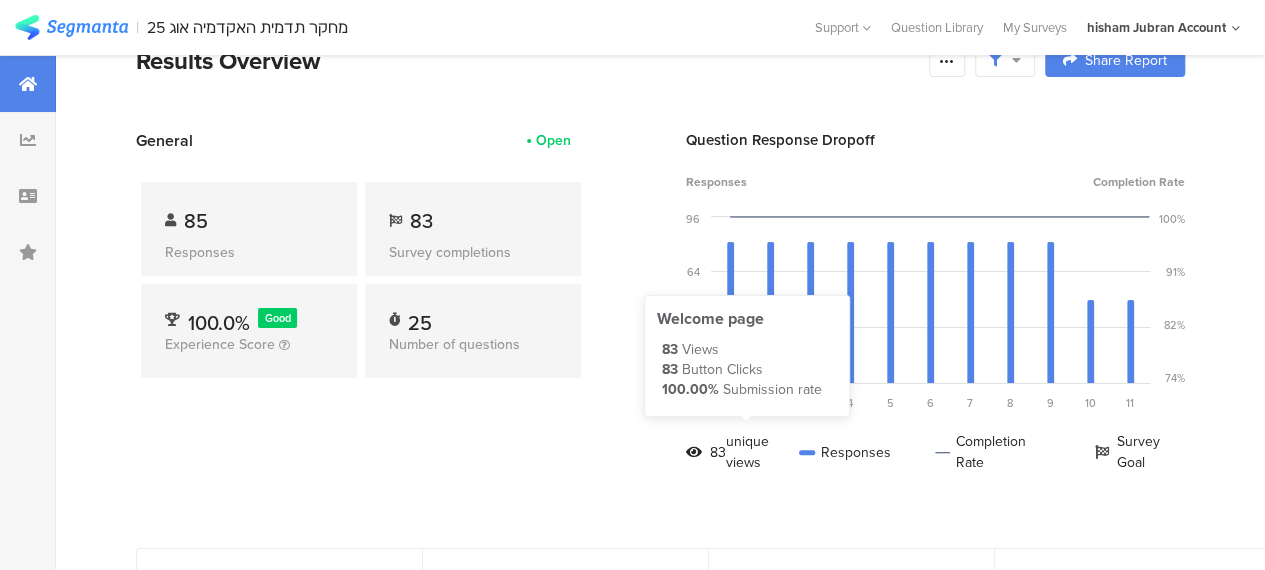 scroll, scrollTop: 0, scrollLeft: 0, axis: both 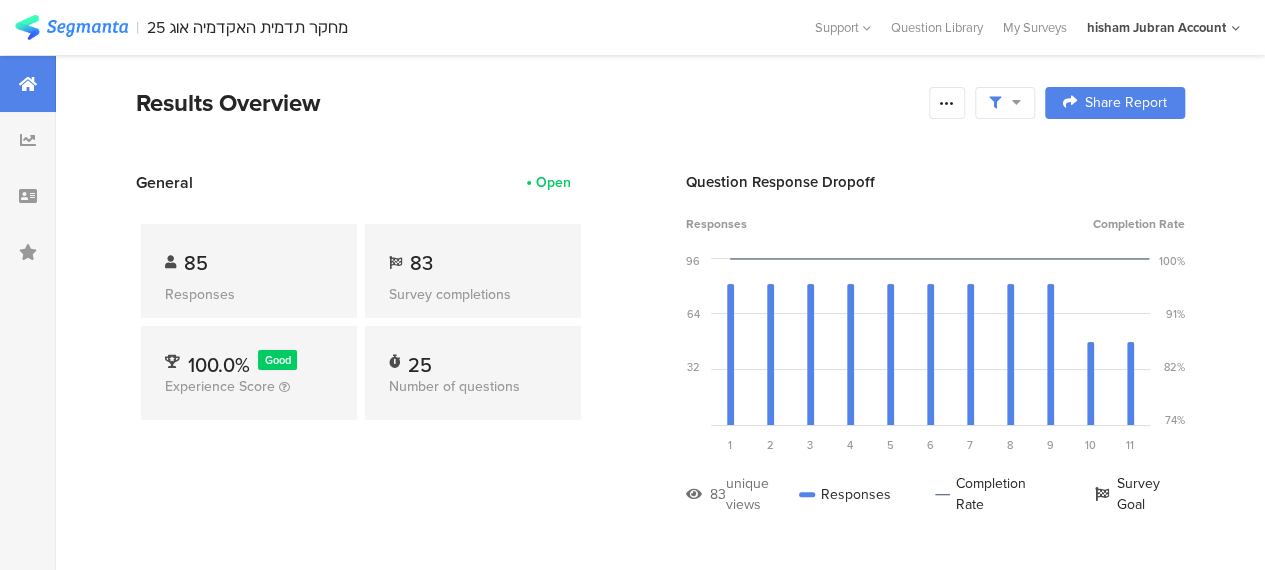 click on "General     Open     85   Responses     83   Survey completions     100.0%   Good   Experience Score
25
Number of questions
Question Response Dropoff
Responses   Completion Rate
96
64
32
0
Sorry, your browser does not support inline SVG.
1       2       3
Question 4
3. בסולם של 1 (בכלל לא) עד 5 (במידה רבה) עד כמה לדעתך חברי הסגל האקדמי בישראל תורמים לחברה ולמדינ...
83   views     83   responses   100.0%   completion rate       4
Question 5
4. בסולם של 1 (בכלל לא) עד 5 (במידה רבה) עד כמה לדעתך ראוי שחברי סגל אקדמי יביעו דעה בתקשורת ובפו...
83   views     83   responses   100.0%" at bounding box center (660, 358) 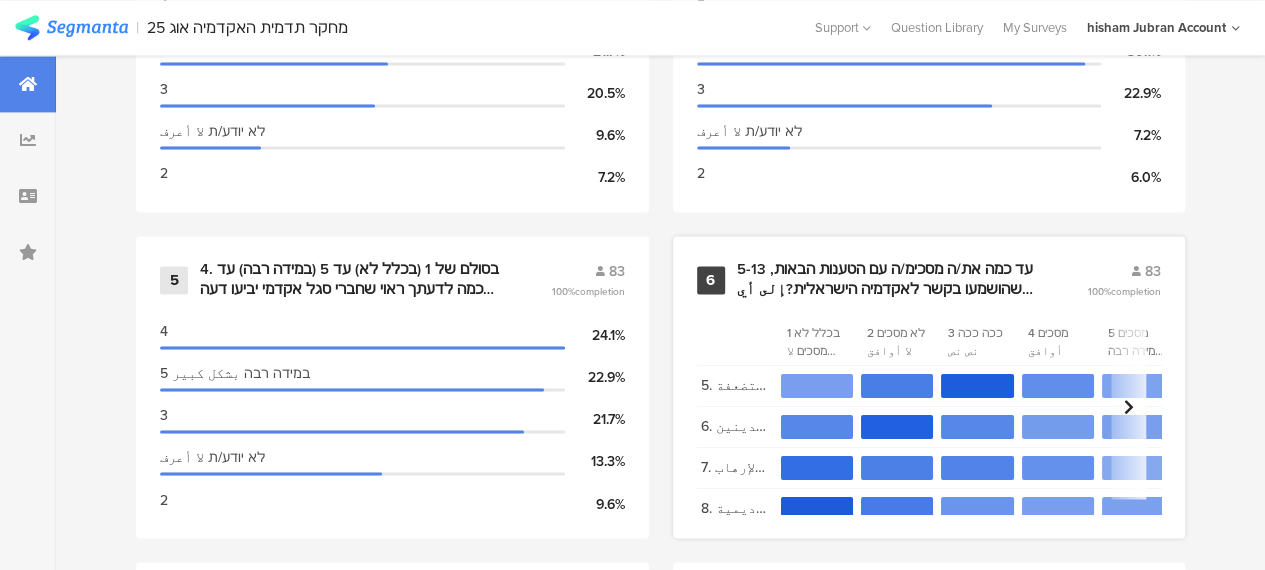 scroll, scrollTop: 1500, scrollLeft: 0, axis: vertical 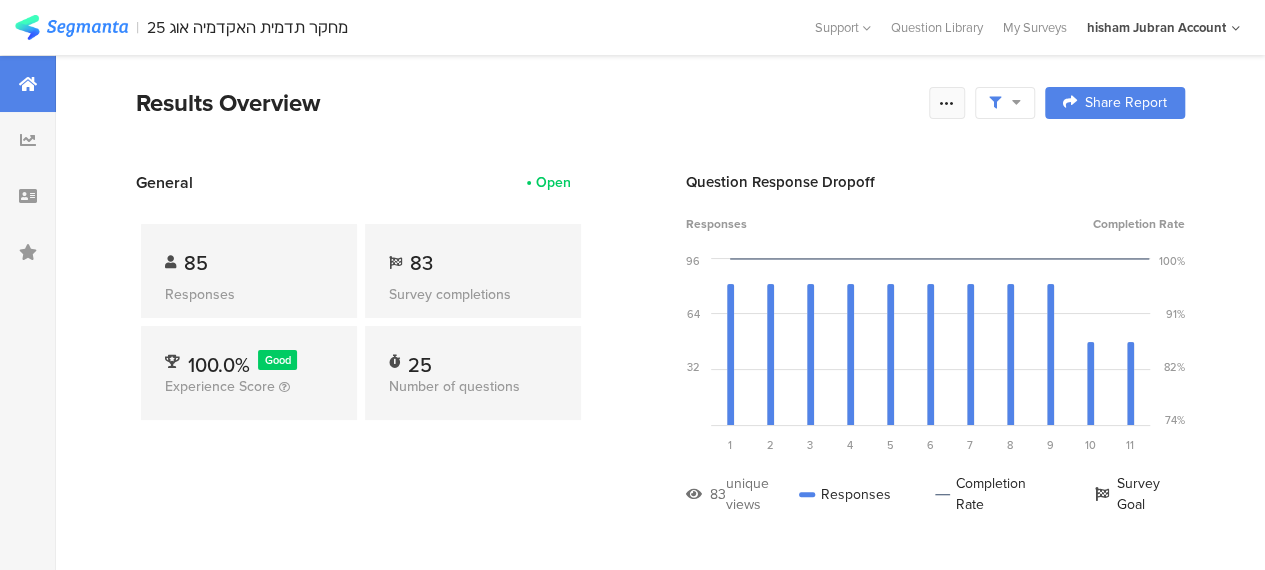 click at bounding box center (947, 103) 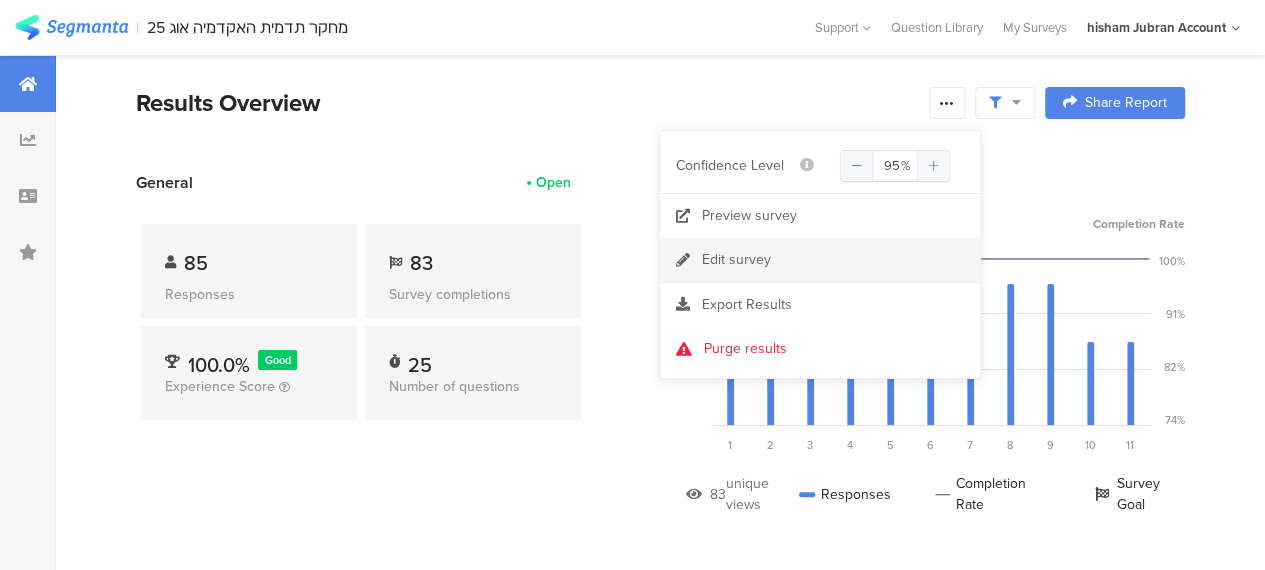 click on "Edit survey" at bounding box center [736, 260] 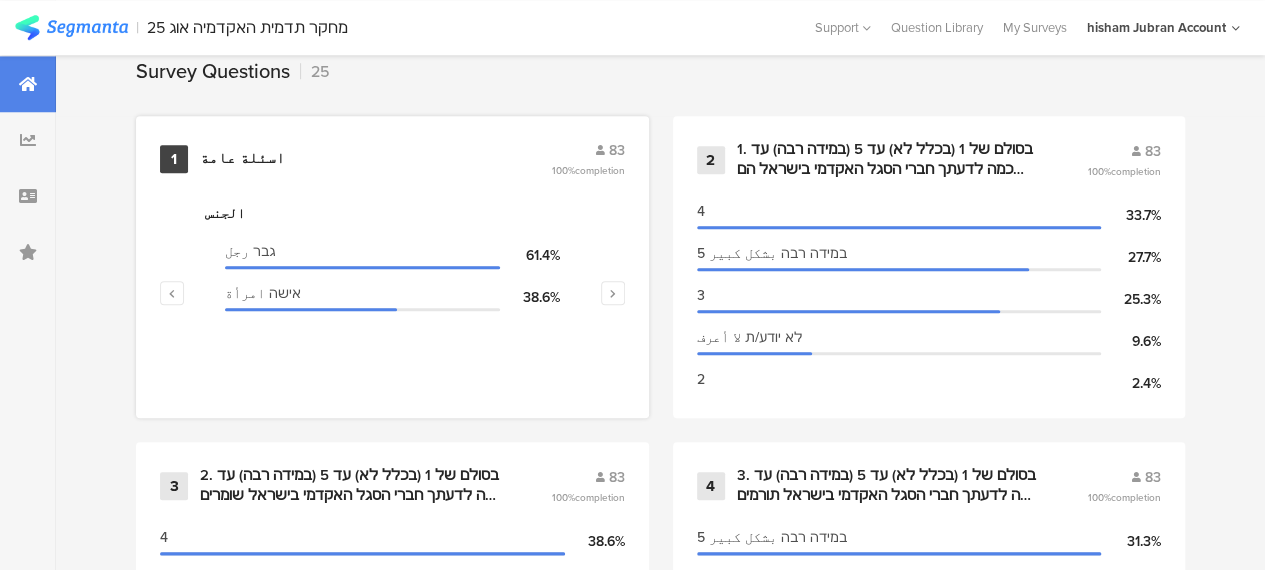 scroll, scrollTop: 900, scrollLeft: 0, axis: vertical 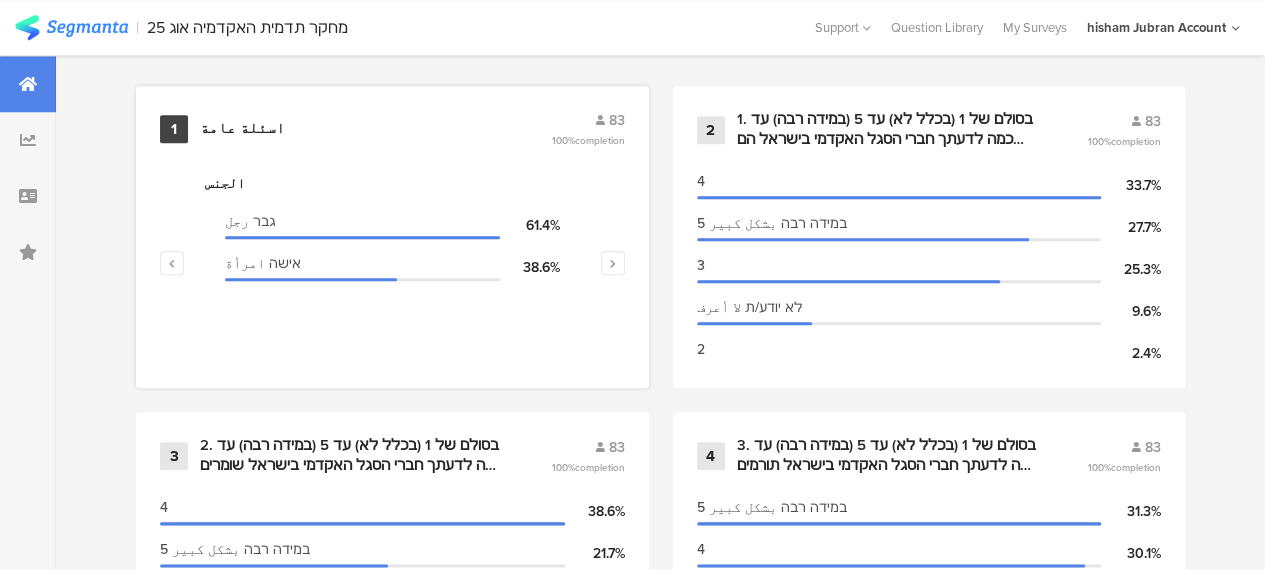 click on "اسئلة عامة" at bounding box center (242, 129) 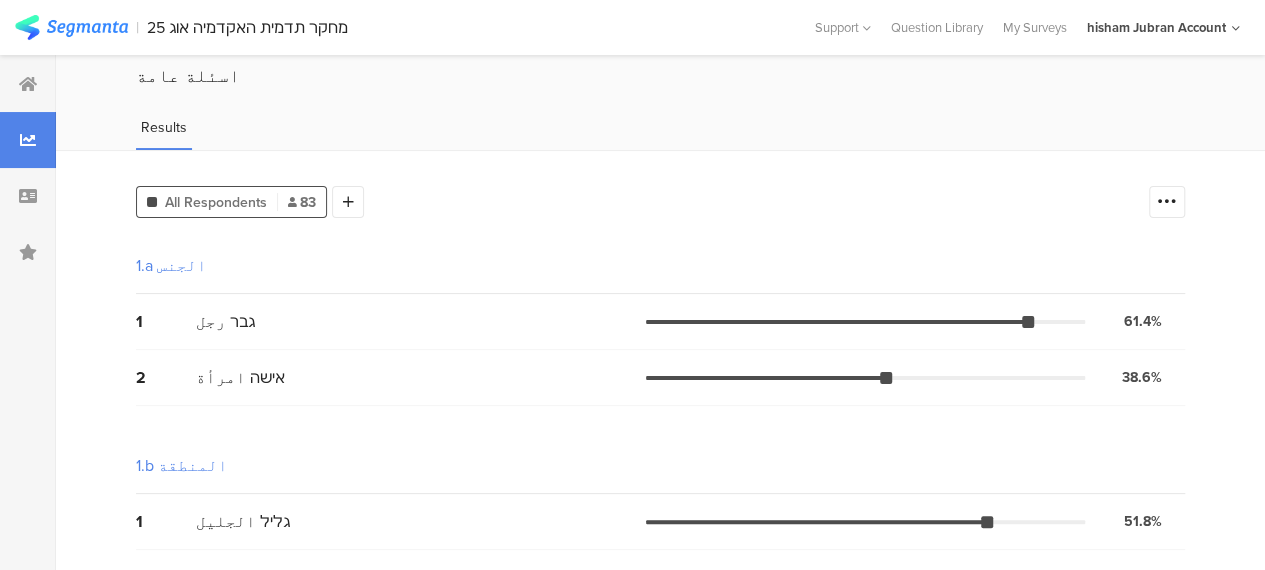 scroll, scrollTop: 100, scrollLeft: 0, axis: vertical 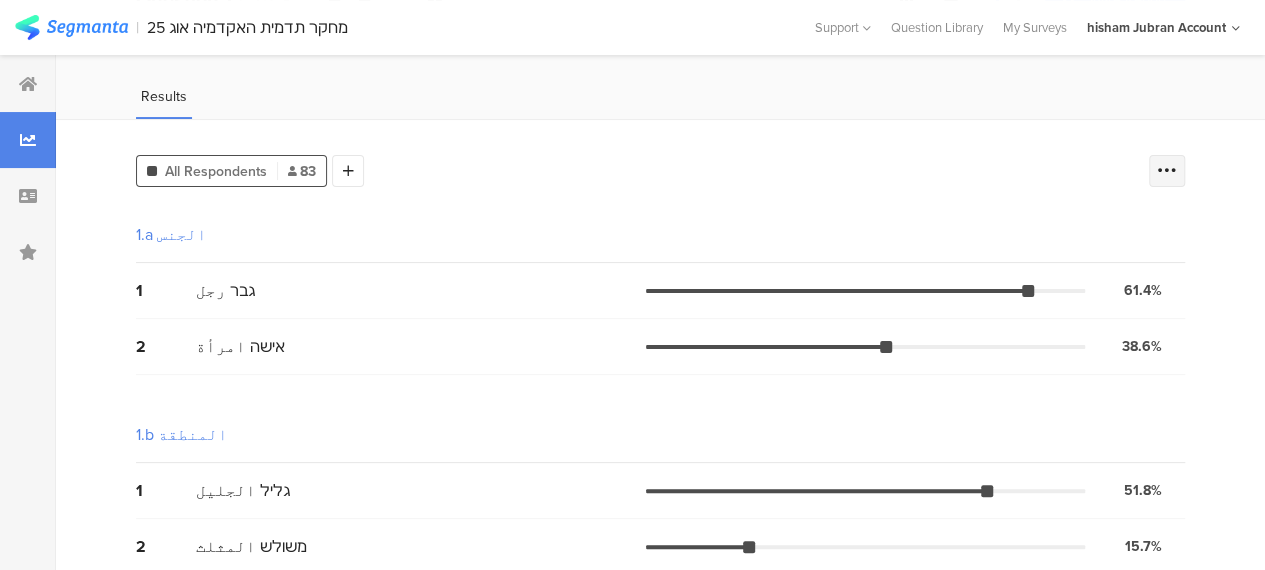 click at bounding box center (1167, 171) 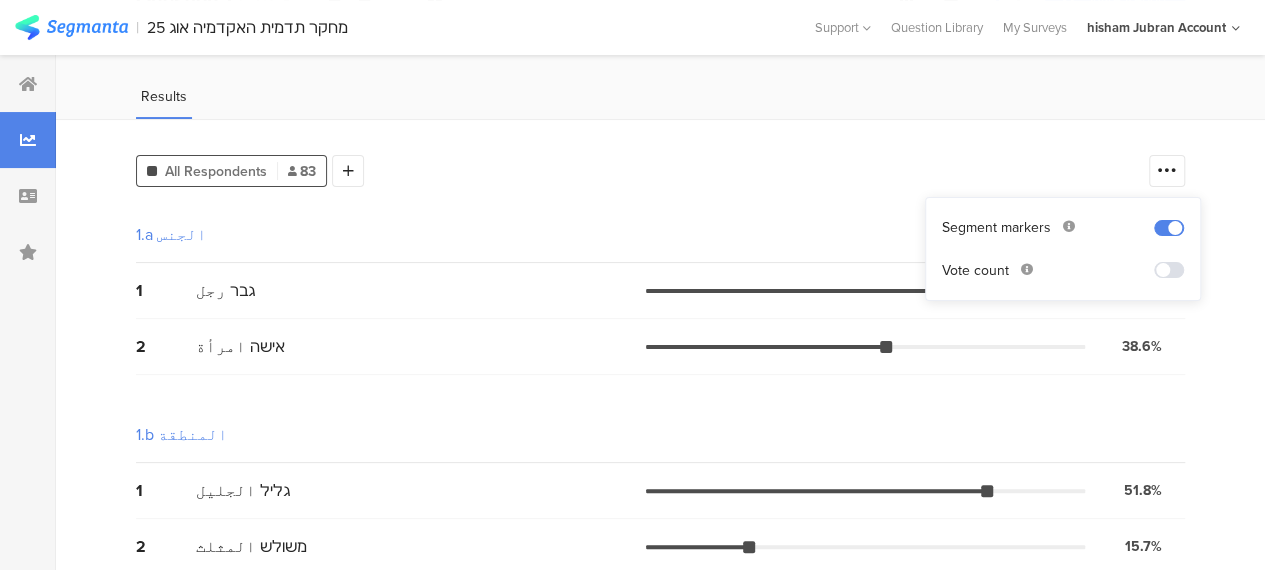 click at bounding box center (1169, 270) 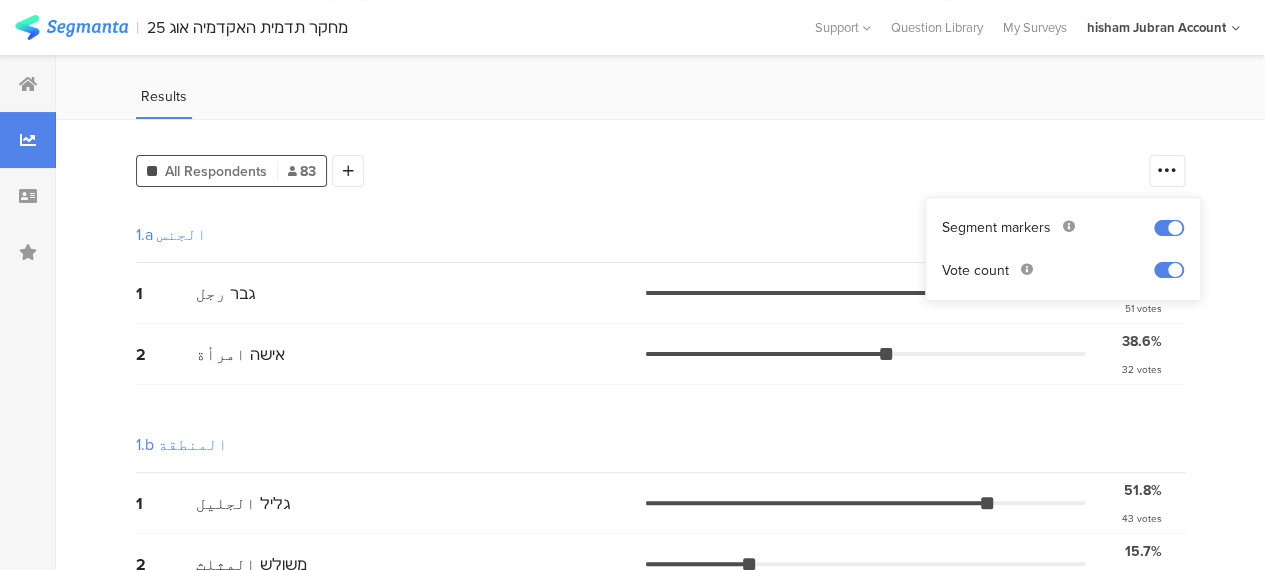click on "1     גבר رجل             61.4%   51 votes" at bounding box center (660, 293) 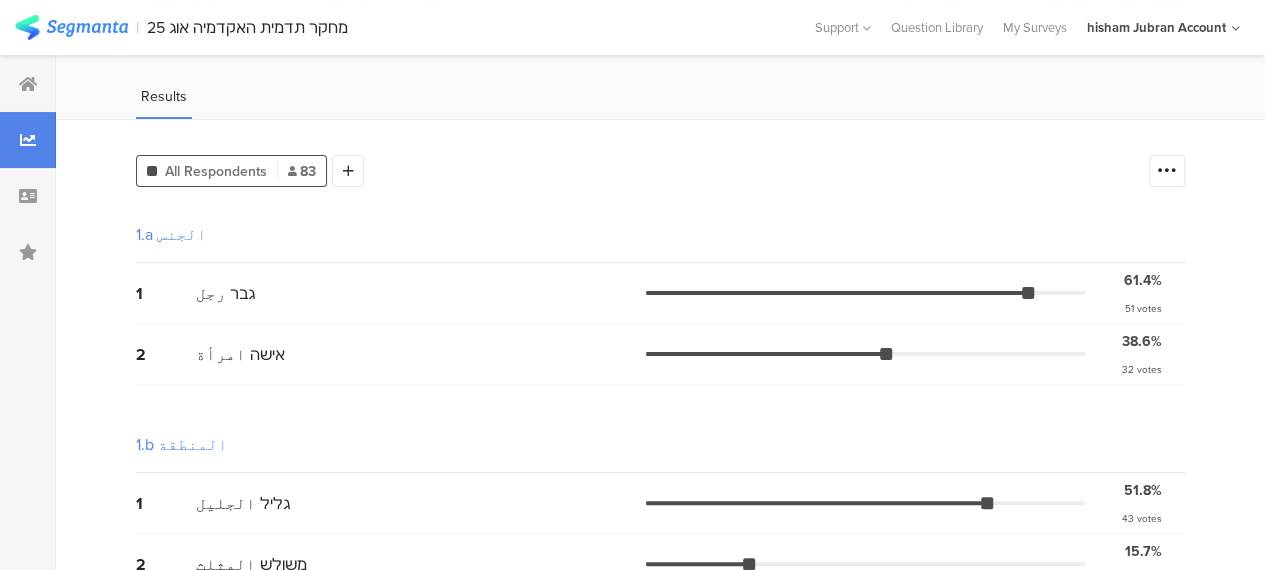 click on "اسئلة عامة" at bounding box center (660, 64) 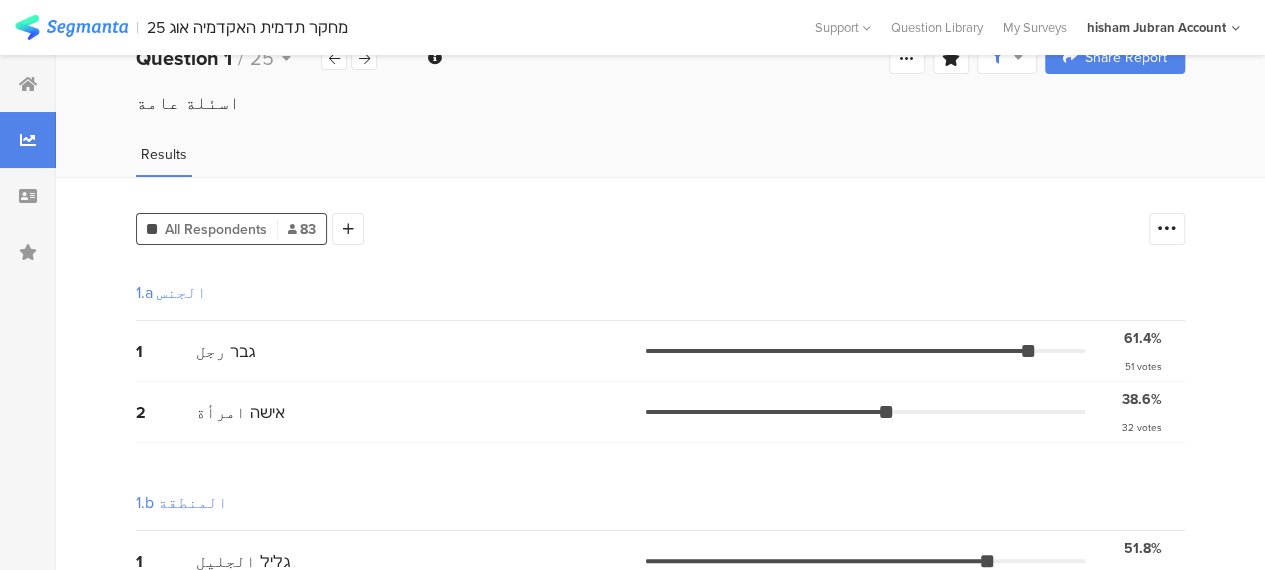scroll, scrollTop: 0, scrollLeft: 0, axis: both 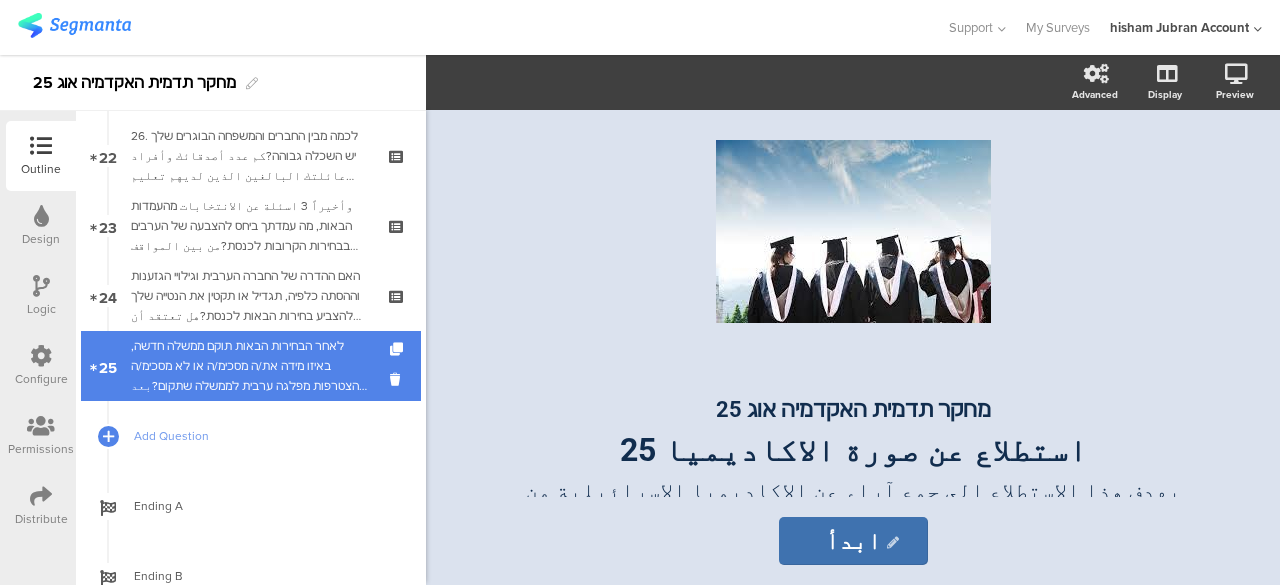 click on "לאחר הבחירות הבאות תוקם ממשלה חדשה, באיזו מידה את/ה מסכימ/ה או לא מסכימ/ה להצטרפות מפלגה ערבית לממשלה שתקום?بعد الانتخابات القادمة سيتمّ تشكيل حكومة جديدة، إلى أي مدى توافق/ين أو لا توافق/ين على انضمام حزب عربي إلى الحكومة التي ستُشكل؟" at bounding box center (250, 366) 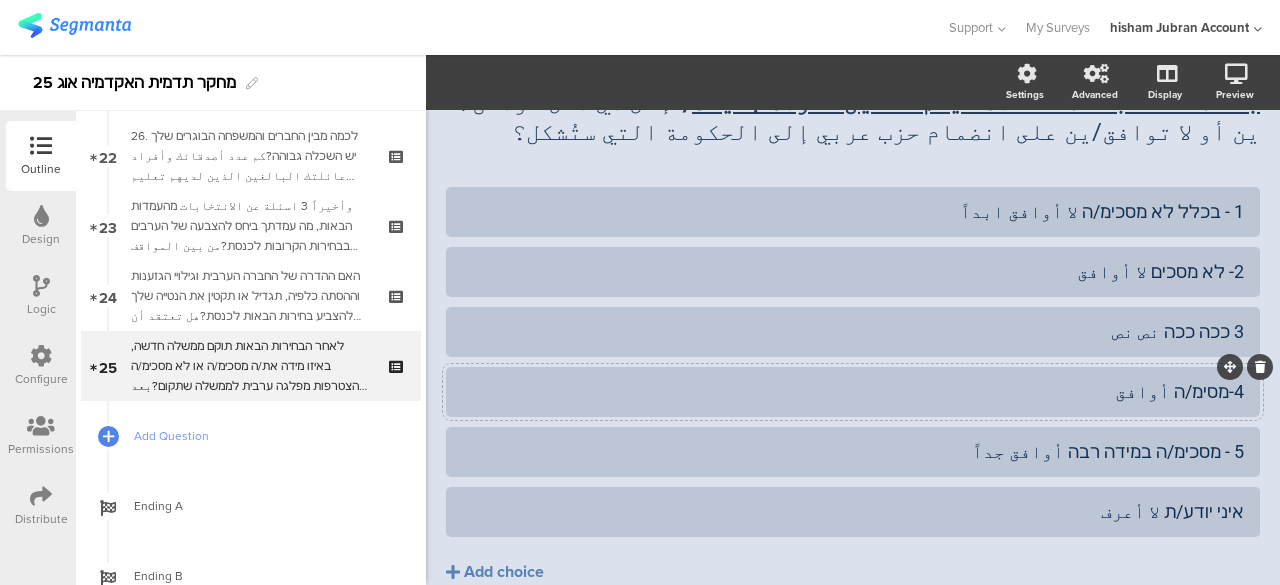 scroll, scrollTop: 200, scrollLeft: 0, axis: vertical 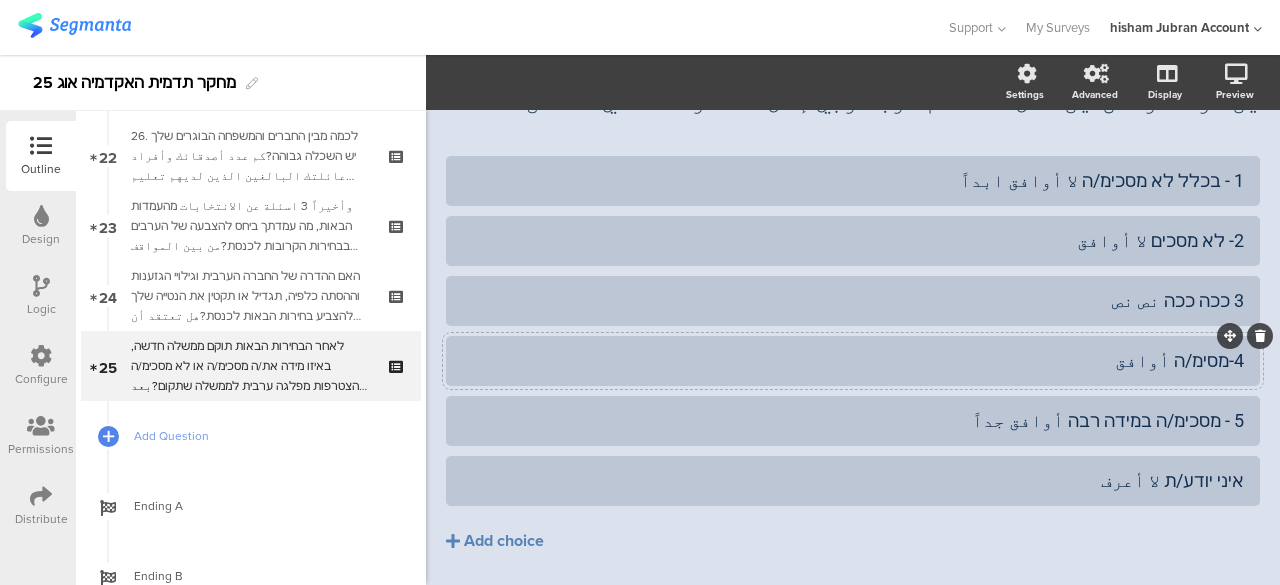 click on "4-מסימ/ה أوافق" 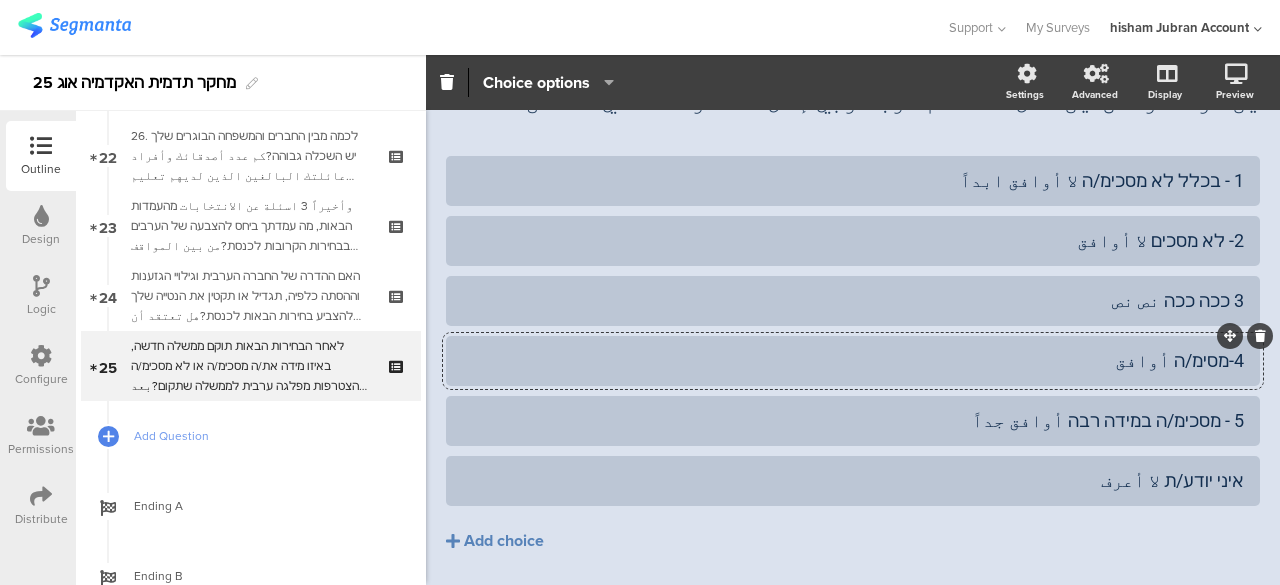 type 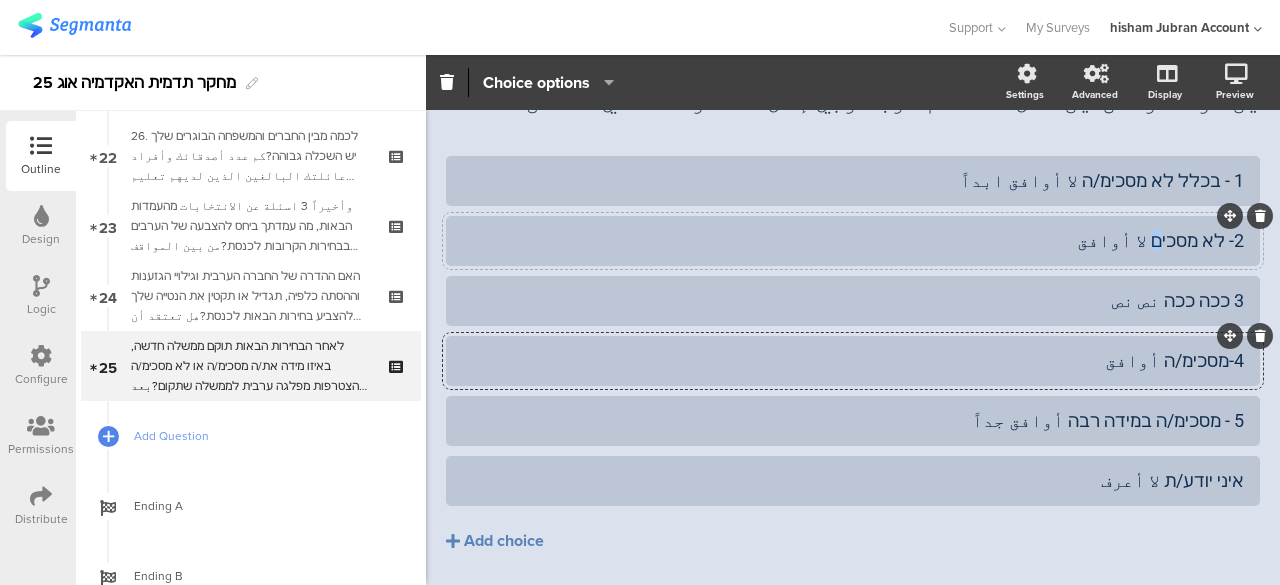 click on "2- לא מסכים لا أوافق" 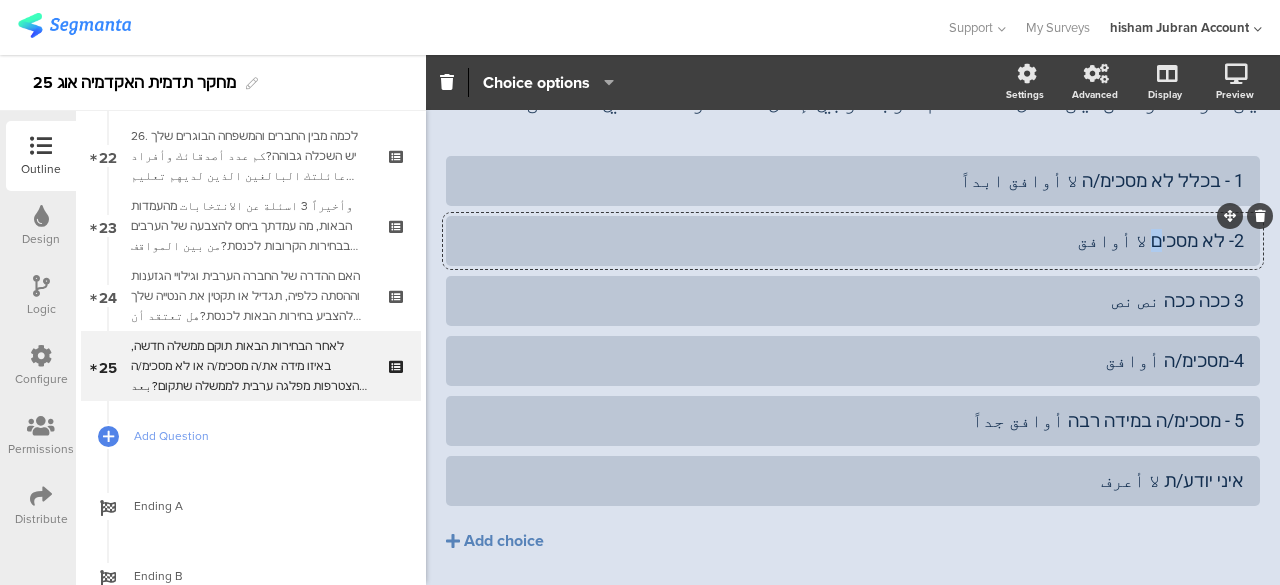type 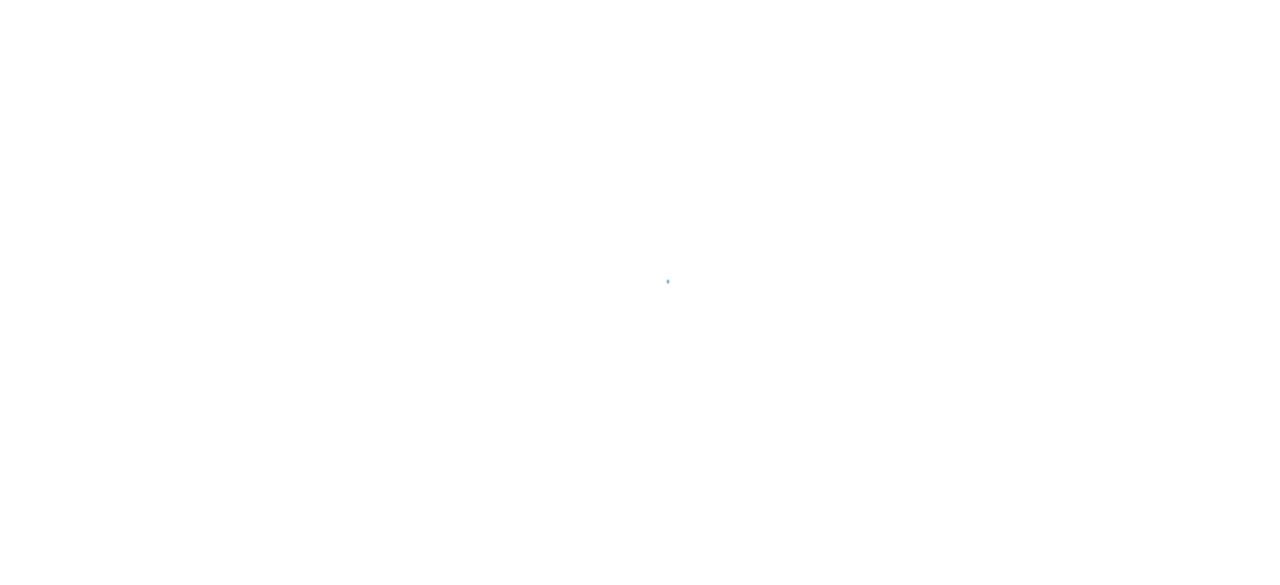 scroll, scrollTop: 0, scrollLeft: 0, axis: both 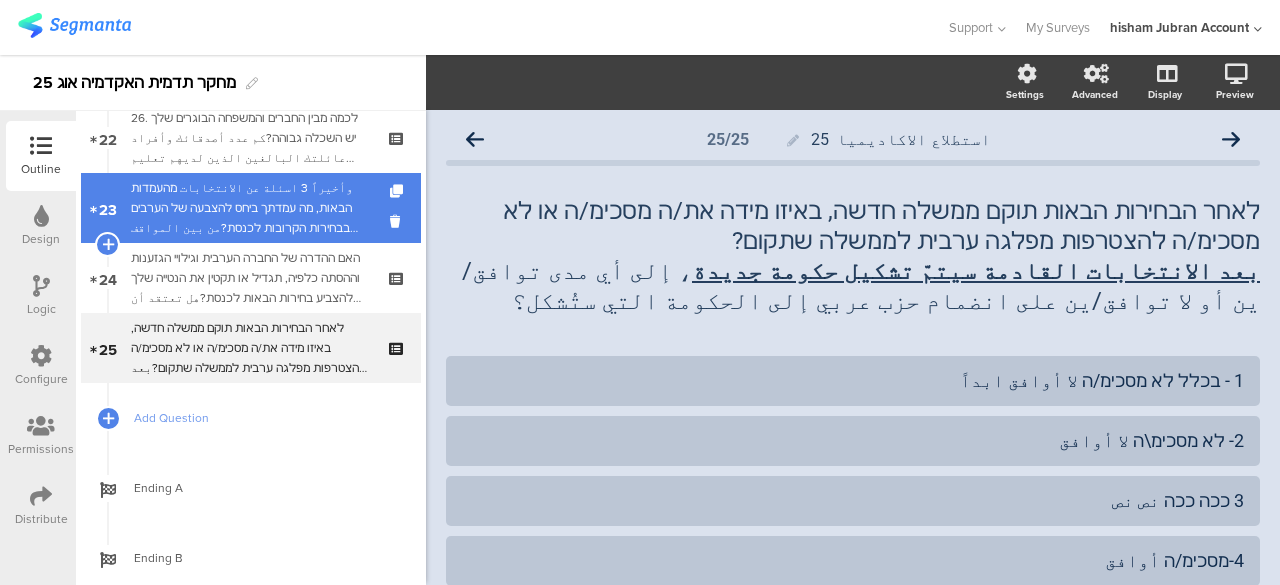click on "وأخيراً 3 اسئلة عن الانتخابات מהעמדות הבאות, מה עמדתך ביחס להצבעה של הערבים בבחירות הקרובות לכנסת?من بين المواقف التالية، ما هو موقفك من تصويت المواطنين العرب في الانتخابات القادمة للكنيست؟" at bounding box center [250, 208] 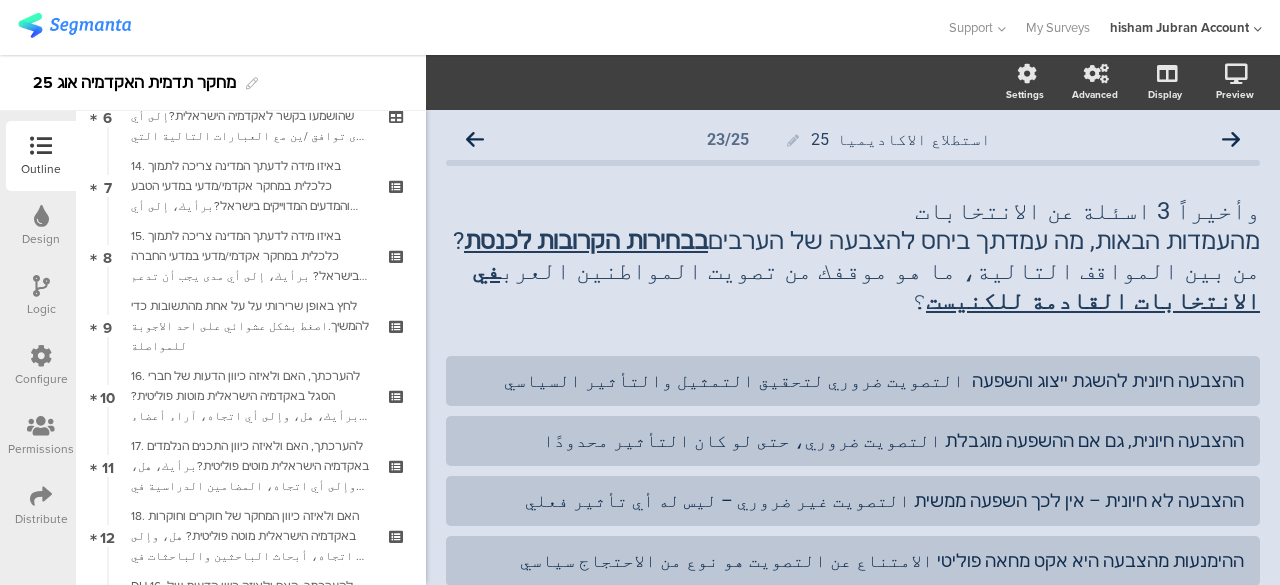 scroll, scrollTop: 0, scrollLeft: 0, axis: both 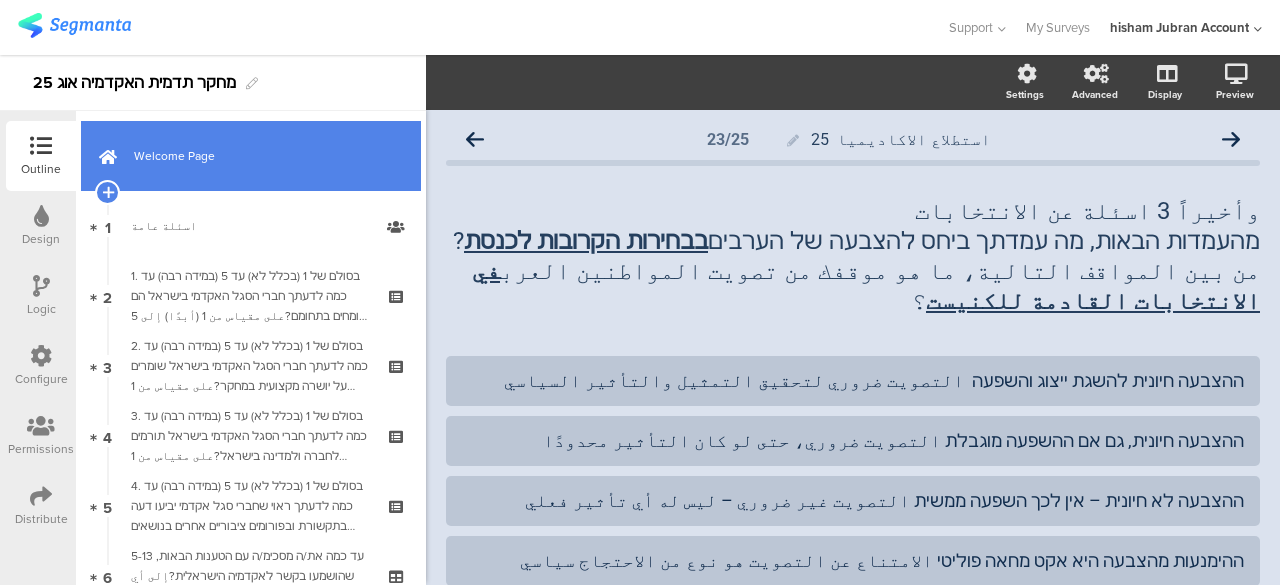 click on "Welcome Page" at bounding box center (251, 156) 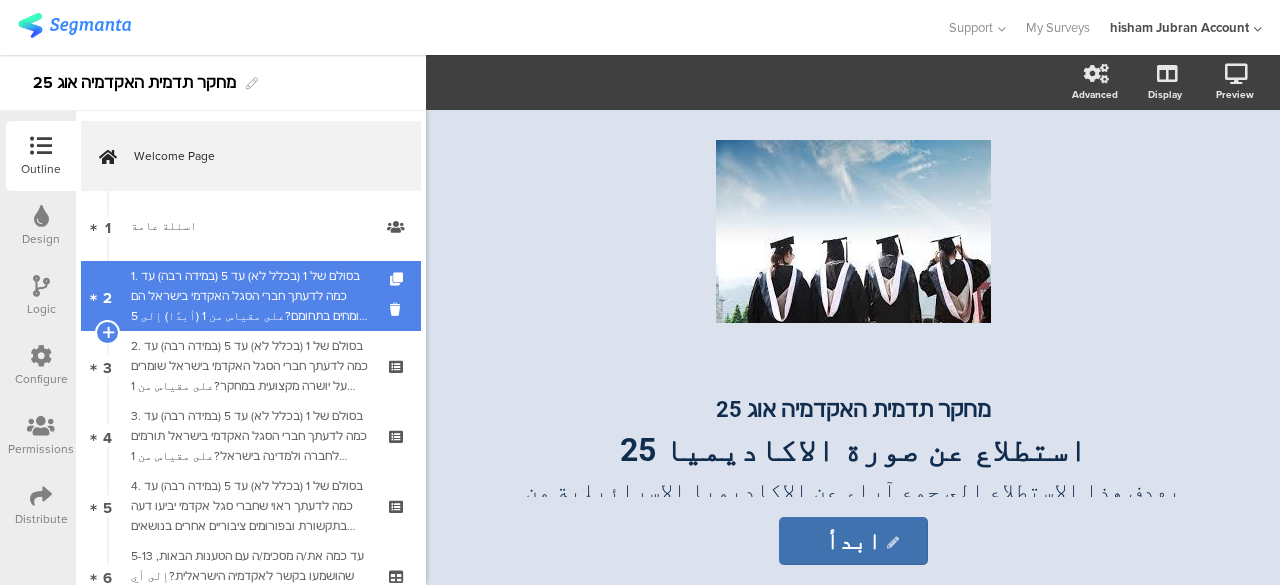 drag, startPoint x: 246, startPoint y: 231, endPoint x: 251, endPoint y: 281, distance: 50.24938 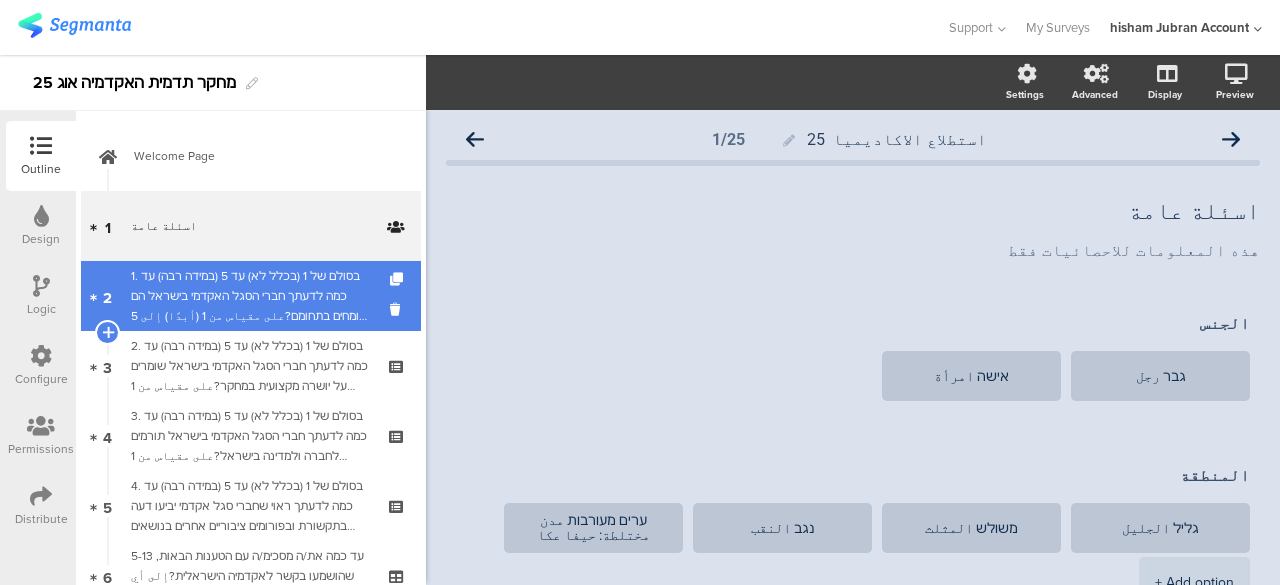 click on "1. בסולם של 1 (בכלל לא) עד 5 (במידה רבה) עד כמה לדעתך חברי הסגל האקדמי בישראל הם מומחים בתחומם?على مقياس من 1 (أبدًا) إلى 5 (بشكل كبير)، برأيك إلى أي مدى أعضاء الهيئة الأكاديمية (סגל אקדמי) في إسرائيل هم خبراء في مجالهم؟" at bounding box center [250, 296] 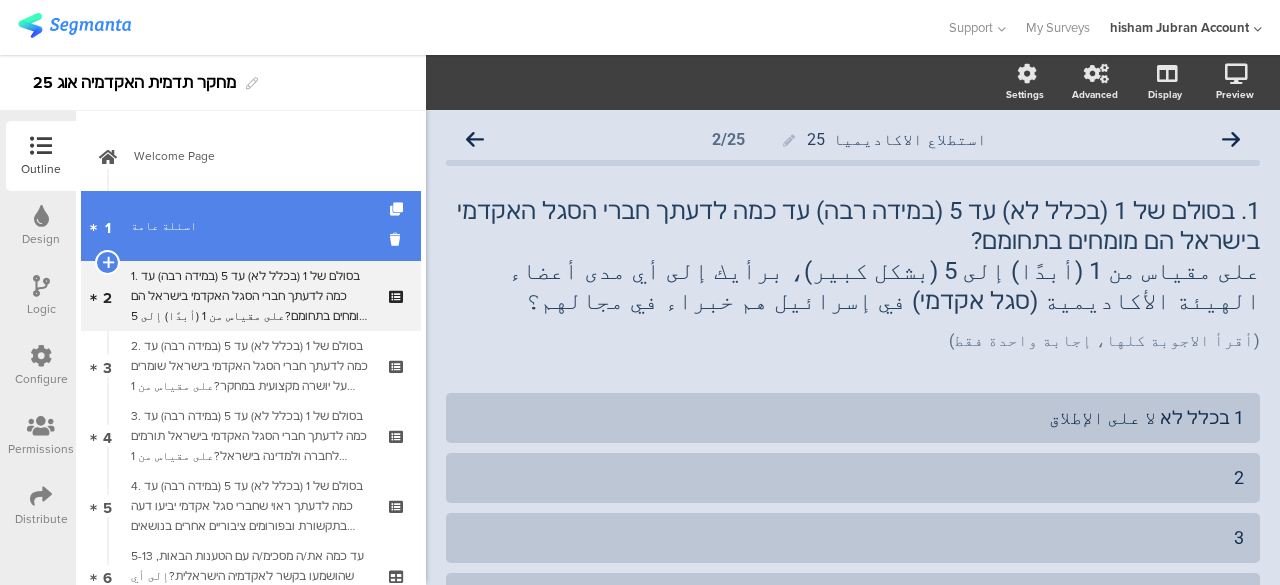 click on "اسئلة عامة" at bounding box center [250, 226] 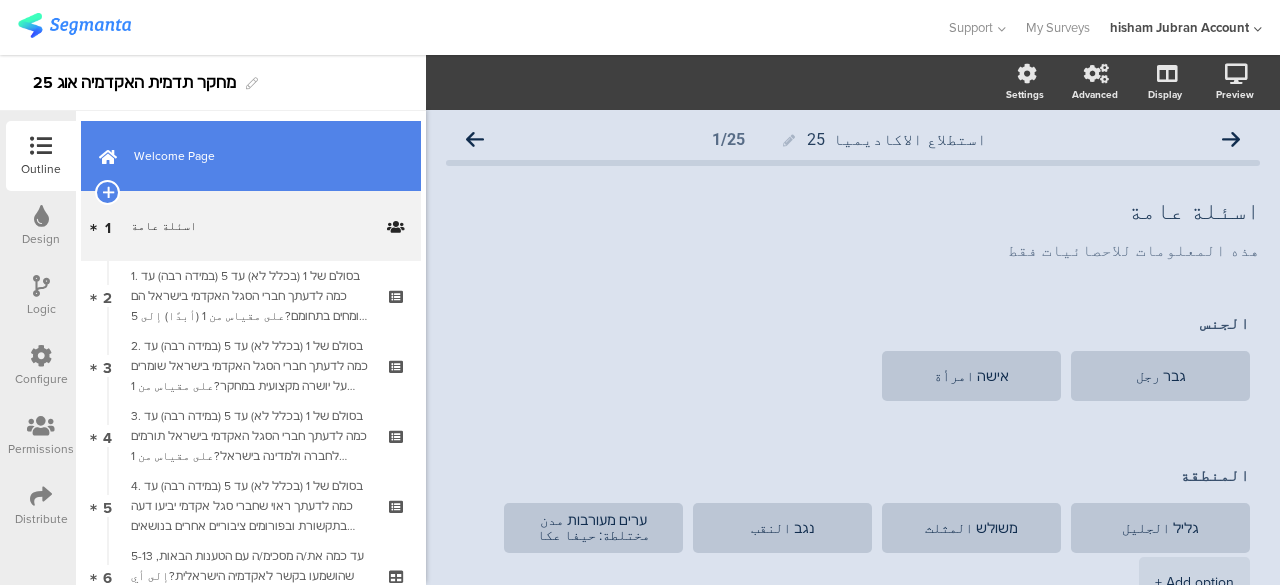 click on "Welcome Page" at bounding box center [262, 156] 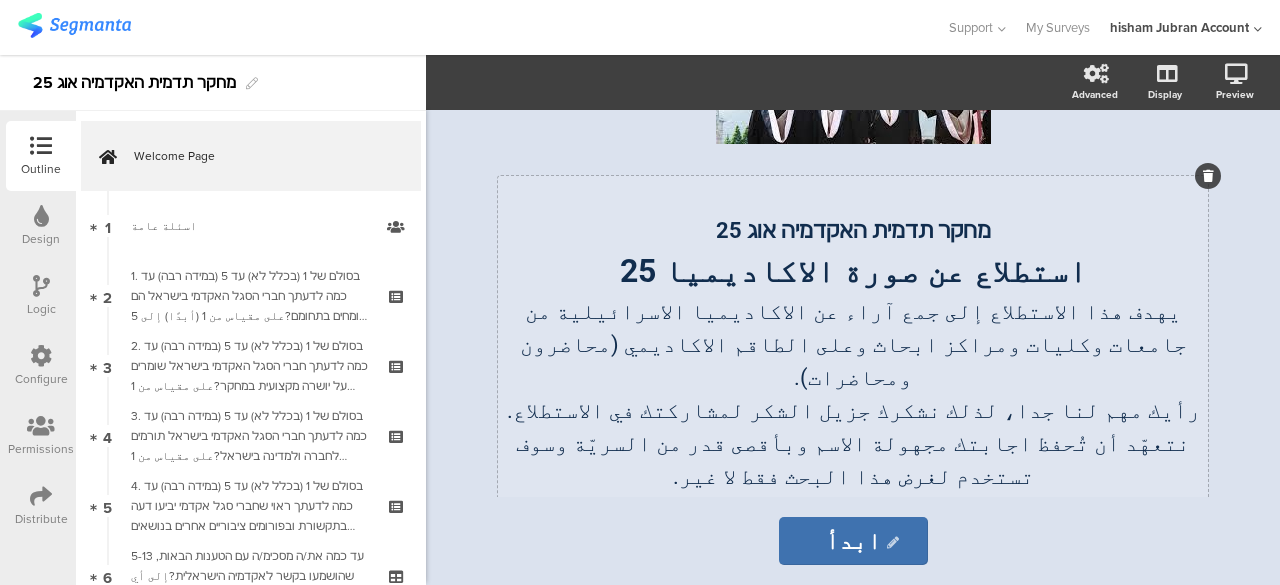 scroll, scrollTop: 192, scrollLeft: 0, axis: vertical 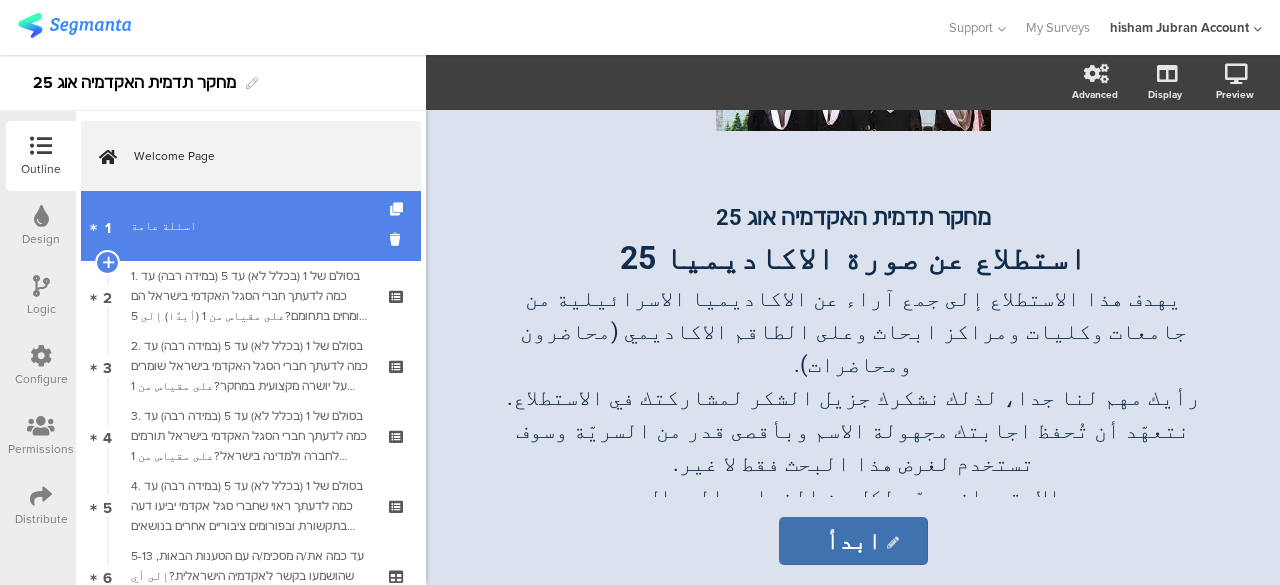 click on "اسئلة عامة" at bounding box center [250, 226] 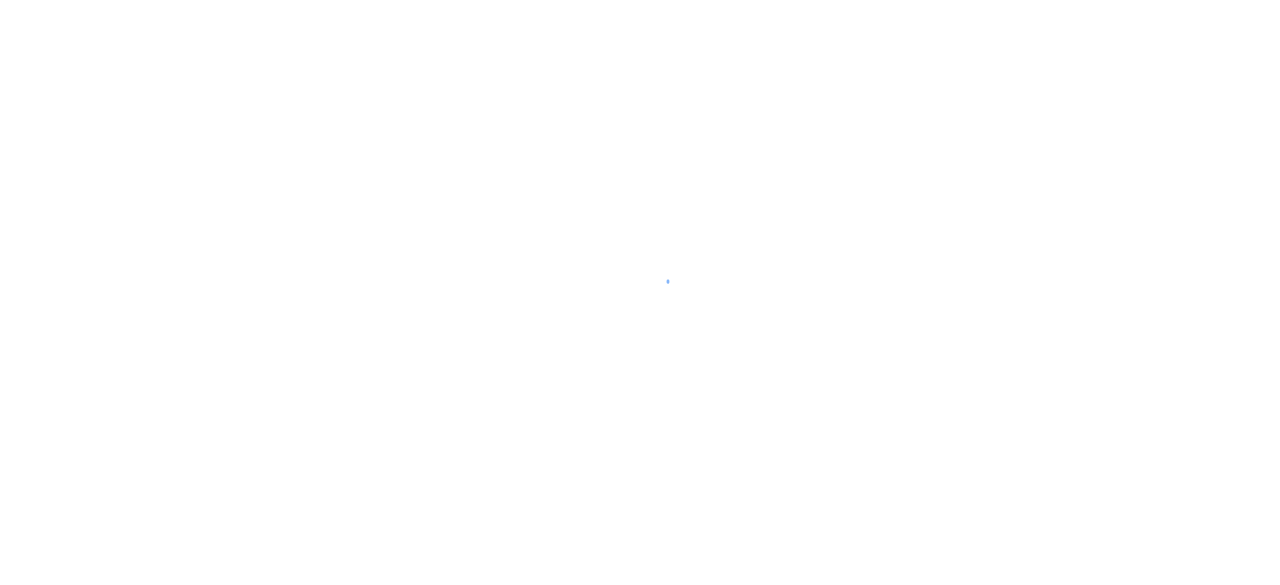 scroll, scrollTop: 0, scrollLeft: 0, axis: both 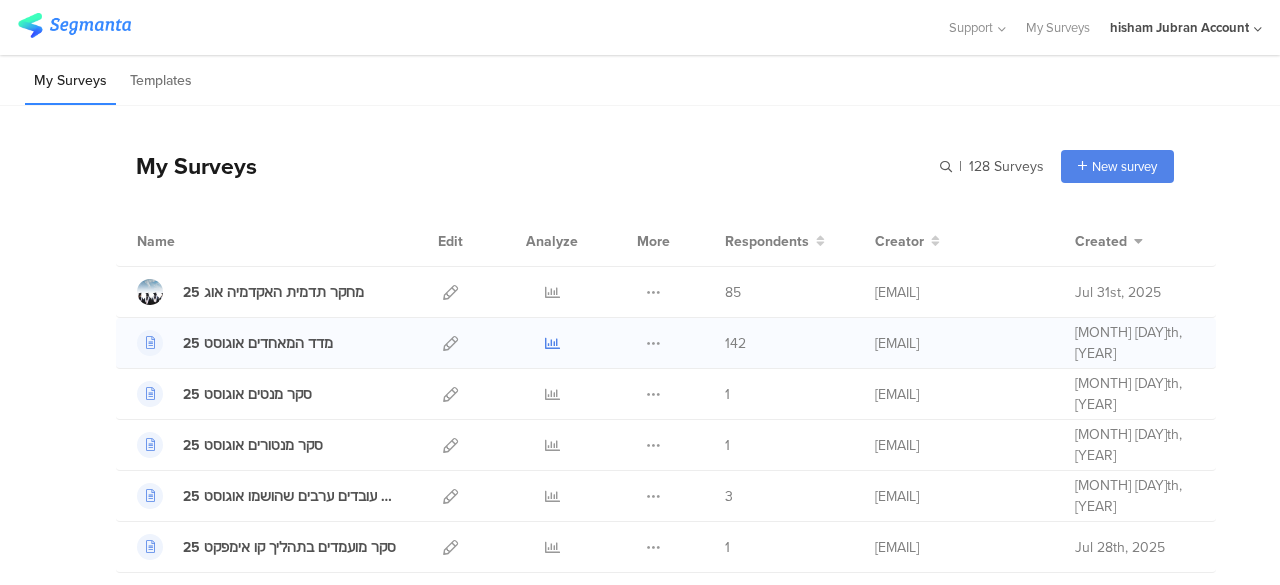 click at bounding box center (552, 343) 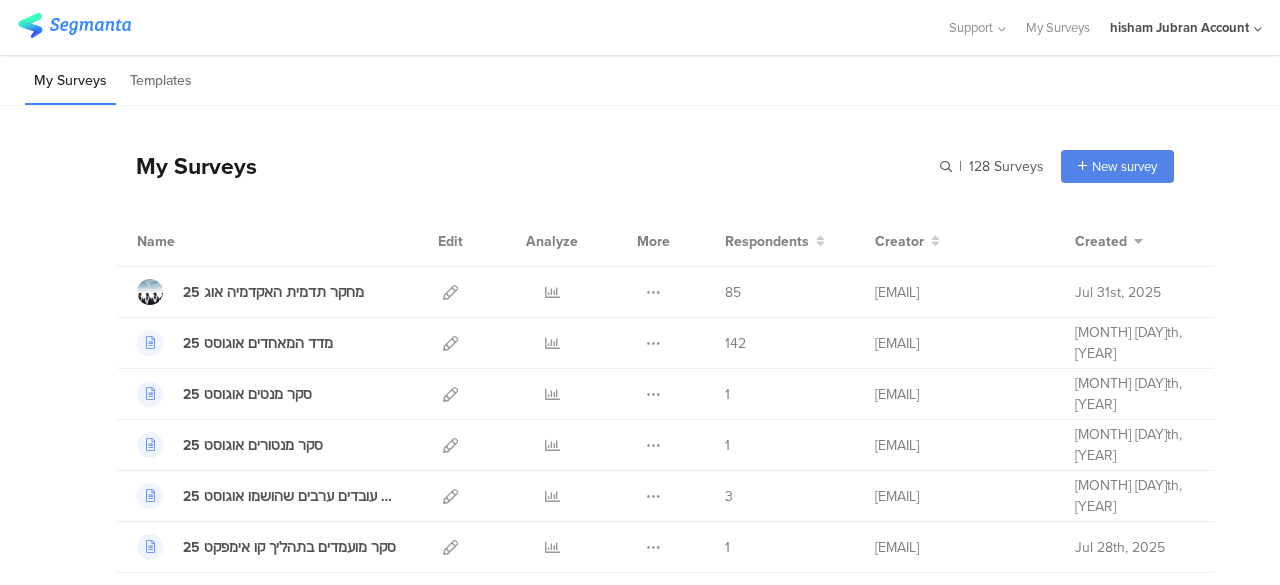 click on "My Surveys
Templates" at bounding box center [640, 80] 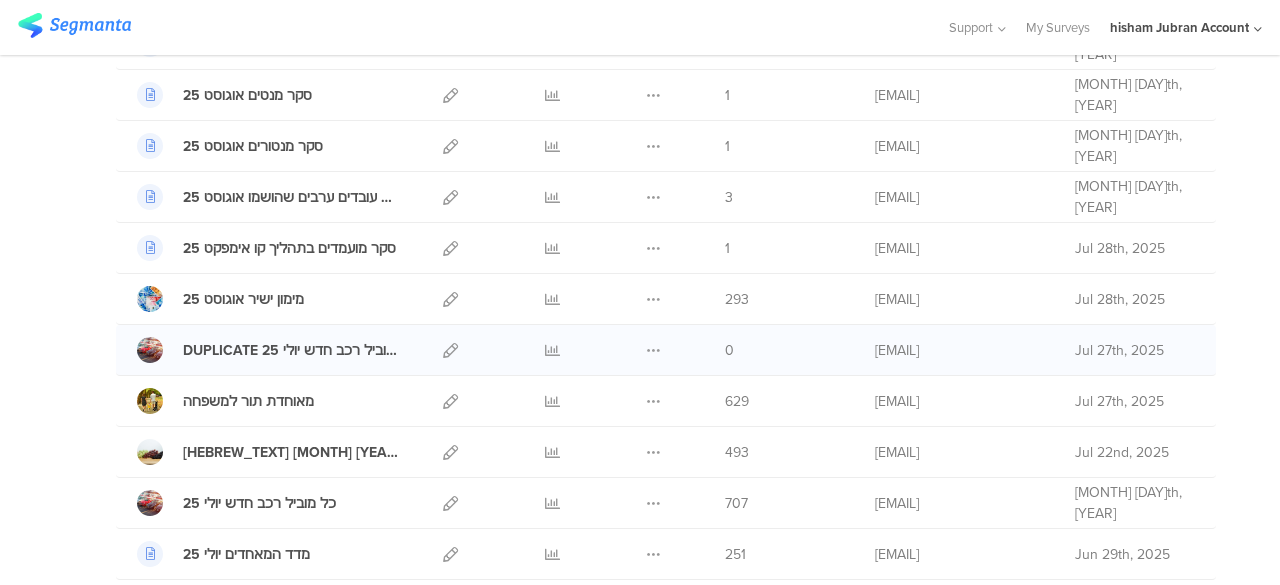 scroll, scrollTop: 300, scrollLeft: 0, axis: vertical 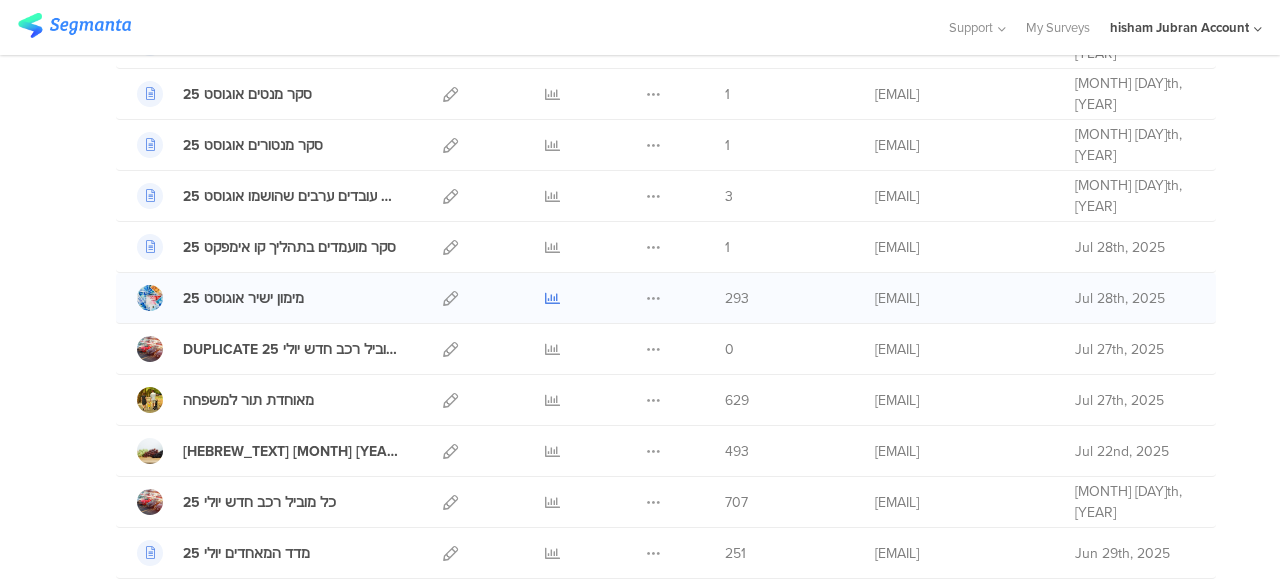 click at bounding box center [552, 298] 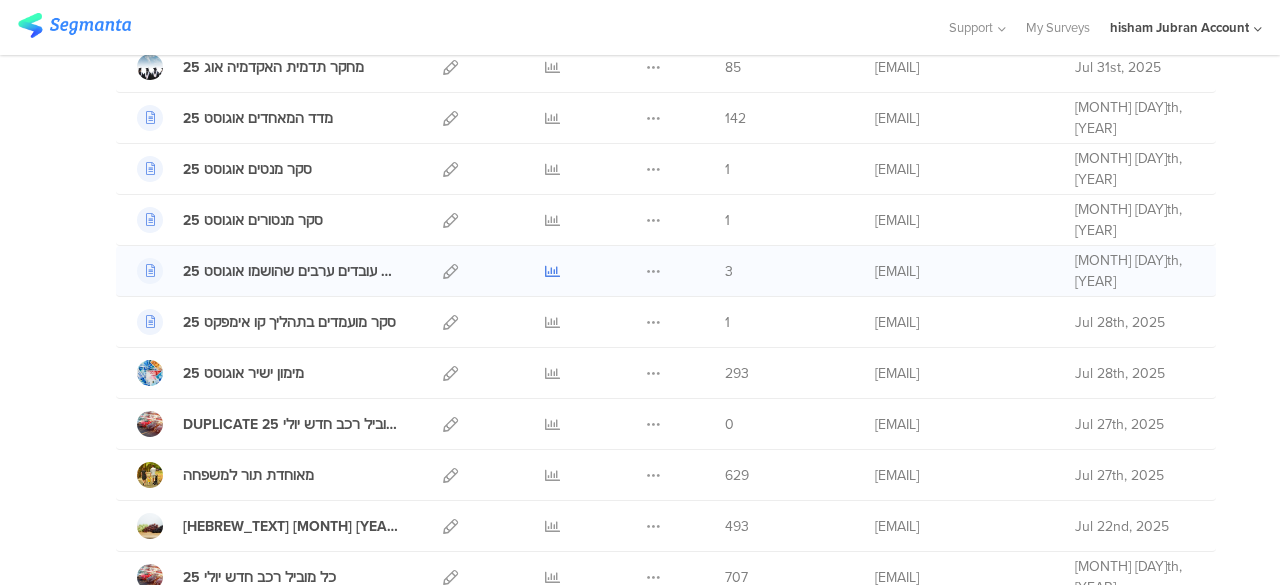 scroll, scrollTop: 200, scrollLeft: 0, axis: vertical 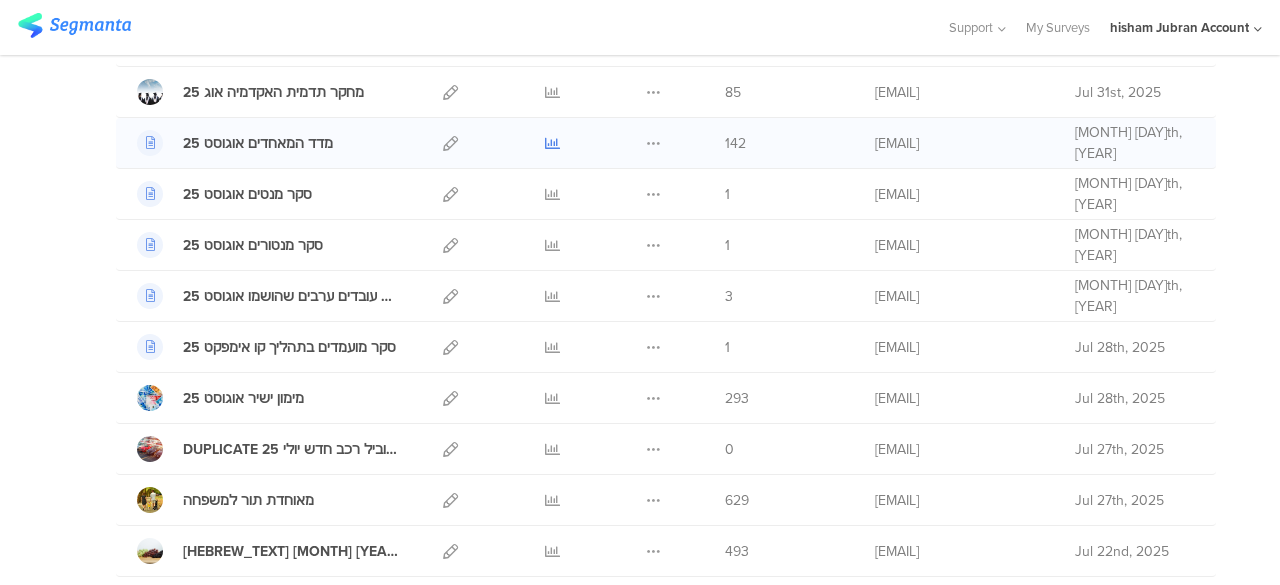 click at bounding box center [552, 143] 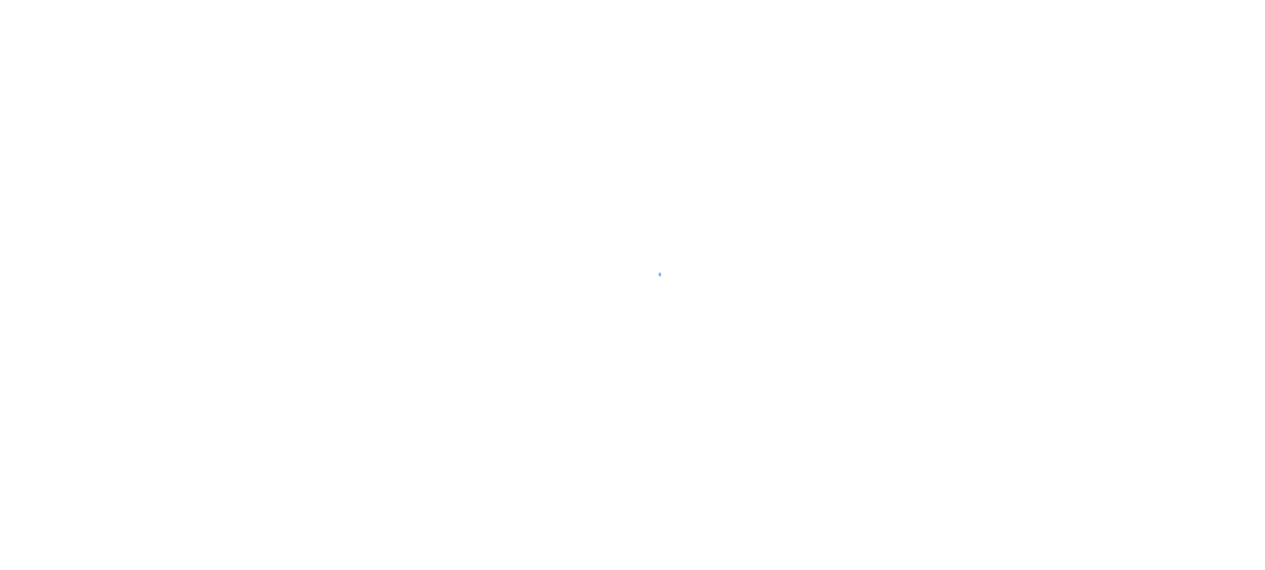 scroll, scrollTop: 0, scrollLeft: 0, axis: both 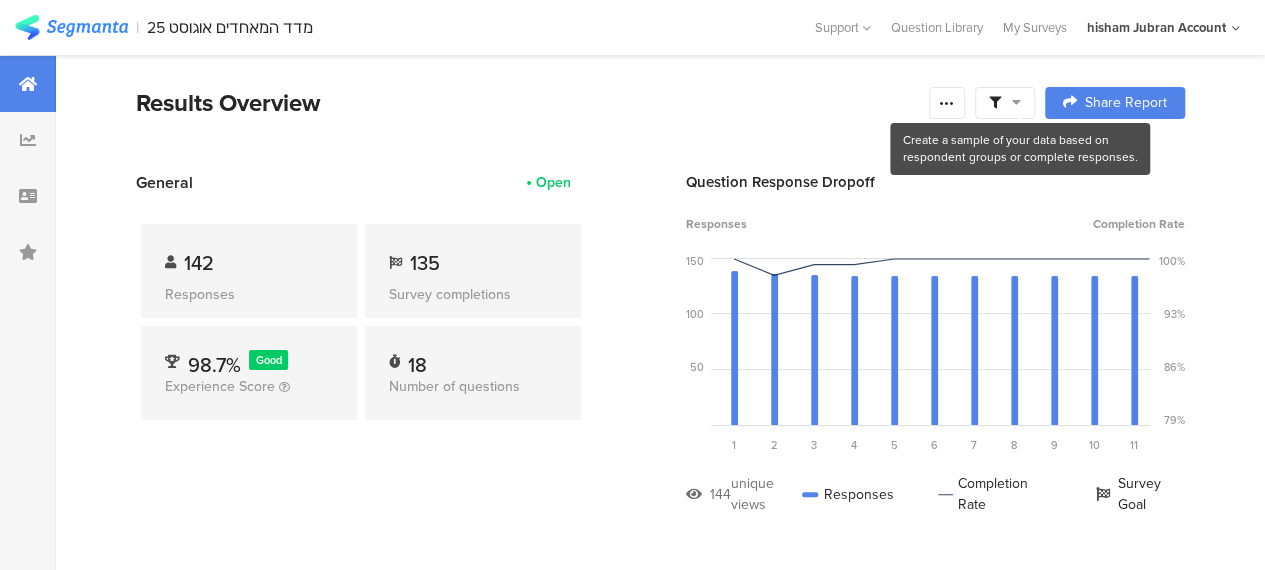 click at bounding box center (1005, 103) 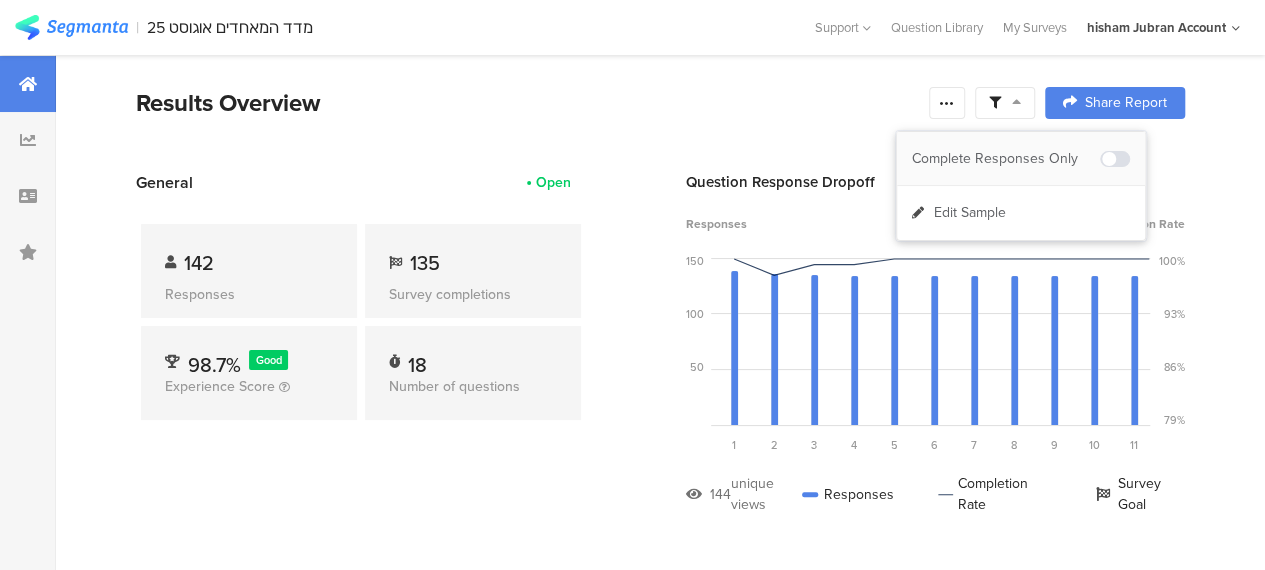 click on "Complete Responses Only" at bounding box center [1006, 159] 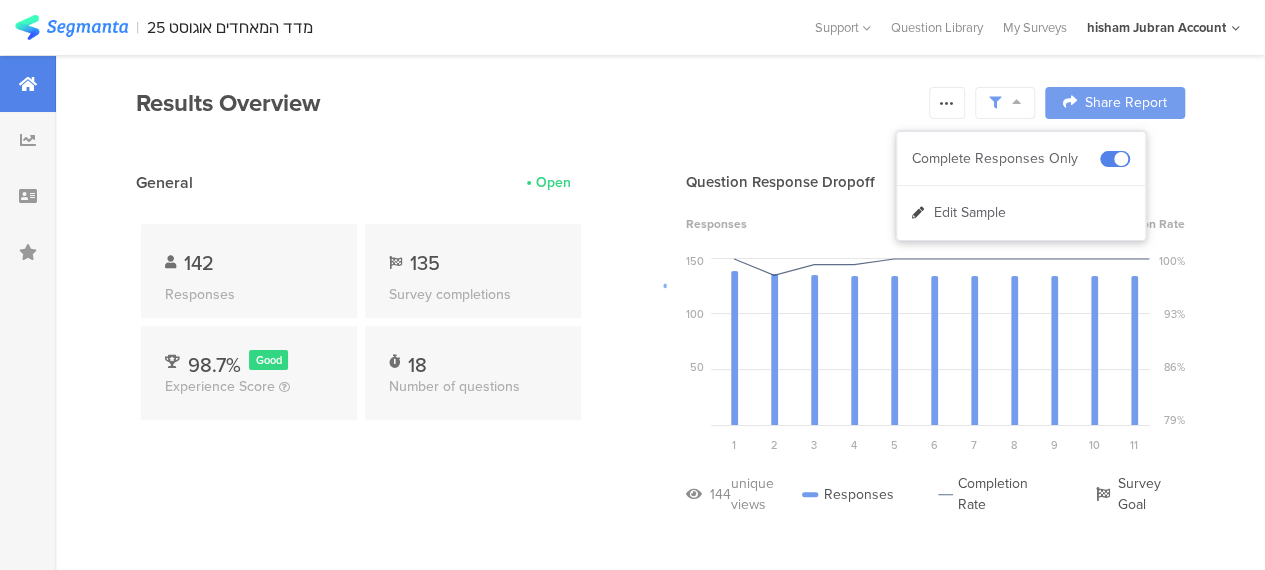 click at bounding box center (632, 285) 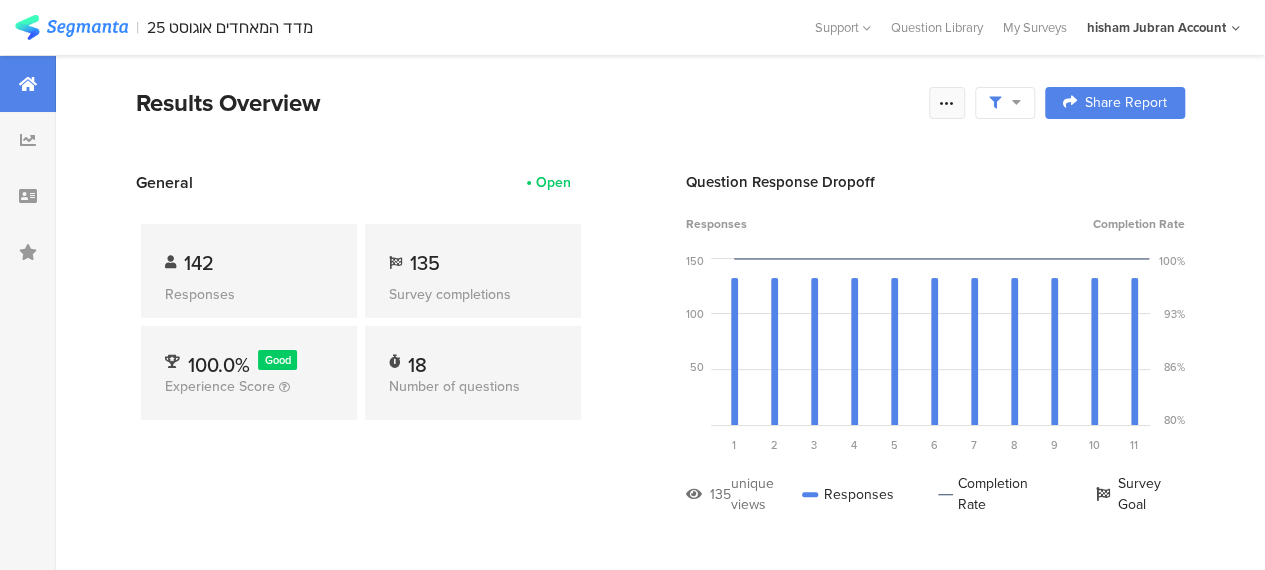 drag, startPoint x: 972, startPoint y: 92, endPoint x: 963, endPoint y: 105, distance: 15.811388 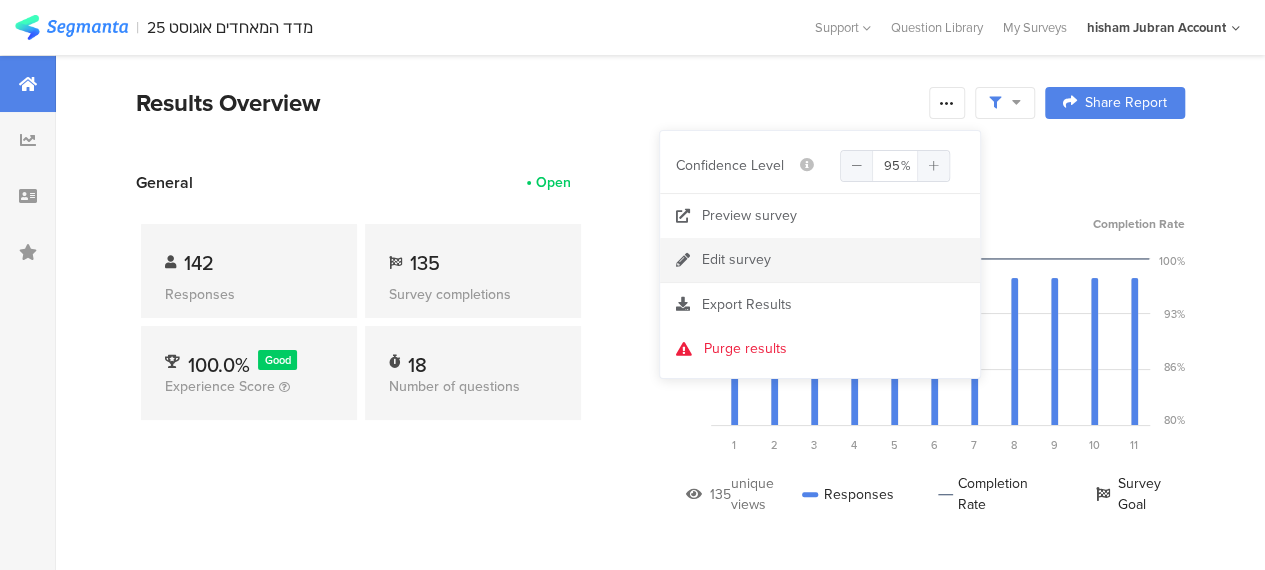 click on "Edit survey" at bounding box center (736, 260) 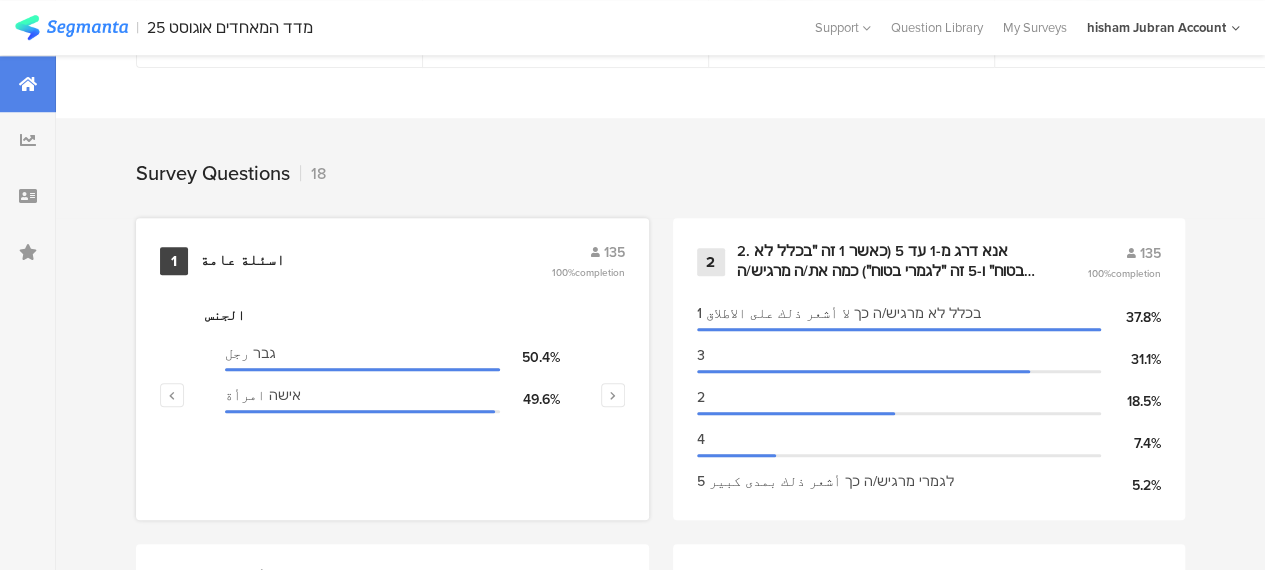 scroll, scrollTop: 800, scrollLeft: 0, axis: vertical 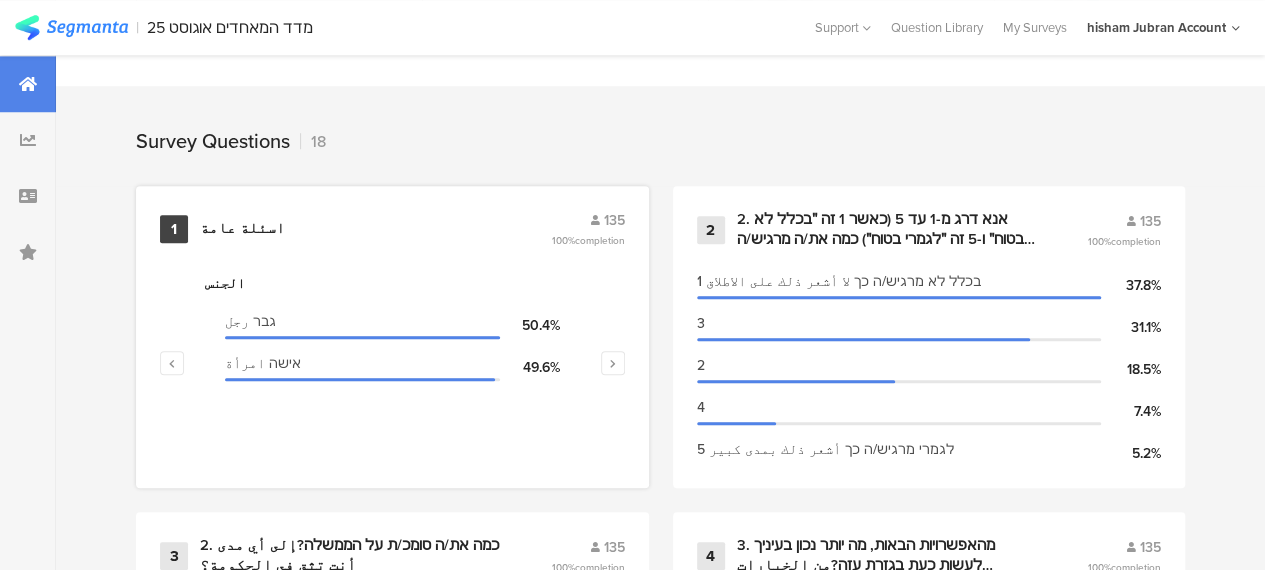 click on "اسئلة عامة" at bounding box center [242, 229] 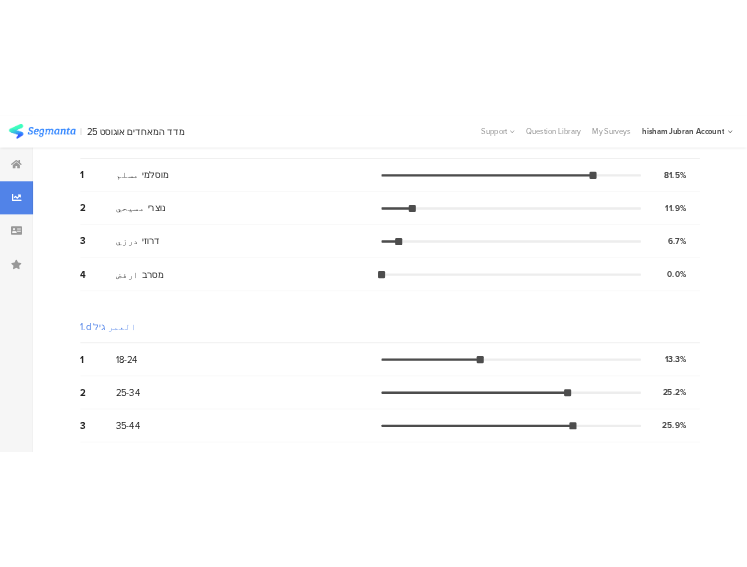 scroll, scrollTop: 0, scrollLeft: 0, axis: both 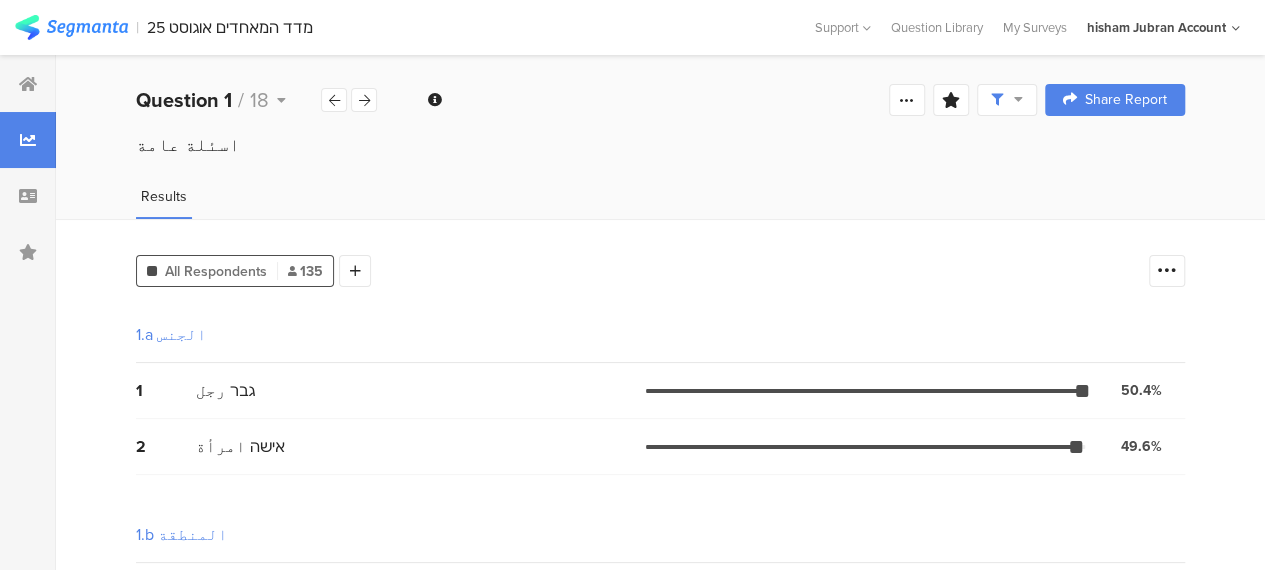 drag, startPoint x: 1190, startPoint y: 268, endPoint x: 1192, endPoint y: 291, distance: 23.086792 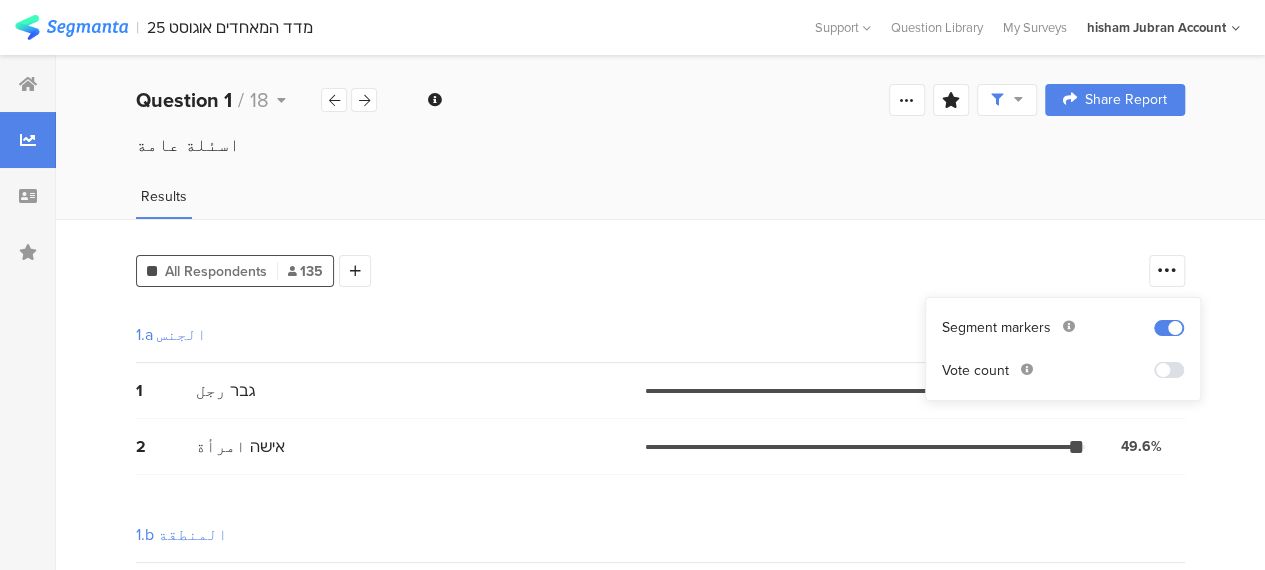 click at bounding box center [1169, 370] 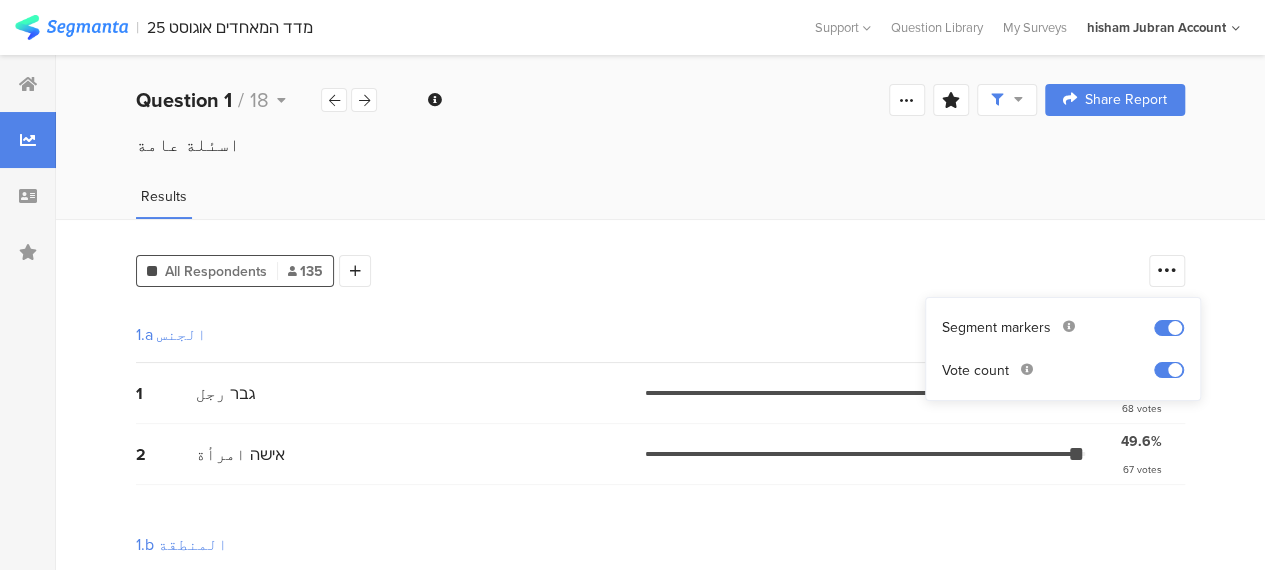 click on "All Respondents       135
Add Segment             1.a الجنس
1     גבר رجل             50.4%   68 votes 2     אישה امرأة             49.6%   67 votes 1.b المنطقة
1     גליל الجليل             59.3%   80 votes 2     משולש المثلث             13.3%   18 votes 3     נגב النقب             11.9%   16 votes 4     ערים מעורבות مدن مختلطة: حيفا عكا الرملة اللد يافا             15.6%   21 votes 1.c الديانة
1     מוסלמי مسلم             81.5%   110 votes 2     נוצרי مسيحي             11.9%   16 votes 3     דרוזי درزي             6.7%   9 votes 4     מסרב ارفض             0.0%   0 votes 1.d العمر גיל
1     18-24             13.3%   18 votes 2     25-34             25.2%   34 votes 3     35-44             25.9%   35 votes 4     45-54             25.2%   34 votes 5     55-64             7.4%   10 votes 6" at bounding box center (660, 918) 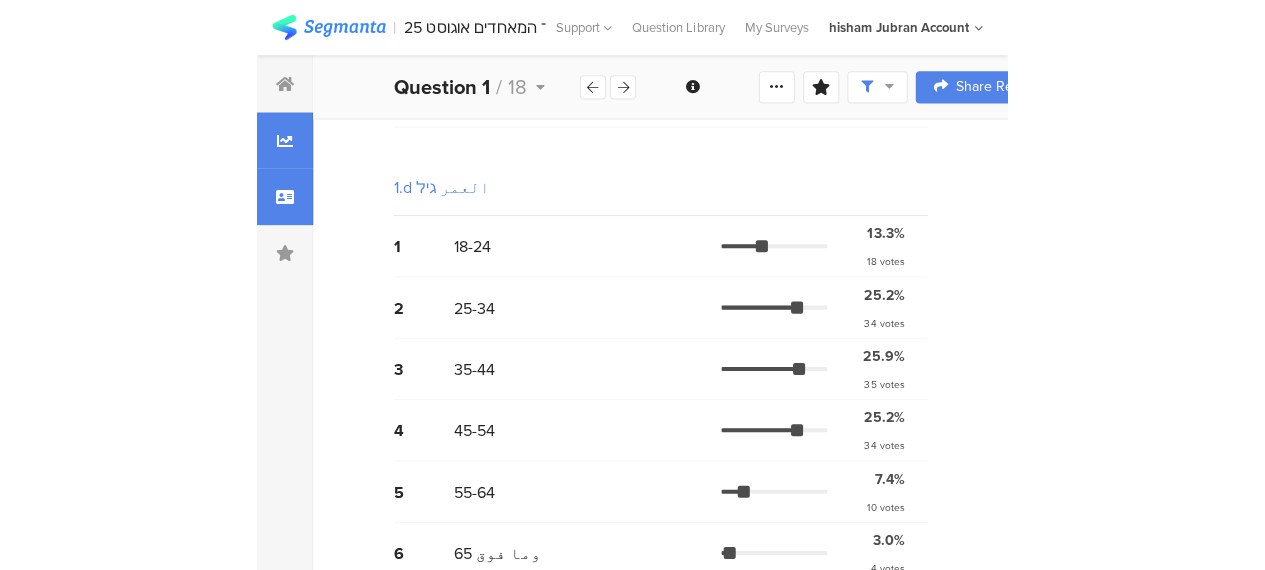scroll, scrollTop: 1019, scrollLeft: 0, axis: vertical 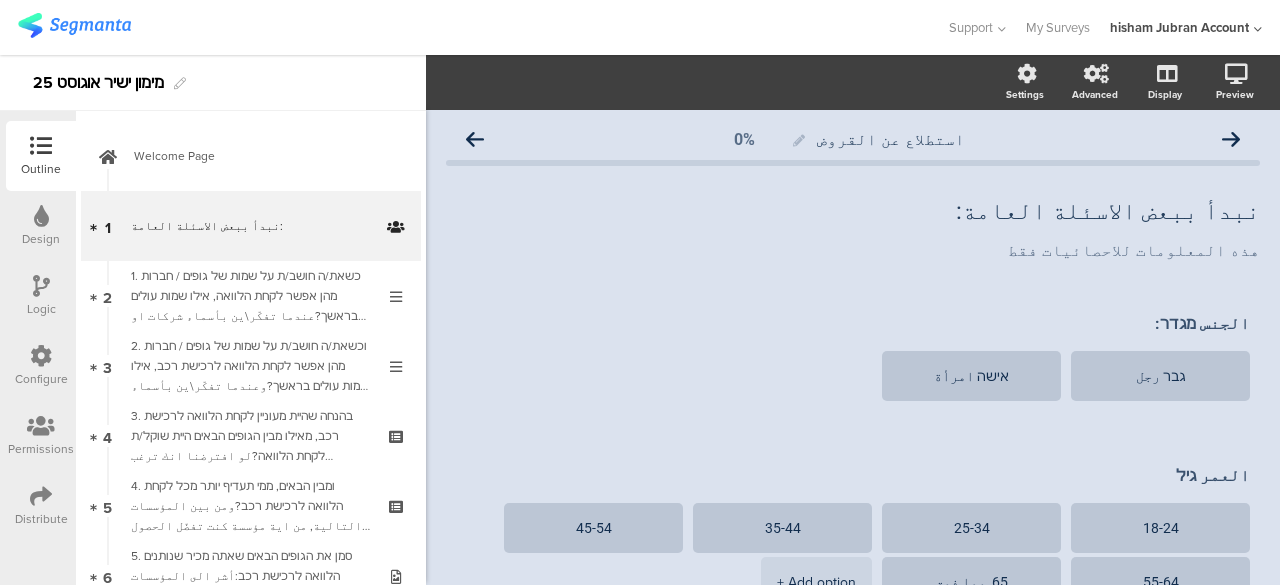 click at bounding box center [41, 496] 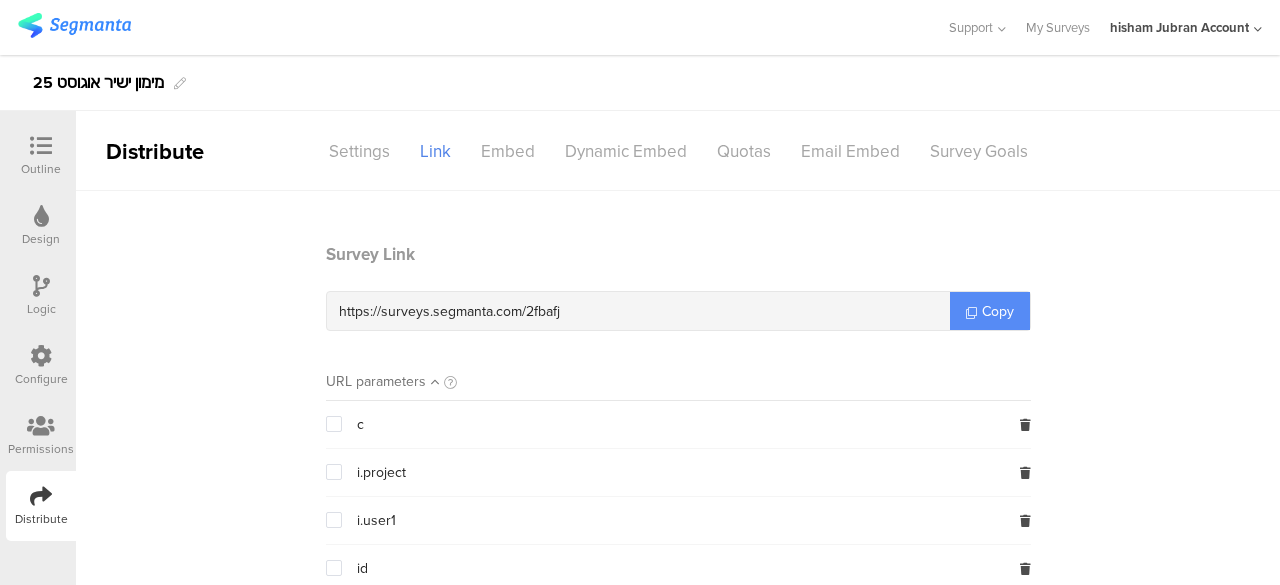 click on "Copy" at bounding box center (990, 311) 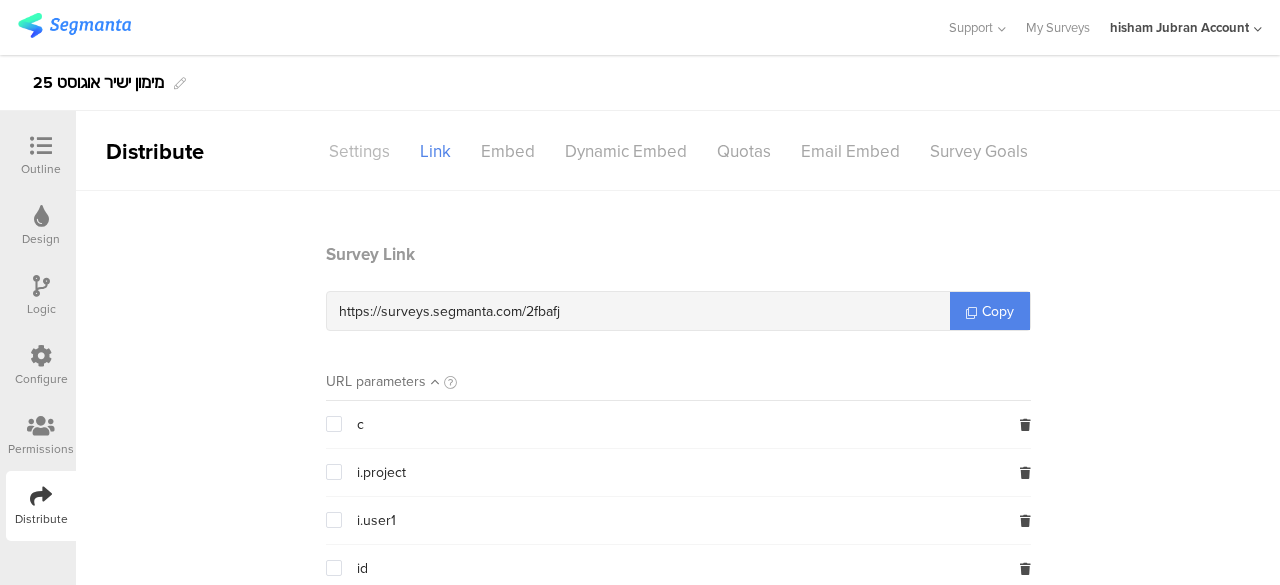 click on "Settings" at bounding box center [359, 151] 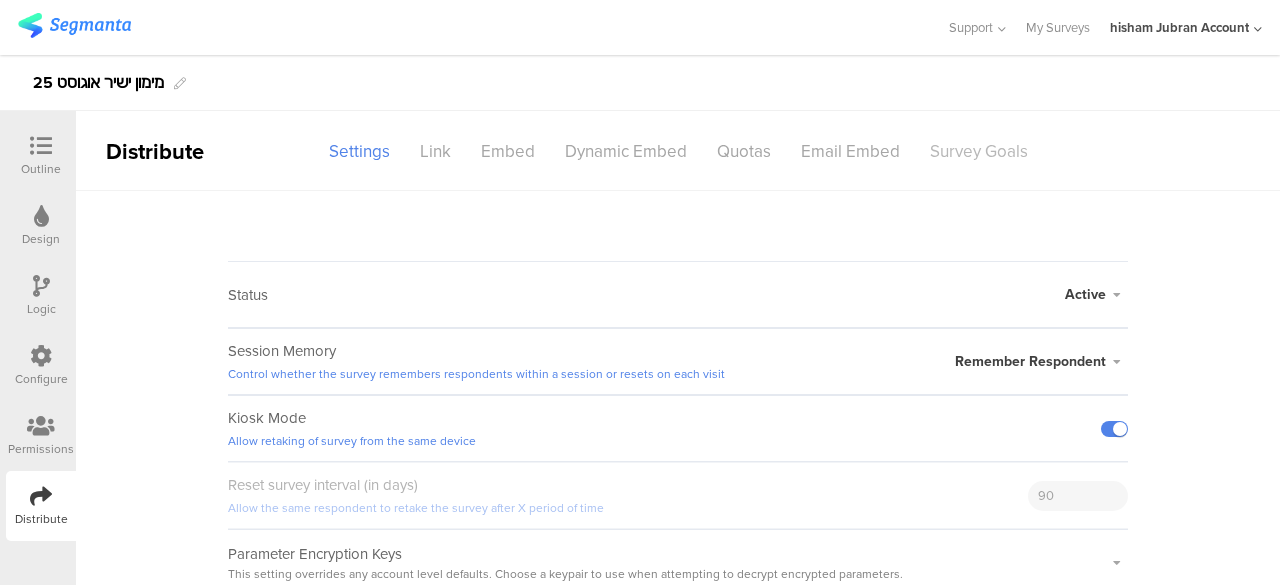 click on "Survey Goals" at bounding box center [979, 151] 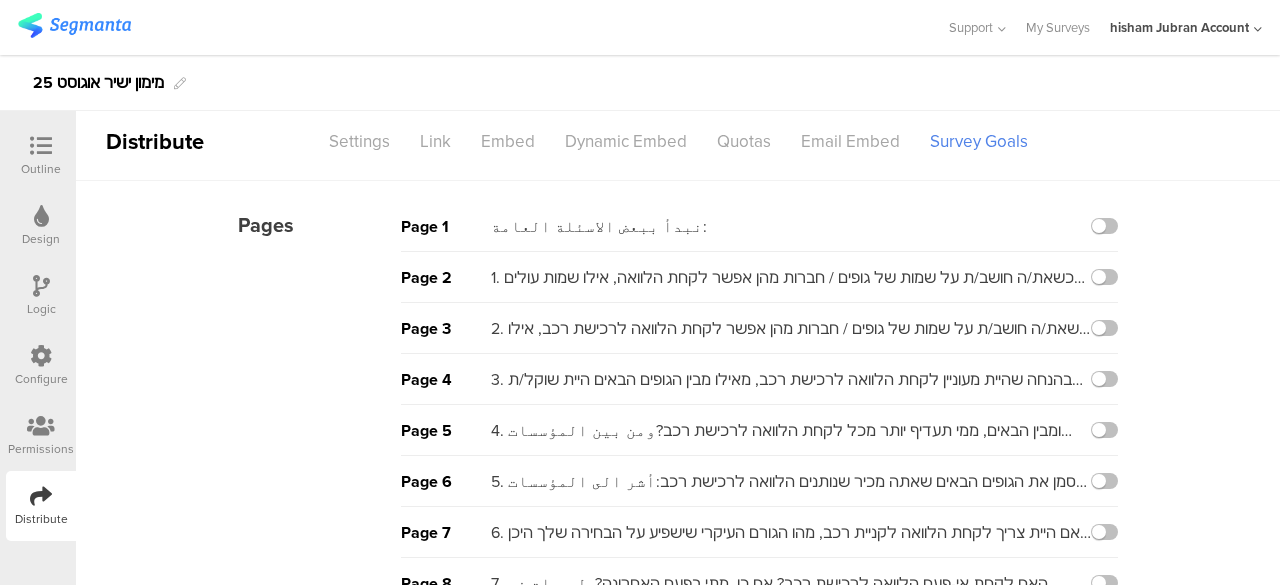 scroll, scrollTop: 0, scrollLeft: 0, axis: both 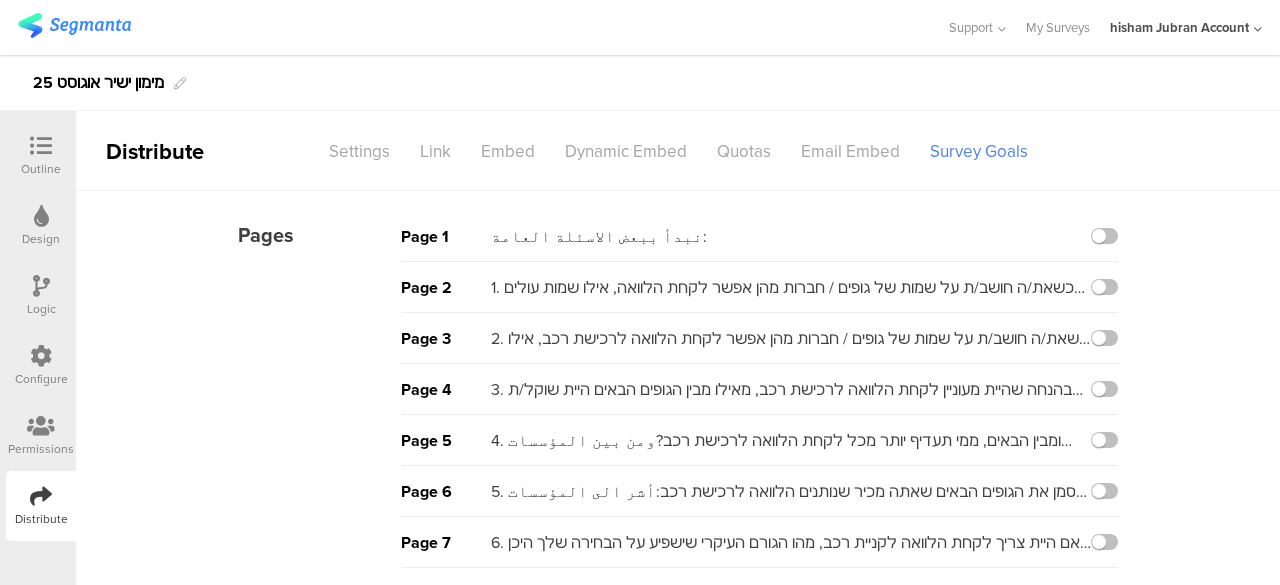 click on "Distribute
Settings Link Embed Dynamic Embed Quotas Email Embed Survey Goals" at bounding box center (678, 151) 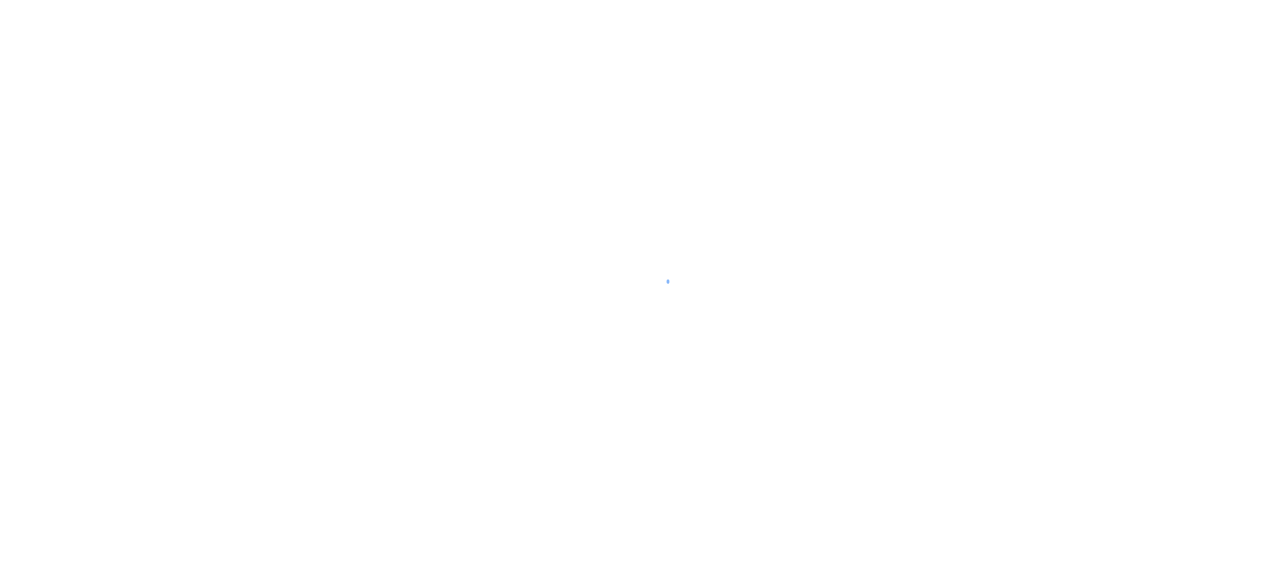 scroll, scrollTop: 0, scrollLeft: 0, axis: both 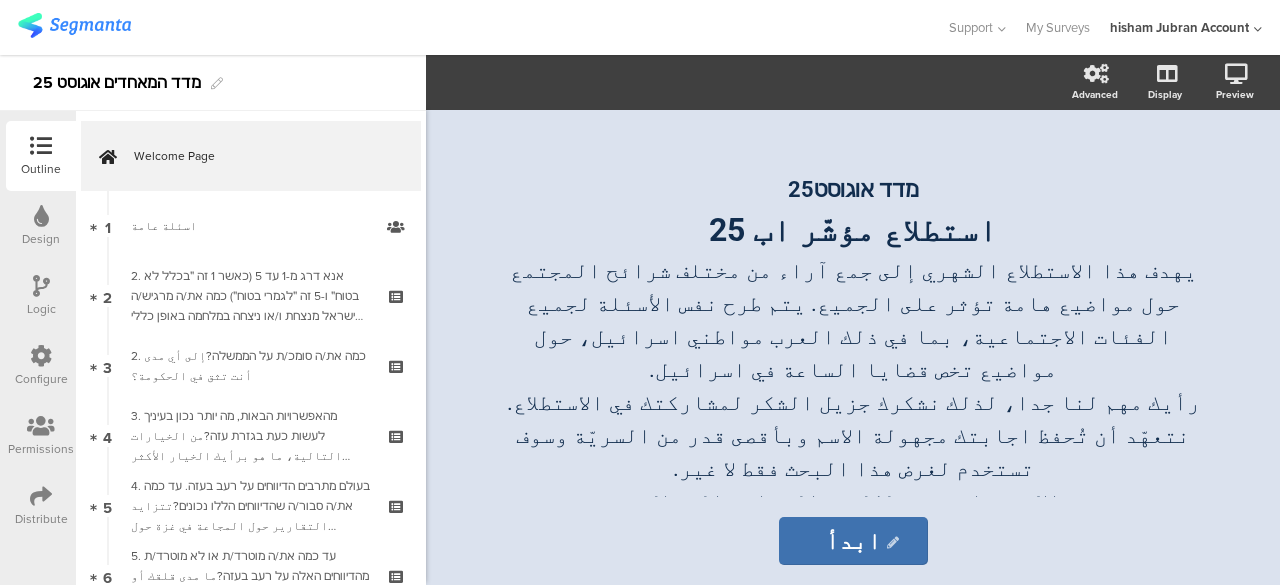 click at bounding box center (41, 496) 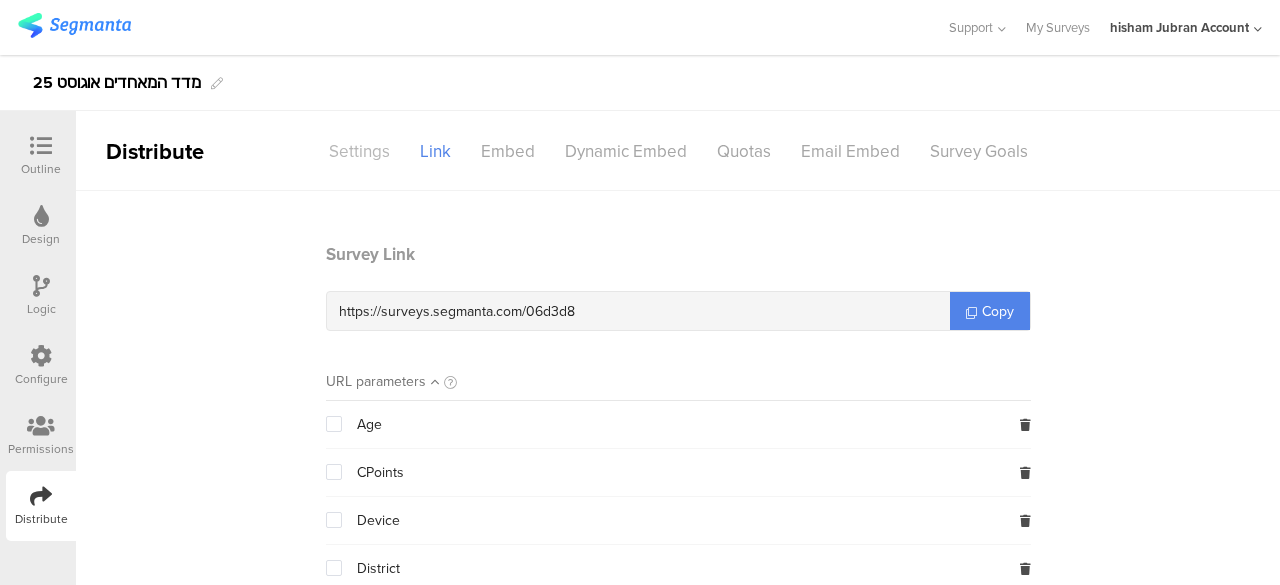 click on "Settings" at bounding box center (359, 151) 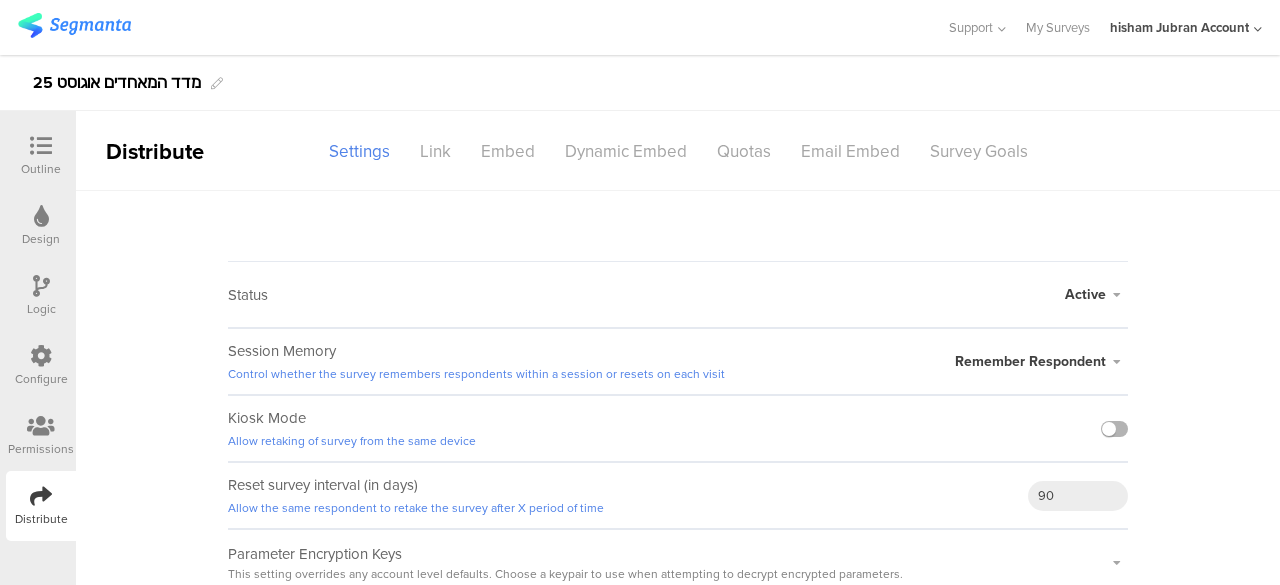 click at bounding box center [1114, 429] 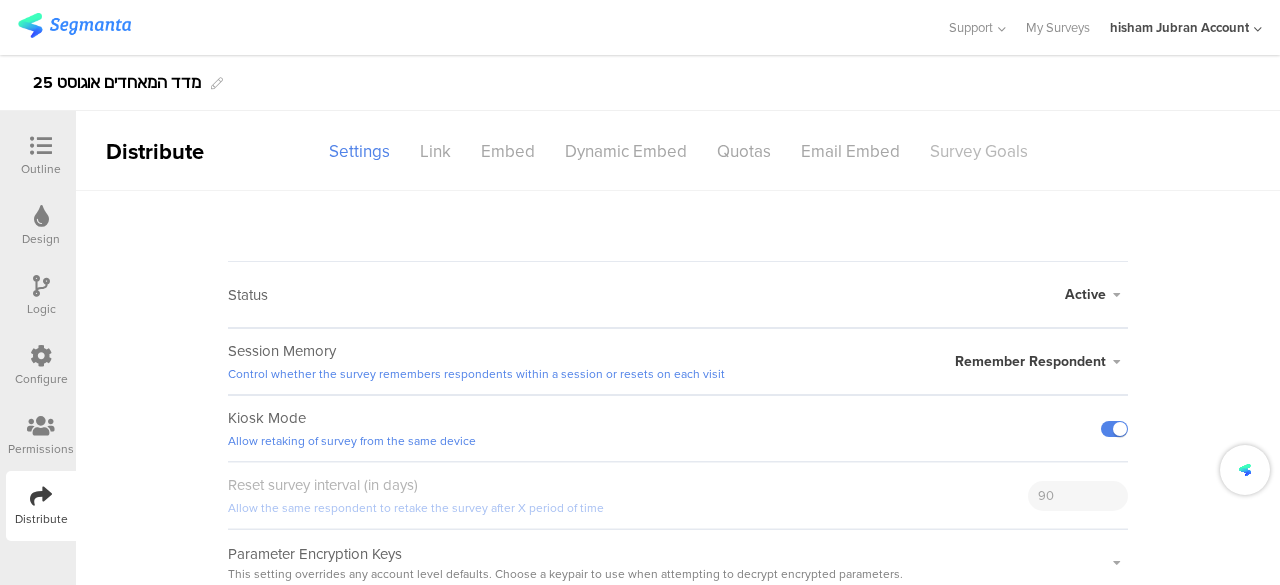 click on "Survey Goals" at bounding box center (979, 151) 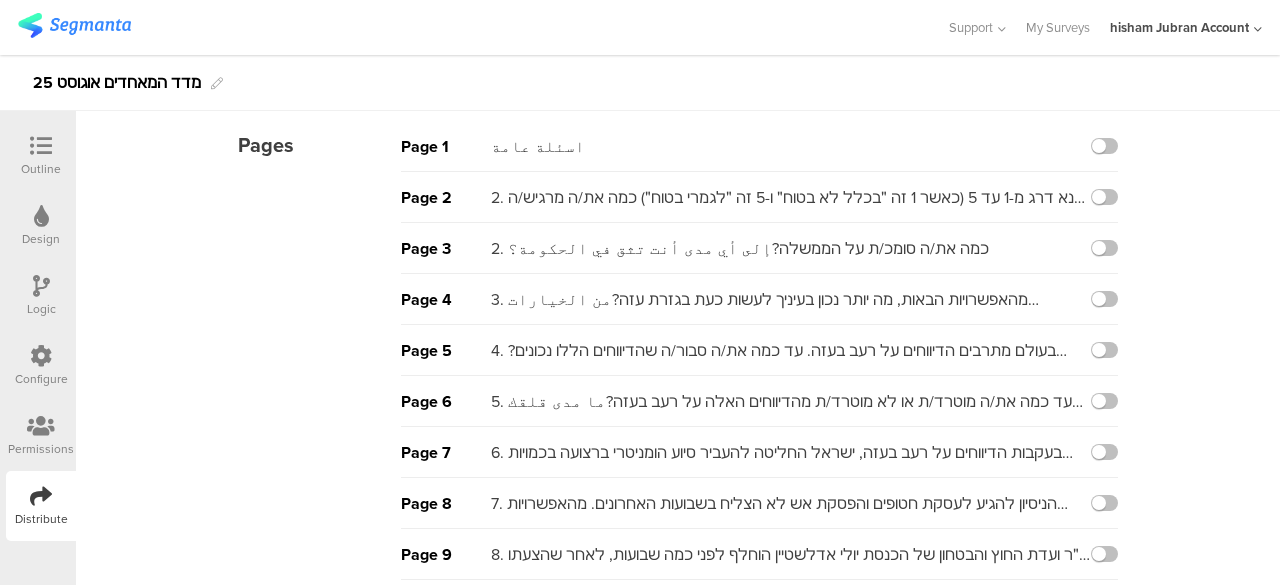 scroll, scrollTop: 0, scrollLeft: 0, axis: both 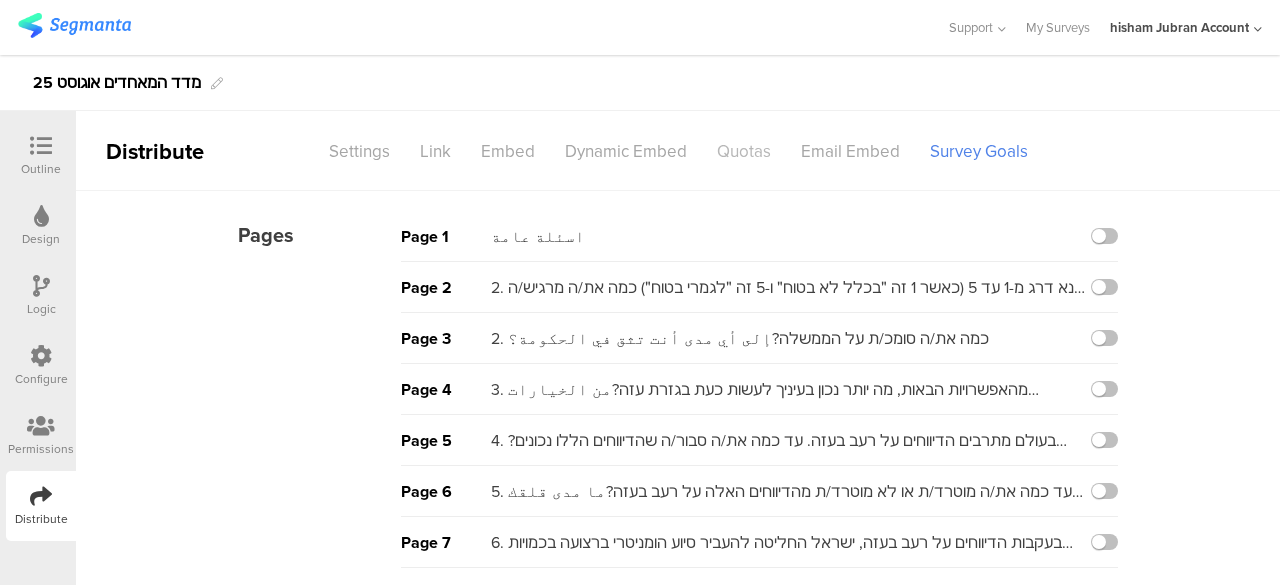 click on "Quotas" at bounding box center (744, 151) 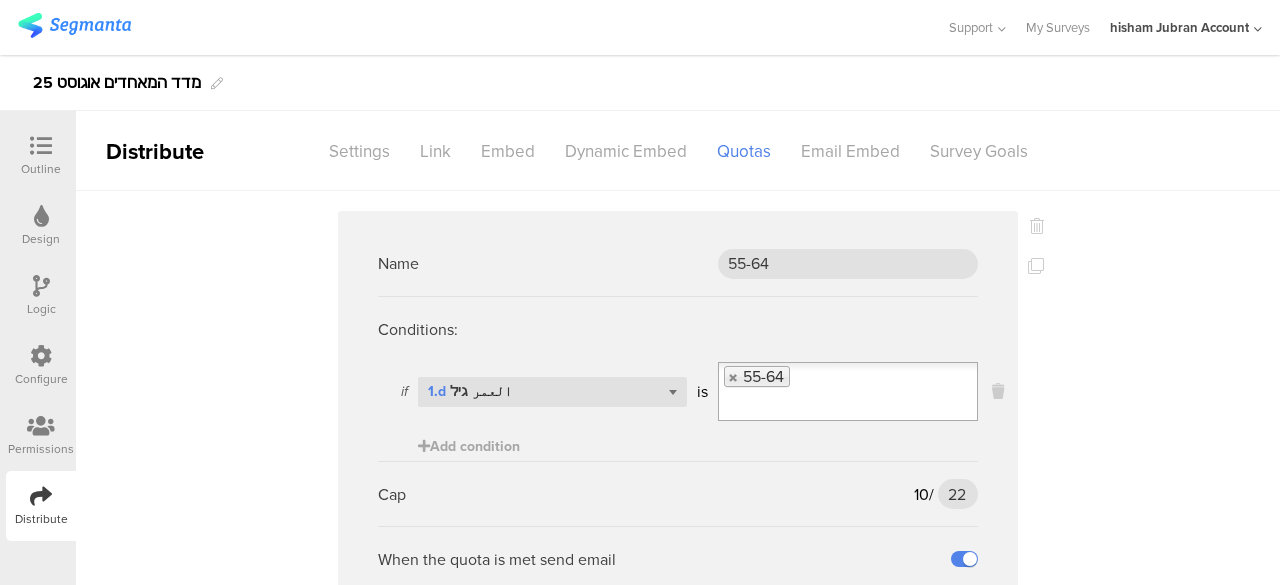 click on "Name
55-64
Conditions:
if
Select question...   1.d العمر גיל
is
55-64
Add condition
Cap
10
/
22
22
When the quota is met send email
Recipients:  (Comma separated email addresses)
[EMAIL]
Over quota destination
Ending B
Name
[PLACE]
Conditions:
if
Select question...   1.b المنطقة
is
[PLACE]
Add condition
Cap
18
/
50
50" at bounding box center [678, 4514] 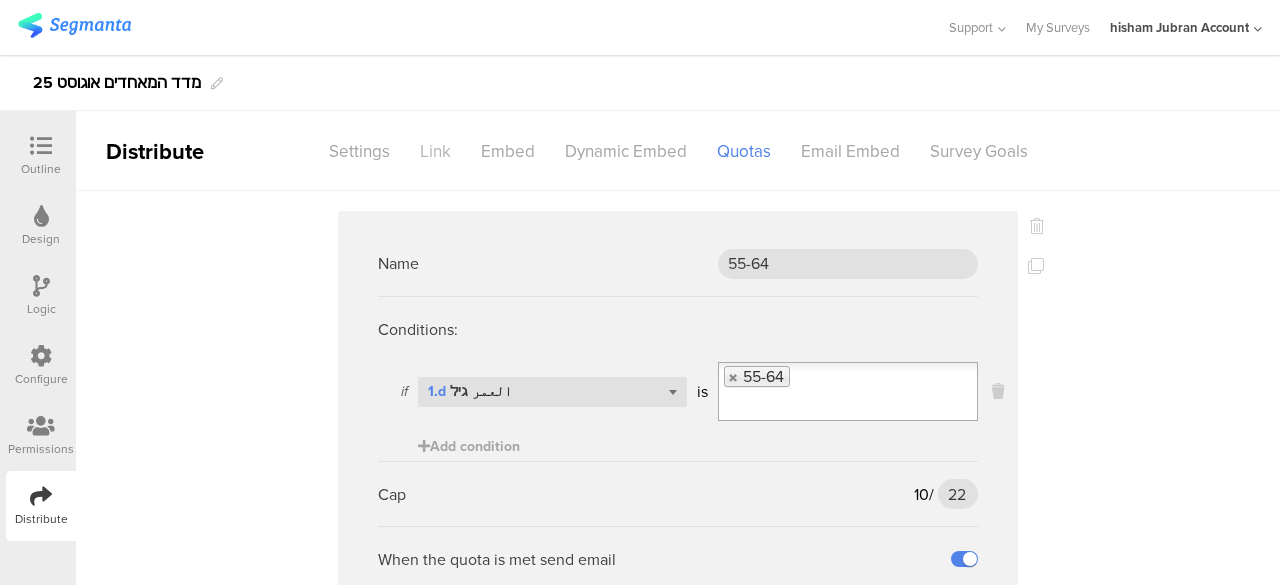 click on "Link" at bounding box center [435, 151] 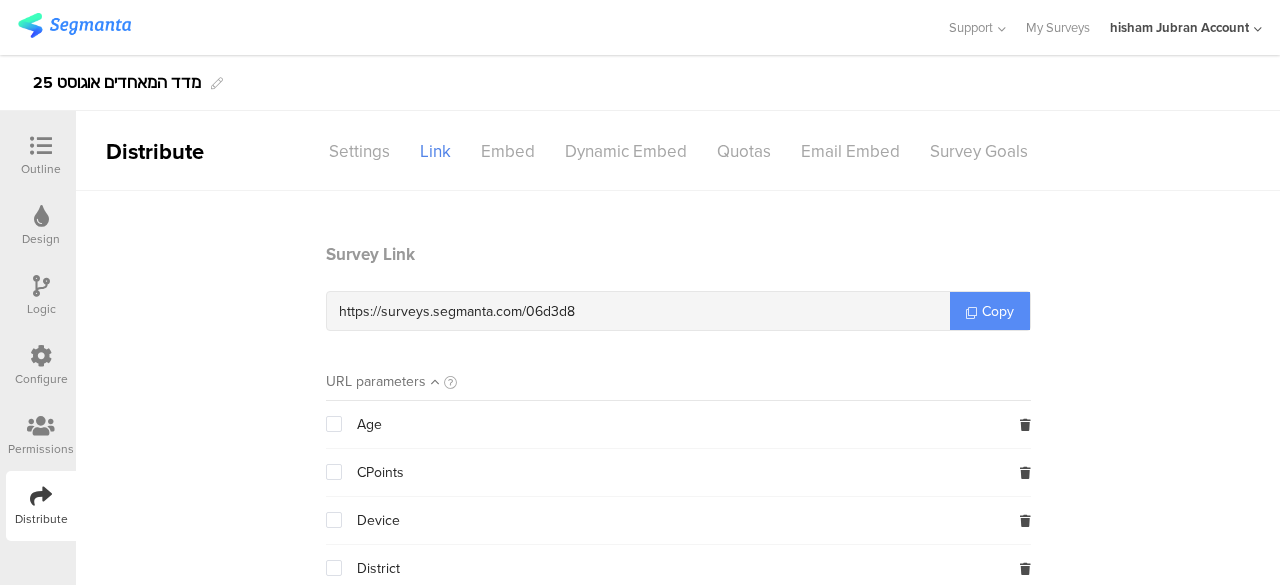 click on "Copy" at bounding box center [990, 311] 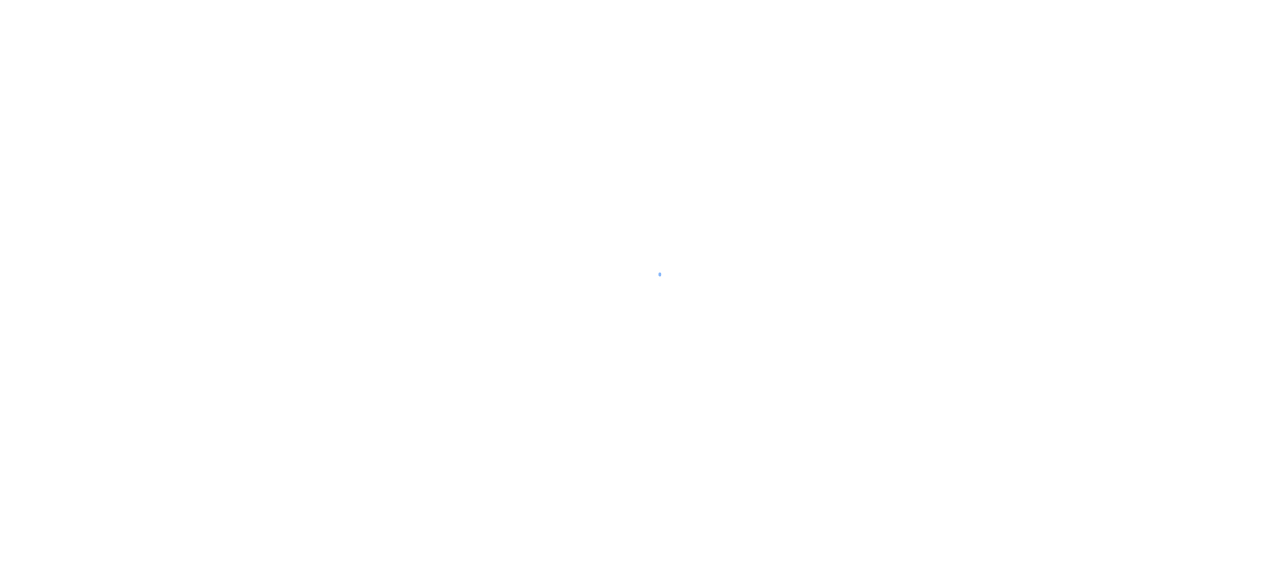 scroll, scrollTop: 0, scrollLeft: 0, axis: both 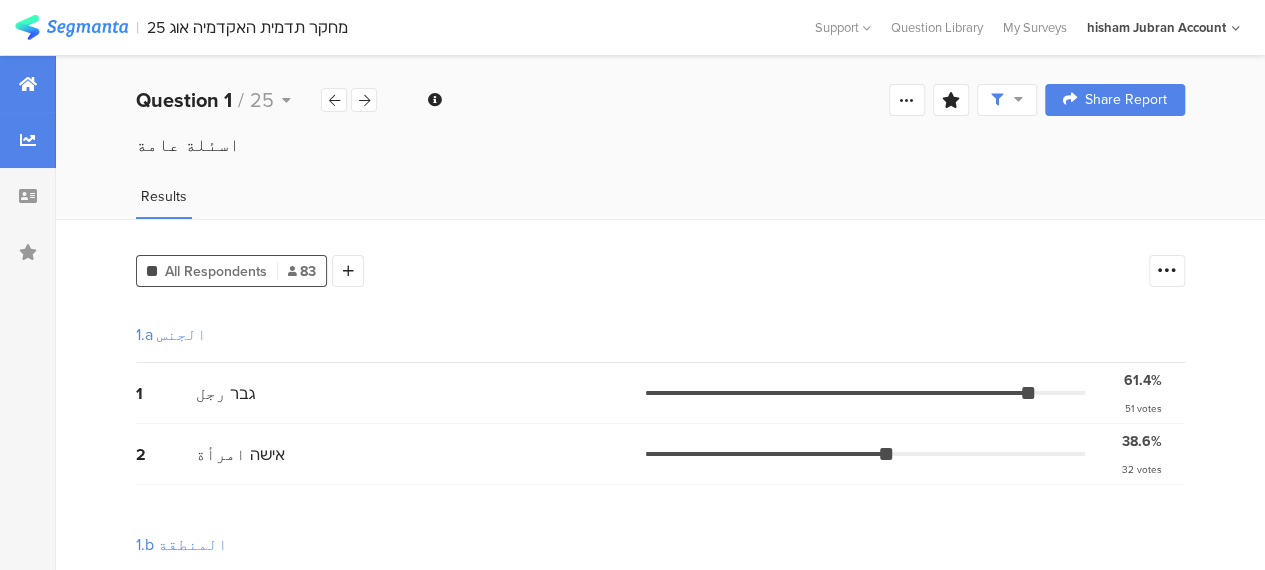 click at bounding box center (28, 84) 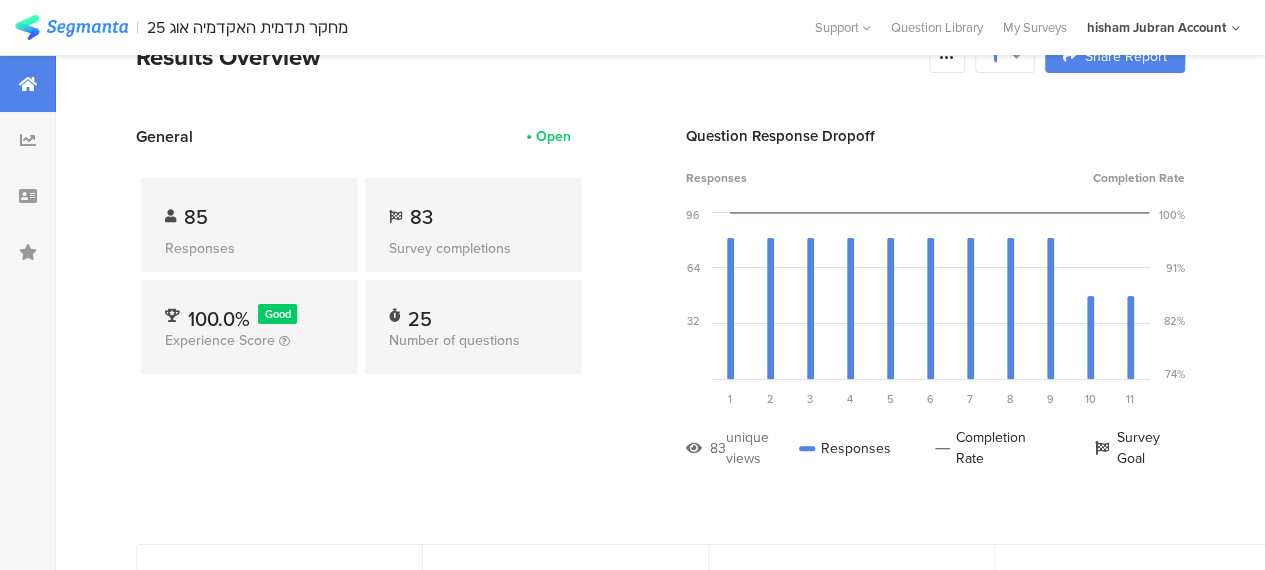 scroll, scrollTop: 0, scrollLeft: 0, axis: both 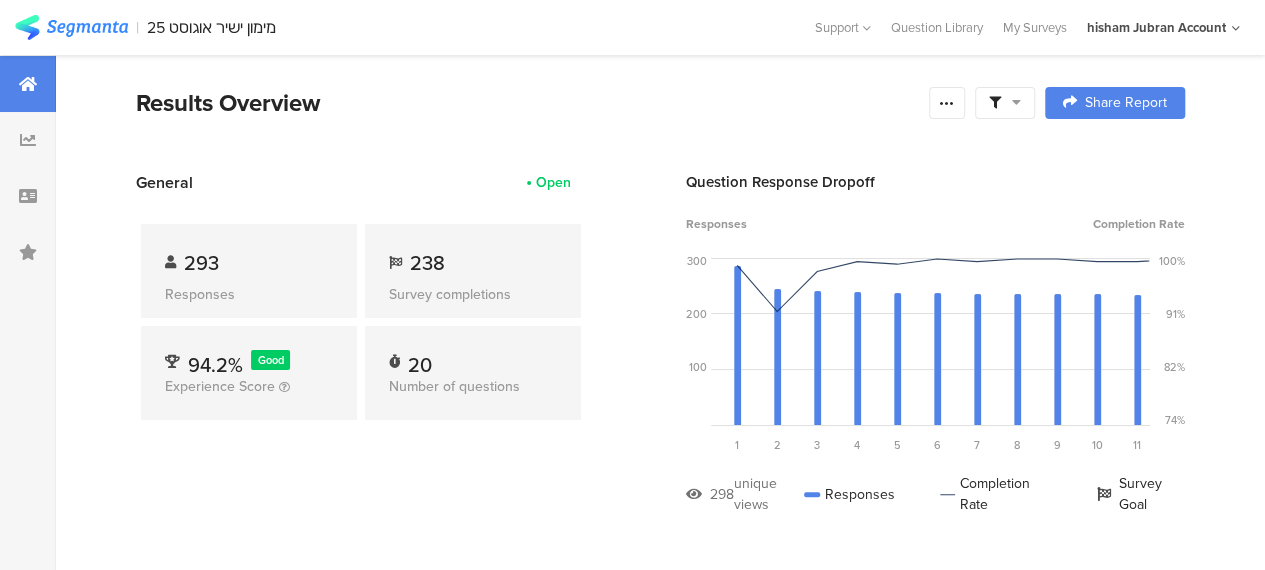 click at bounding box center [1005, 103] 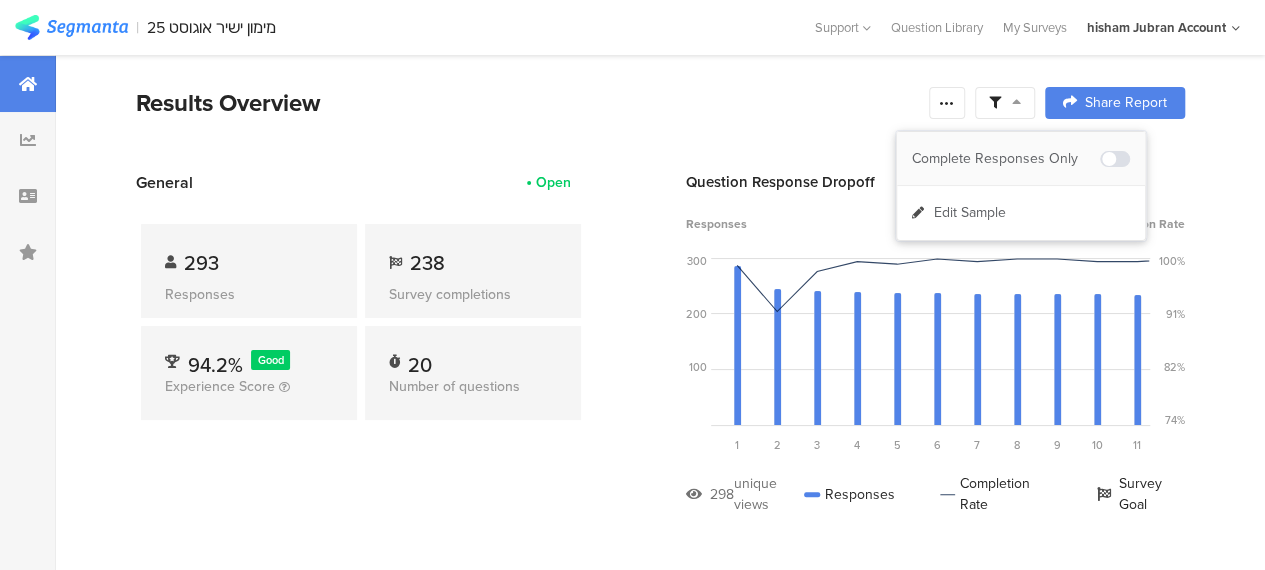 click on "Complete Responses Only" at bounding box center (1006, 159) 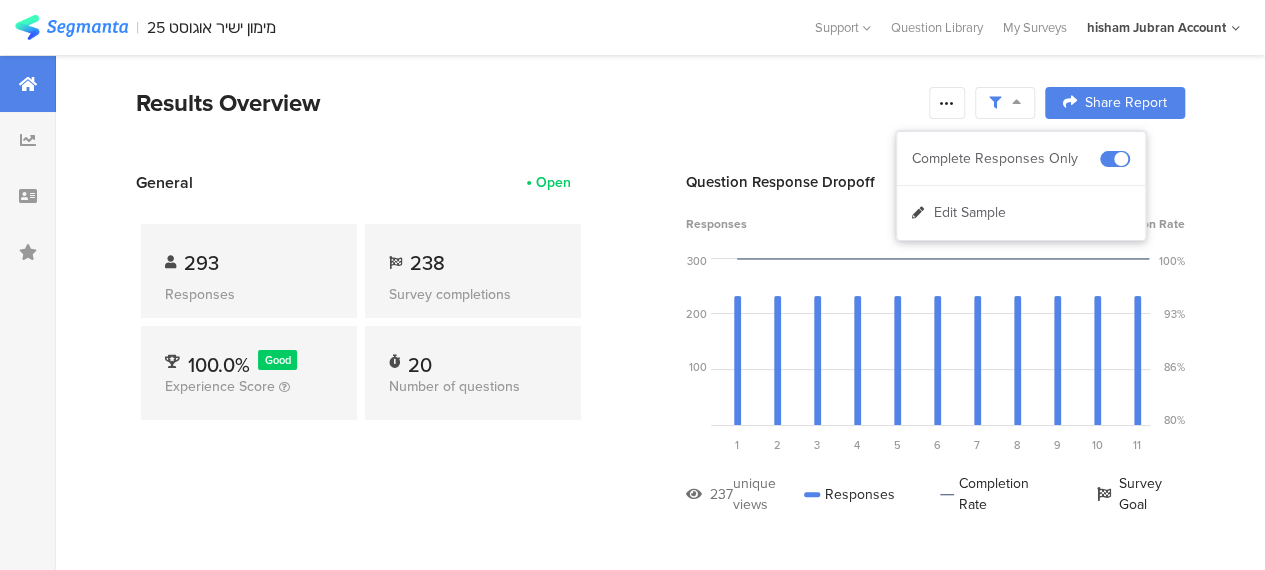 click on "Results Overview   Confidence Level       95   %     Preview survey     Edit survey   Export Results       Purge results
Share Report
Share     Cancel
Share Report
Share Report" at bounding box center [660, 128] 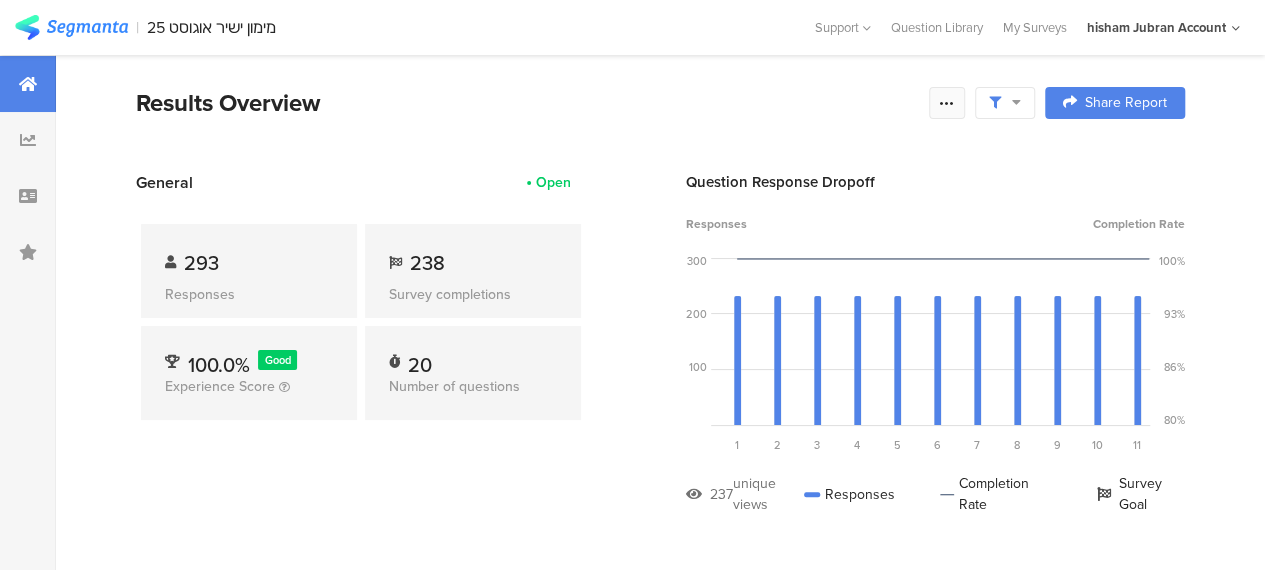 click at bounding box center (947, 103) 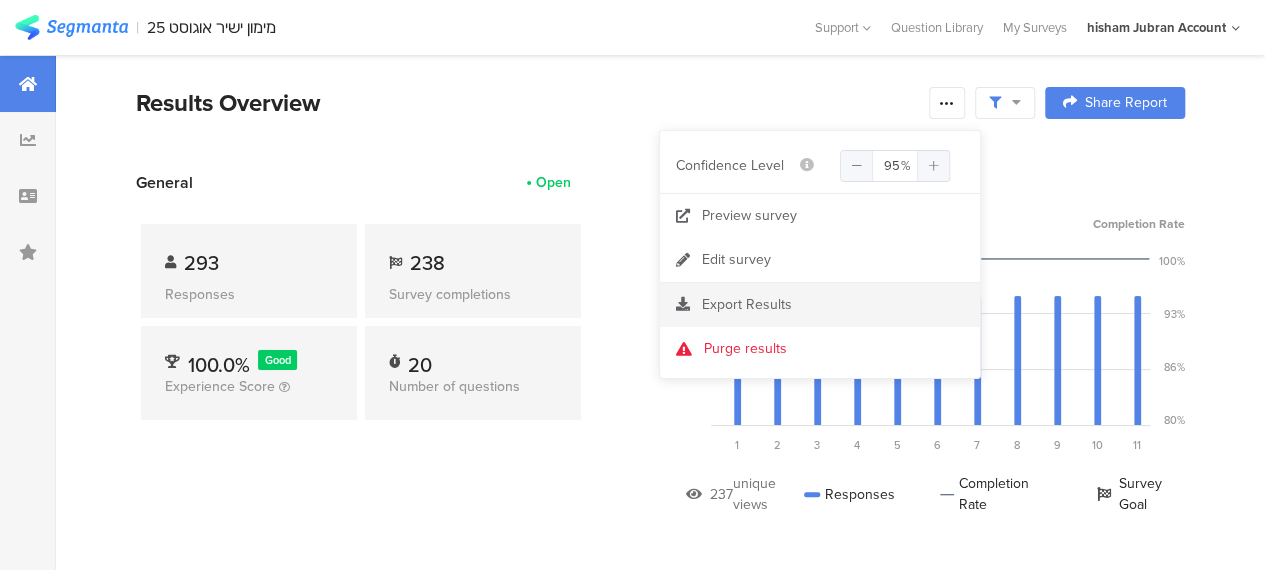 click on "Export Results" at bounding box center (747, 304) 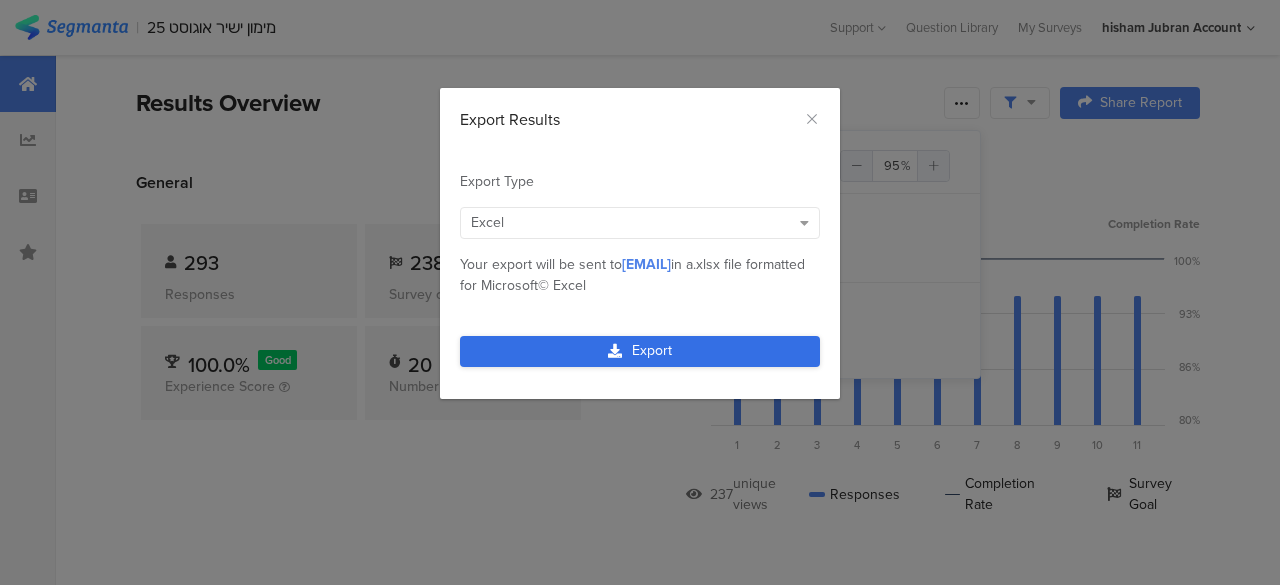 click on "Export" at bounding box center [640, 351] 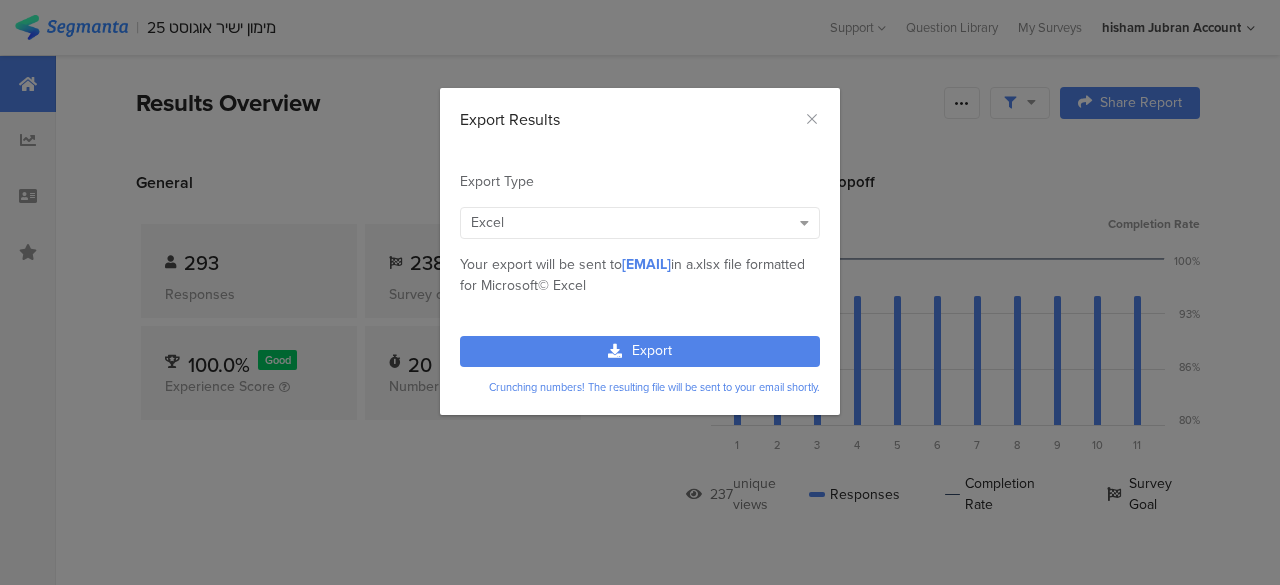 click on "Export Results
Export Type
Excel   Numeric Excel   IBM© SPSS   Tableau Excel   upgrade to PRO   Excel     MPN     Cnsmr ID Param     Source Id Param     Lead Key Param     RECORD IND     ID NBR     Country code     Project source id   10755   Questions     نبدأ ببعض الاسئلة العامة:     الجنس מגדר:           גבר رجل       אישה امرأة       العمر גיל           18-24       25-34       35-44       45-54       55-64       65  وما فوق       الديانة דת           מוסלמי \مسلم       נוצרי مسيحي       דרוזי درزي       منطقة السكن אזור גיאוגרפי           גליל الجليل       משולש المثلث       ערים מעורבות مدن مختلطة       נגב النقب                                   מהבנק שלך البنك الخاص بك                                                         מהבנק שלך البنك الخاص بك" at bounding box center [640, 292] 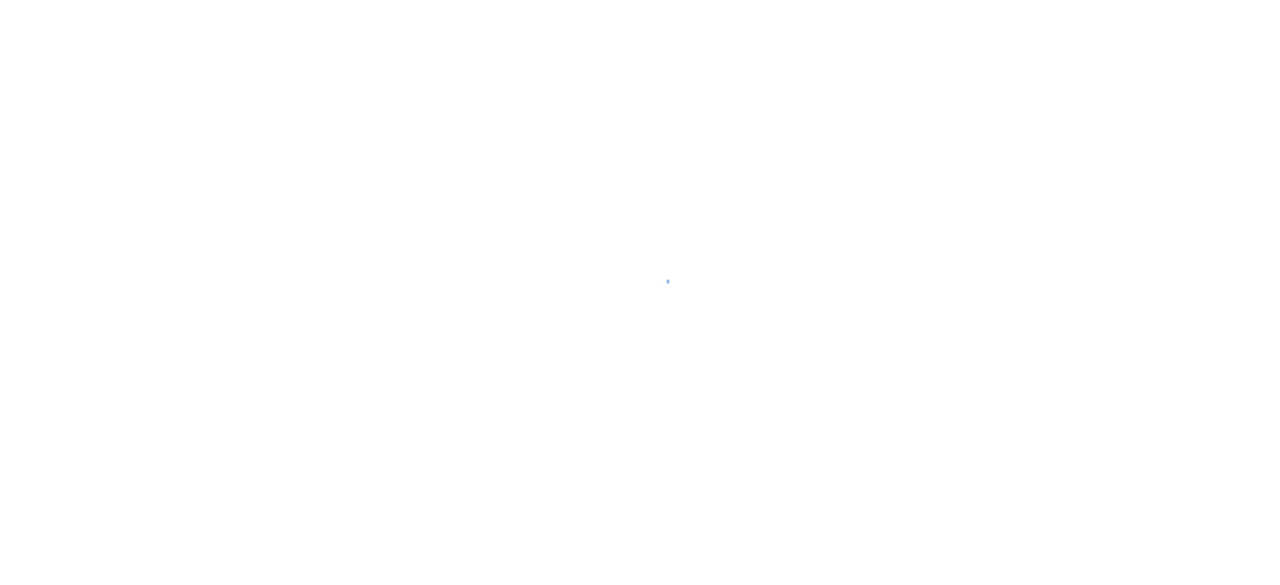 scroll, scrollTop: 0, scrollLeft: 0, axis: both 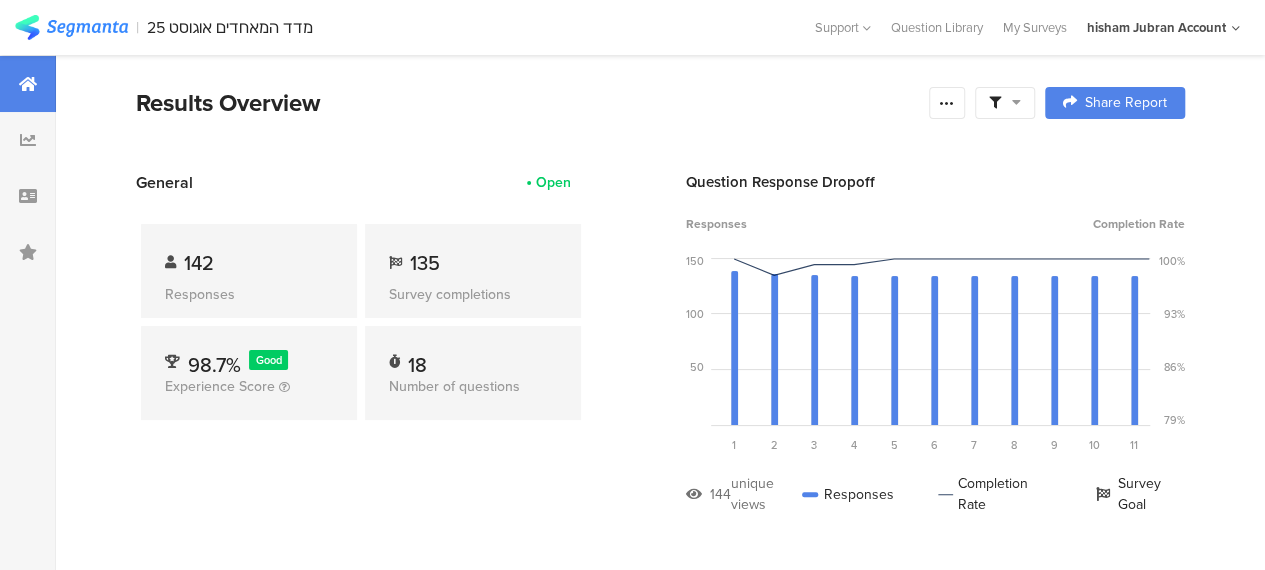 click at bounding box center [1005, 103] 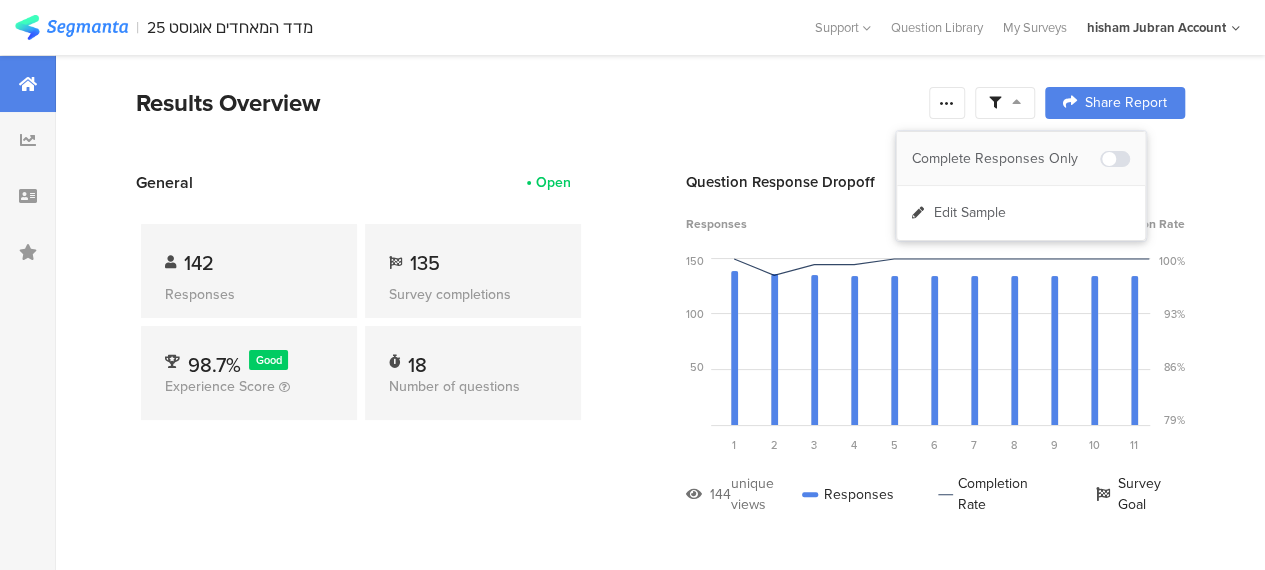 click on "Complete Responses Only" at bounding box center [1006, 159] 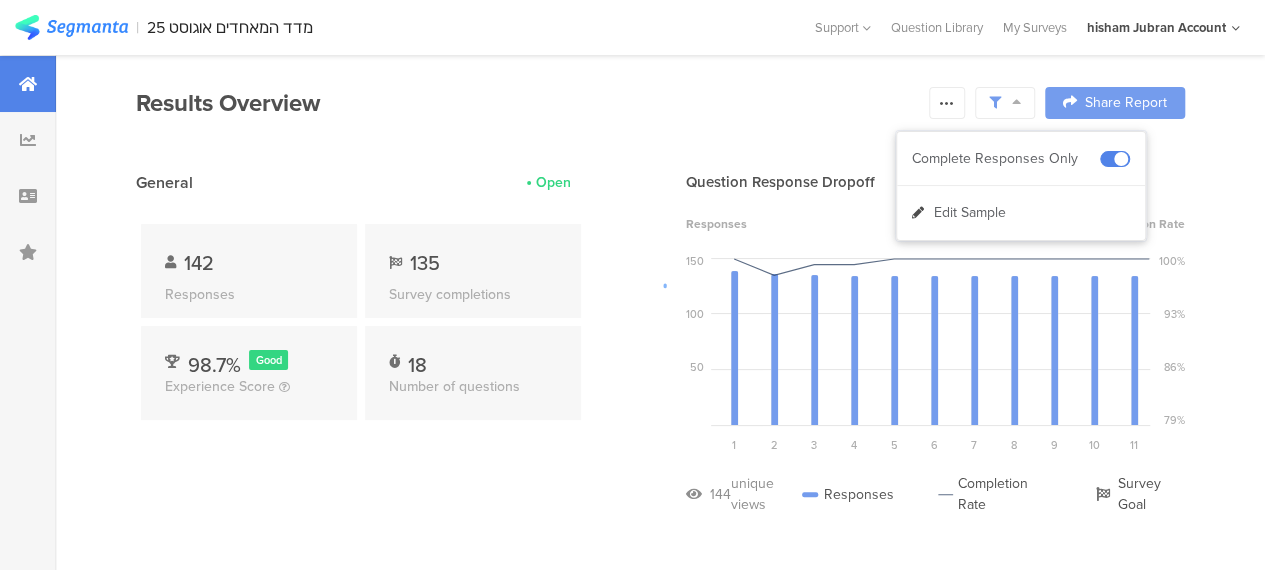 click at bounding box center [632, 285] 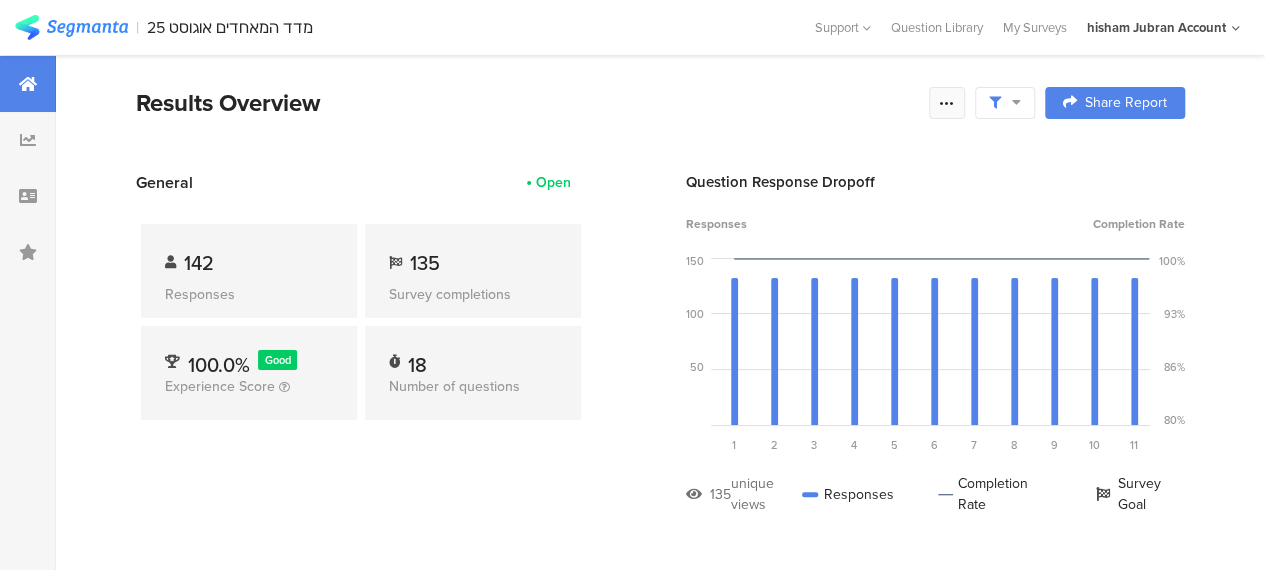 click at bounding box center [947, 103] 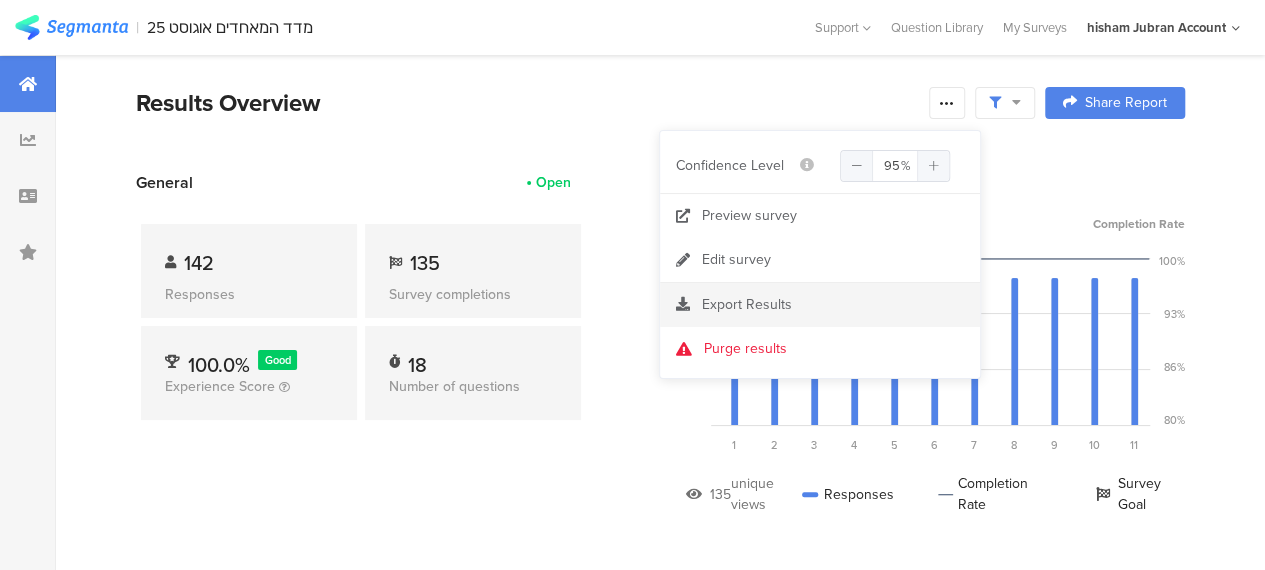 click on "Export Results" at bounding box center [747, 304] 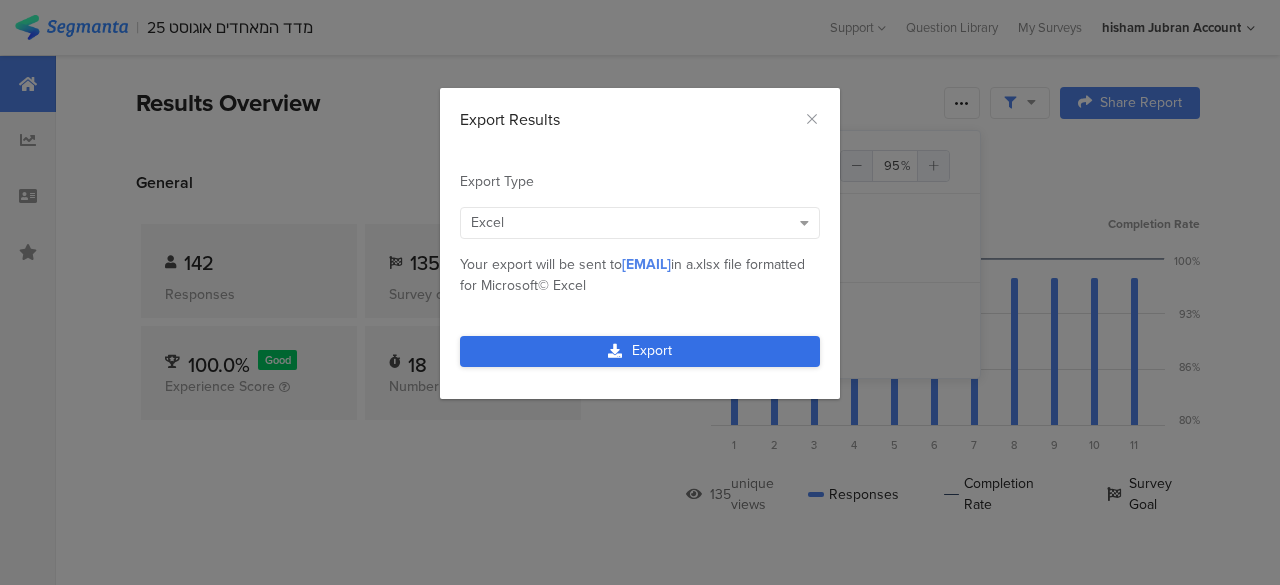 click on "Export" at bounding box center (640, 351) 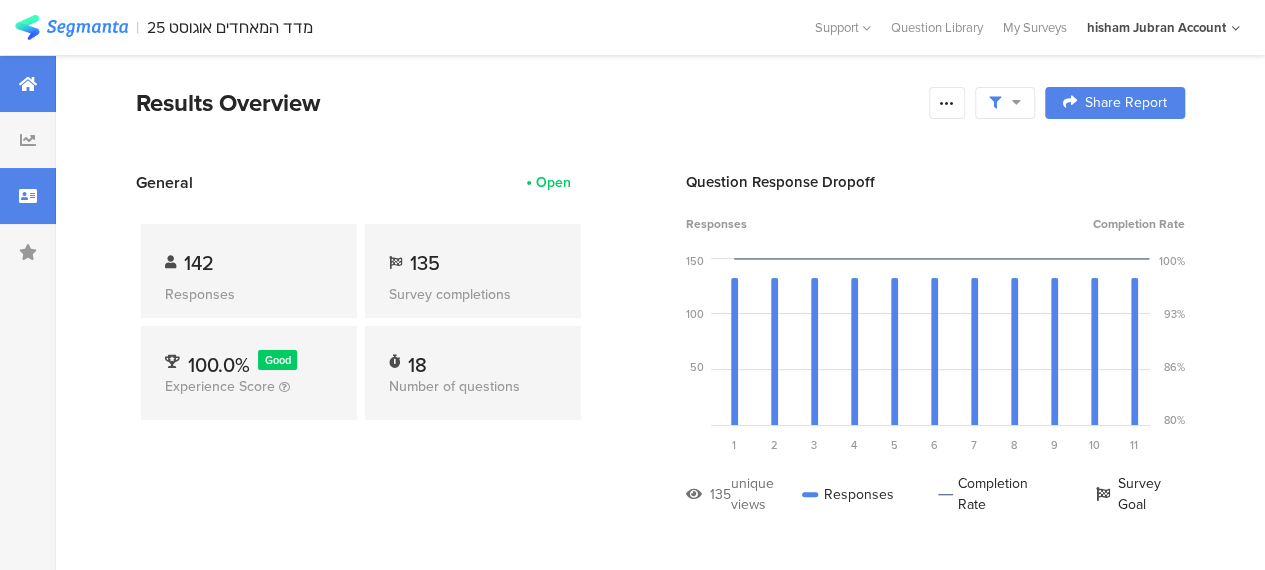 click at bounding box center [28, 196] 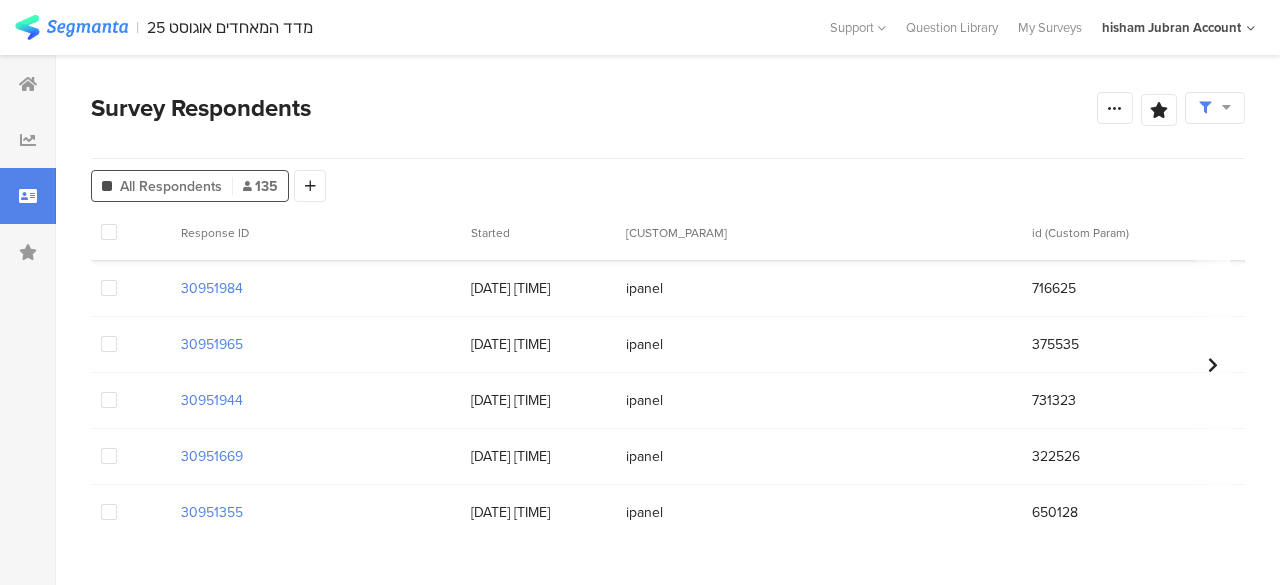 scroll, scrollTop: 1436, scrollLeft: 0, axis: vertical 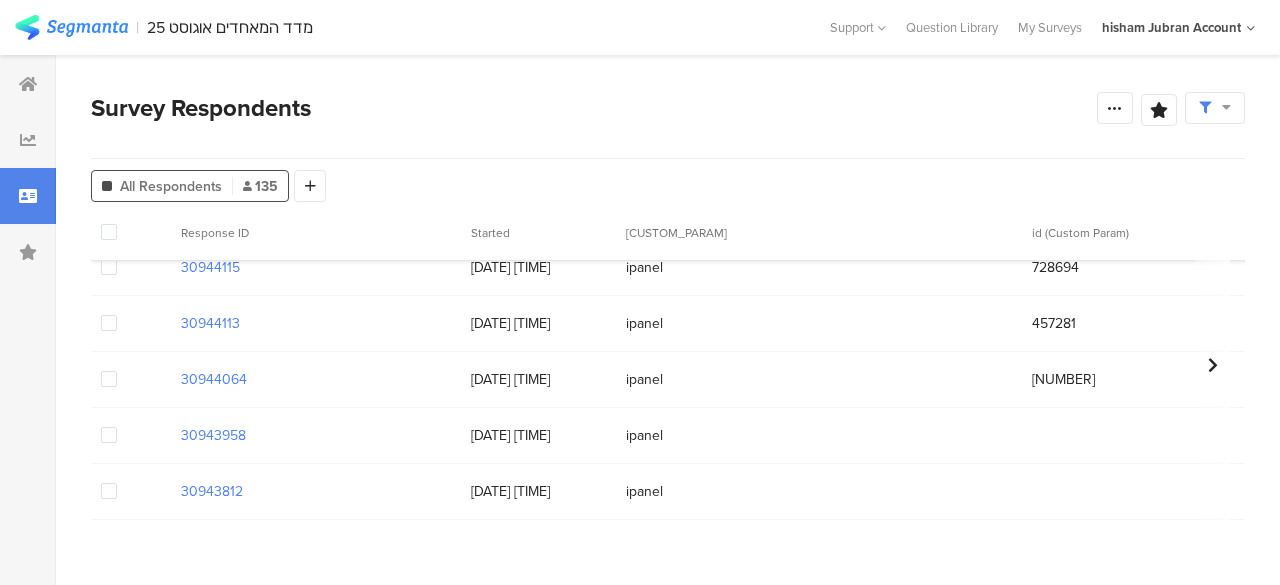 click at bounding box center [109, 491] 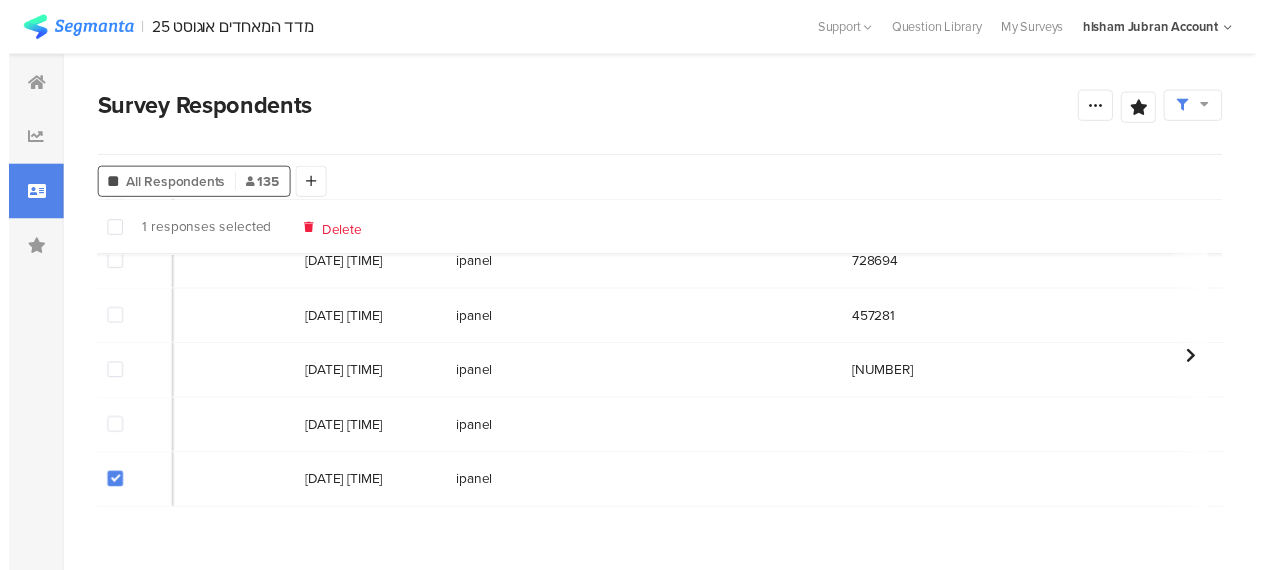 scroll, scrollTop: 7316, scrollLeft: 0, axis: vertical 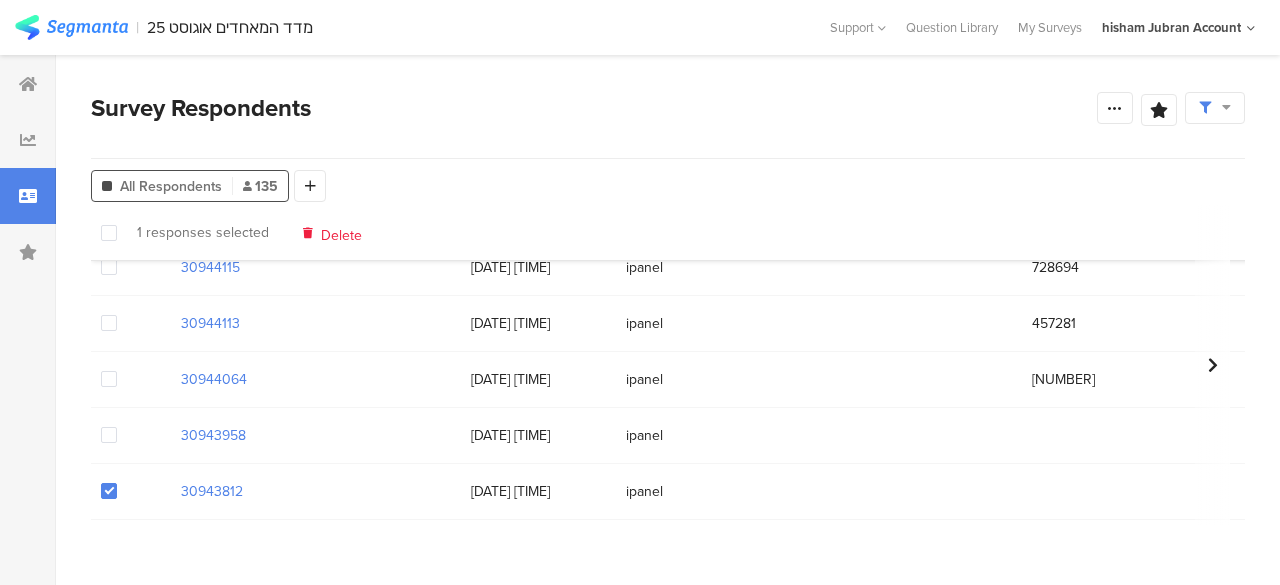 click at bounding box center [109, 491] 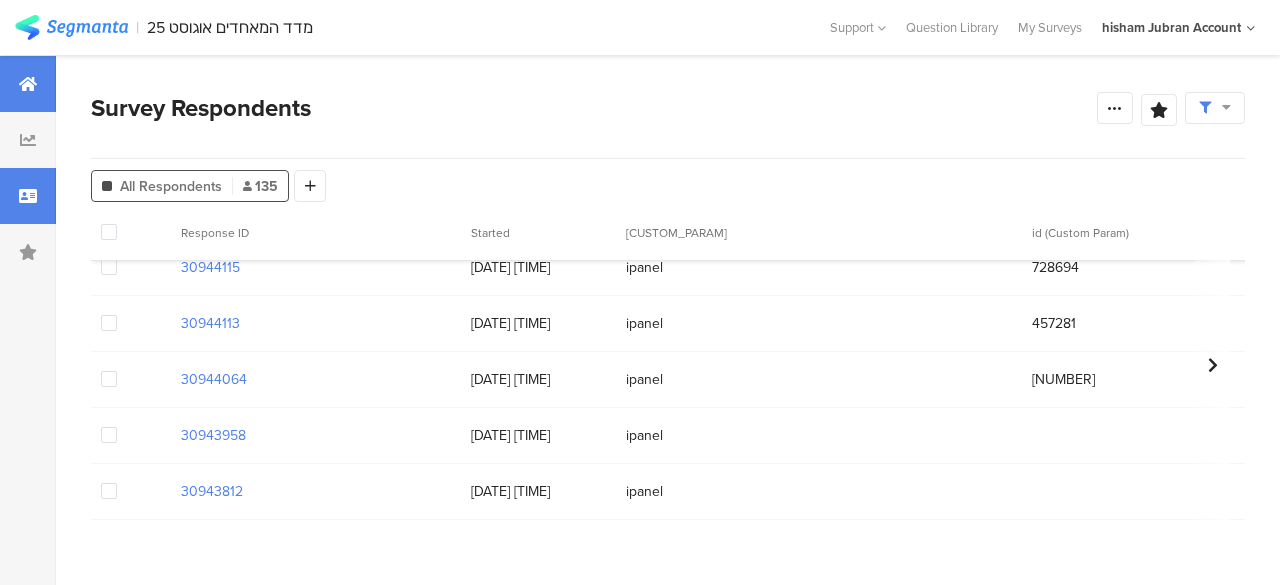 click at bounding box center (28, 84) 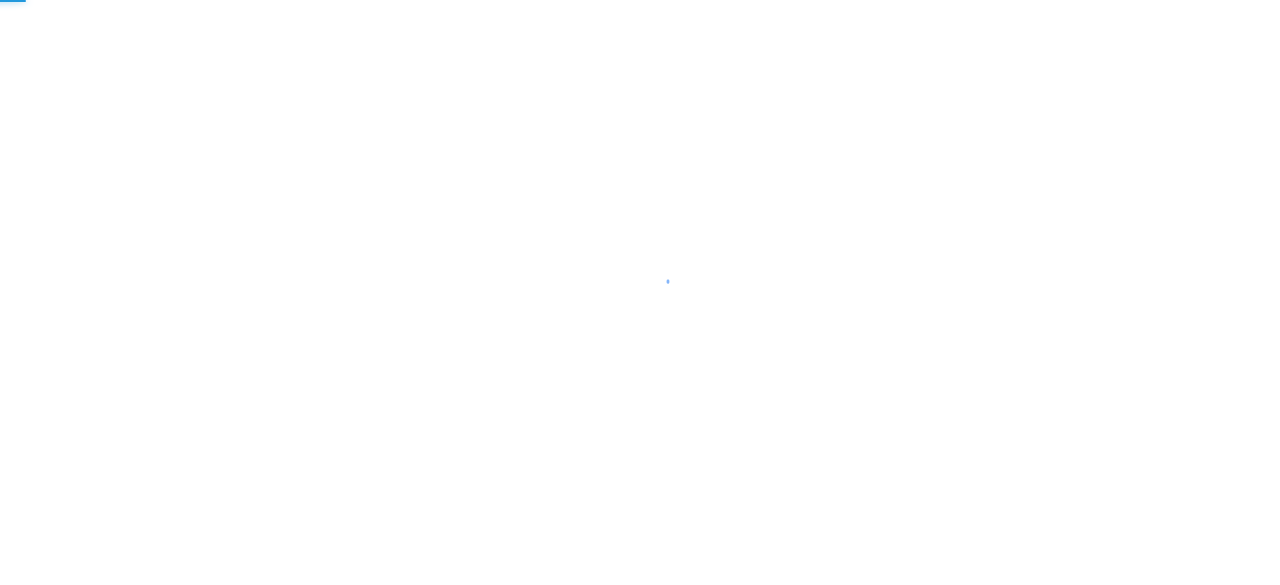 scroll, scrollTop: 0, scrollLeft: 0, axis: both 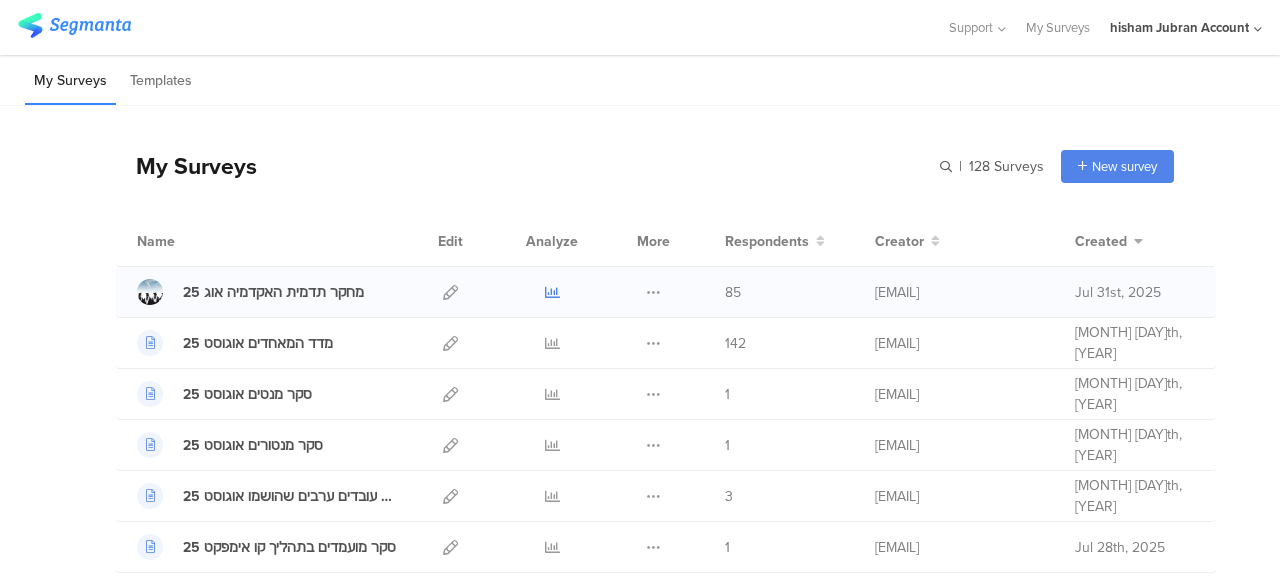 click at bounding box center (552, 292) 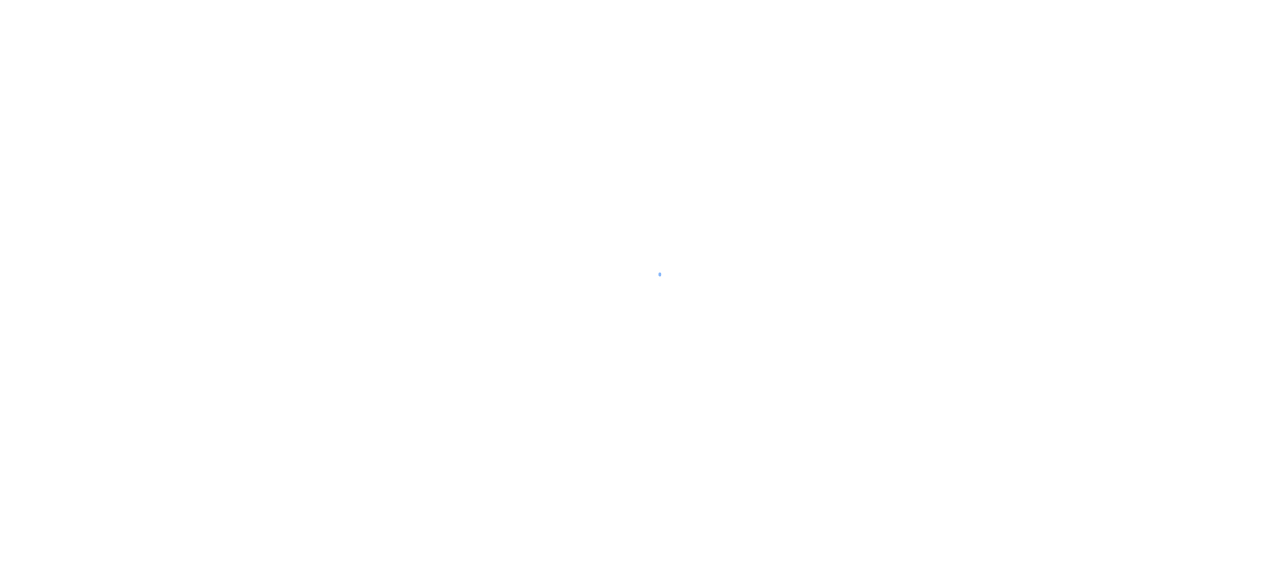 scroll, scrollTop: 0, scrollLeft: 0, axis: both 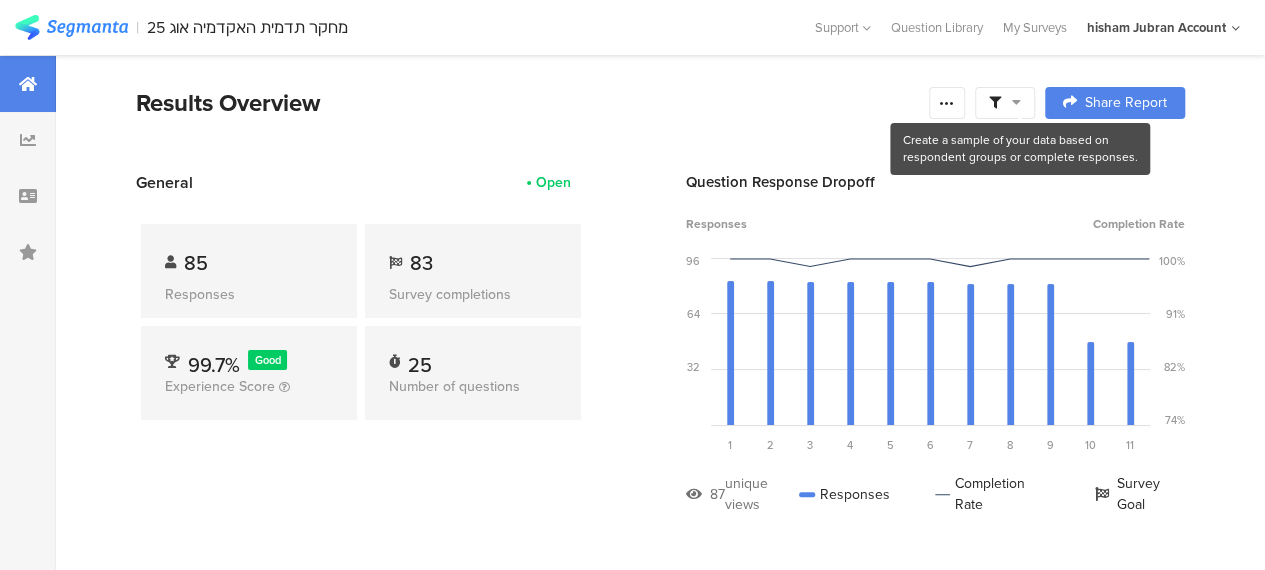 click at bounding box center [1016, 102] 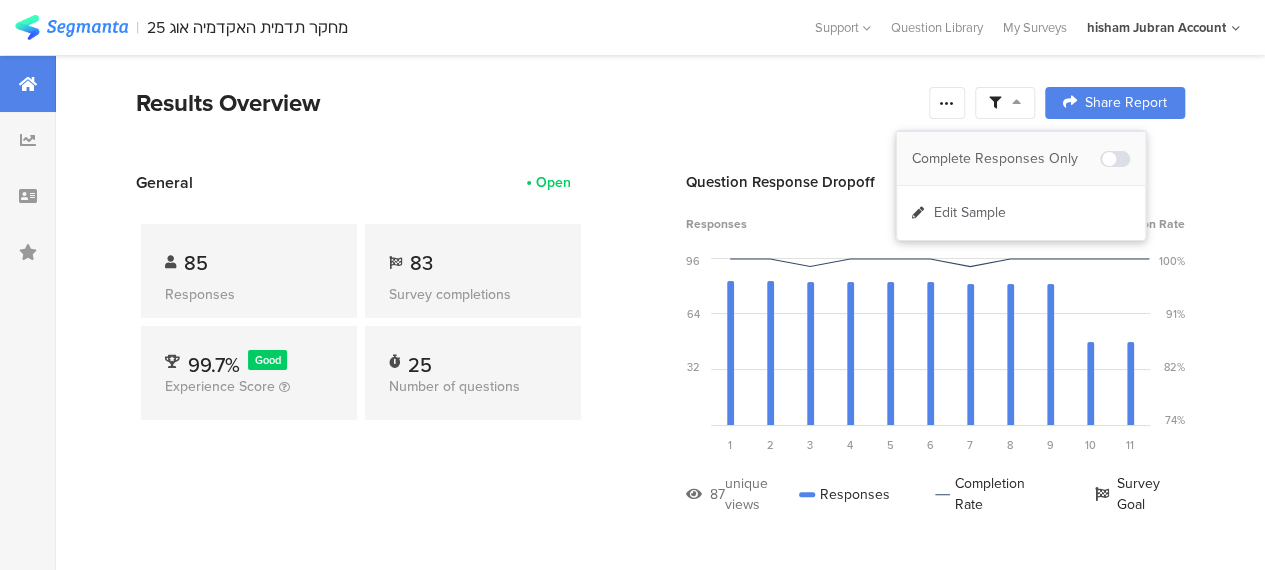 click on "Complete Responses Only" at bounding box center (1006, 159) 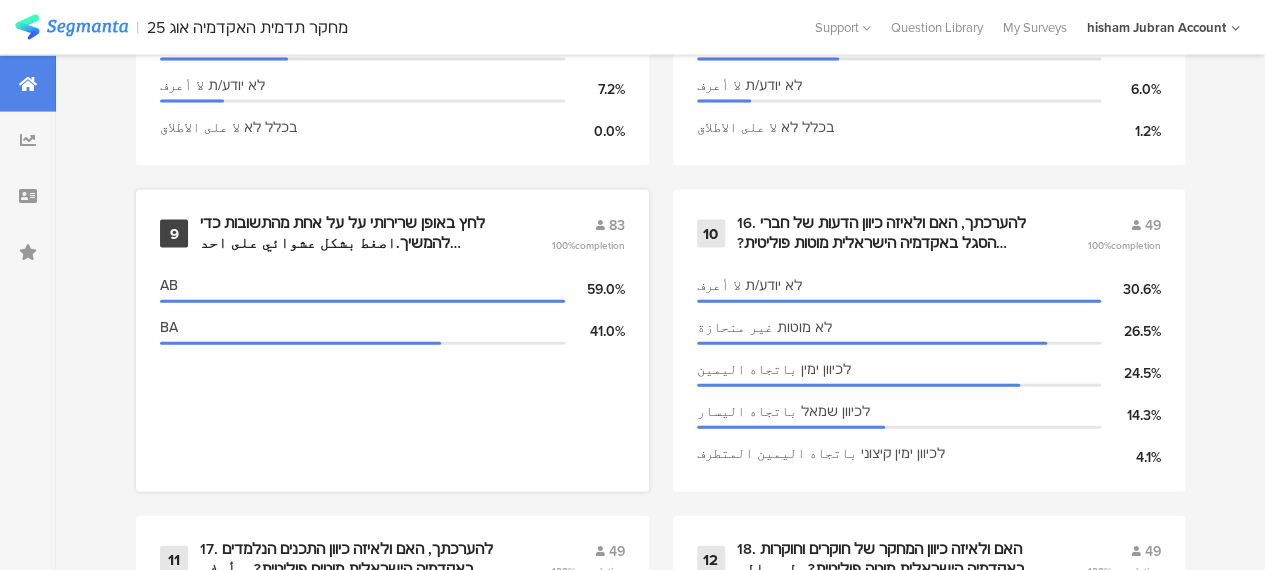 scroll, scrollTop: 1900, scrollLeft: 0, axis: vertical 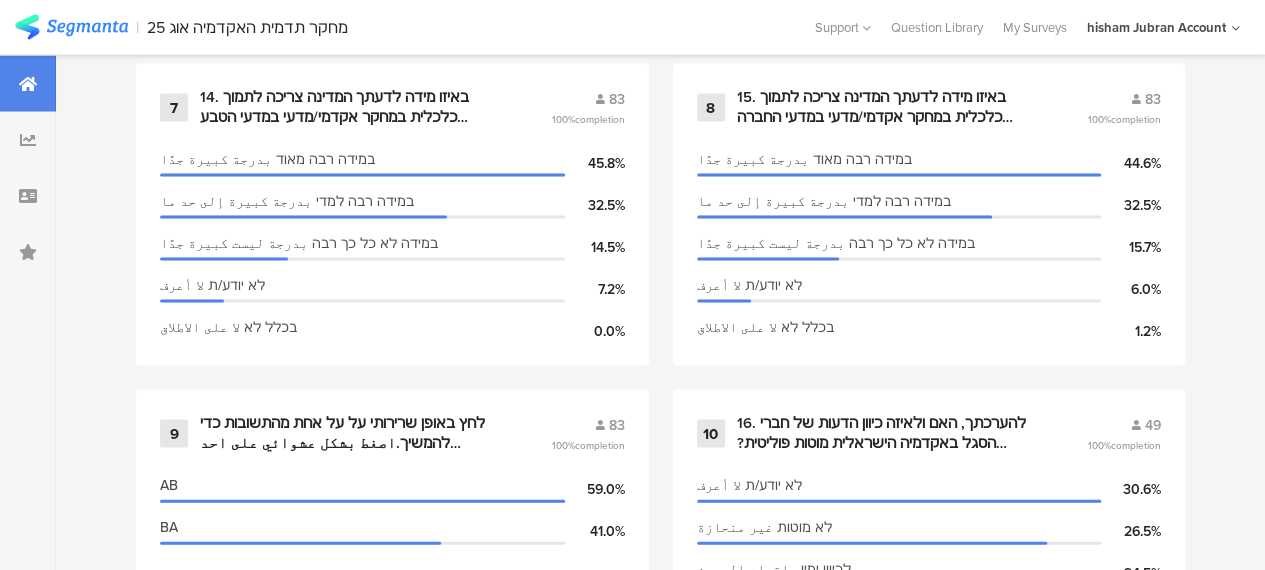 click on "1   اسئلة عامة     83   100%  completion
الجنس
גבר رجل
[PERCENT]%
אישה امرأة
[PERCENT]%
المنطقة
גליל الجليل
[PERCENT]%
ערים מעורבות مدن مختلطة: [CITY] [CITY] [CITY] [CITY] [CITY]
[PERCENT]%
משולש المثلث
[PERCENT]%
נגב النقب
[PERCENT]%
الديانة
מוסלמי مسلم
[PERCENT]%
דרוזי درزي
[PERCENT]%
נוצרי مسيحي
[PERCENT]%
מסרב ارفض
[PERCENT]%
العمر גיל
[AGE_RANGE]
[PERCENT]%
[AGE_RANGE]
[PERCENT]%
[AGE_RANGE]
[PERCENT]%
[AGE_RANGE]
[PERCENT]%
2       83   100%  completion       4
[PERCENT]%
5 במידה רבה بشكل كبير
[PERCENT]%
3" at bounding box center (660, 1205) 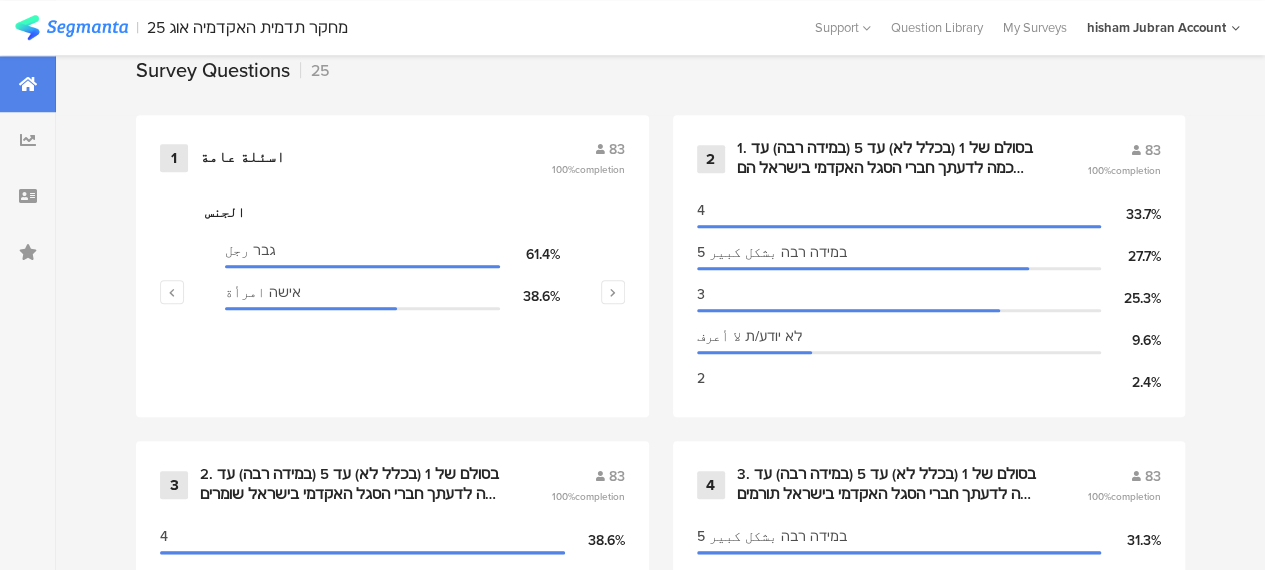 scroll, scrollTop: 900, scrollLeft: 0, axis: vertical 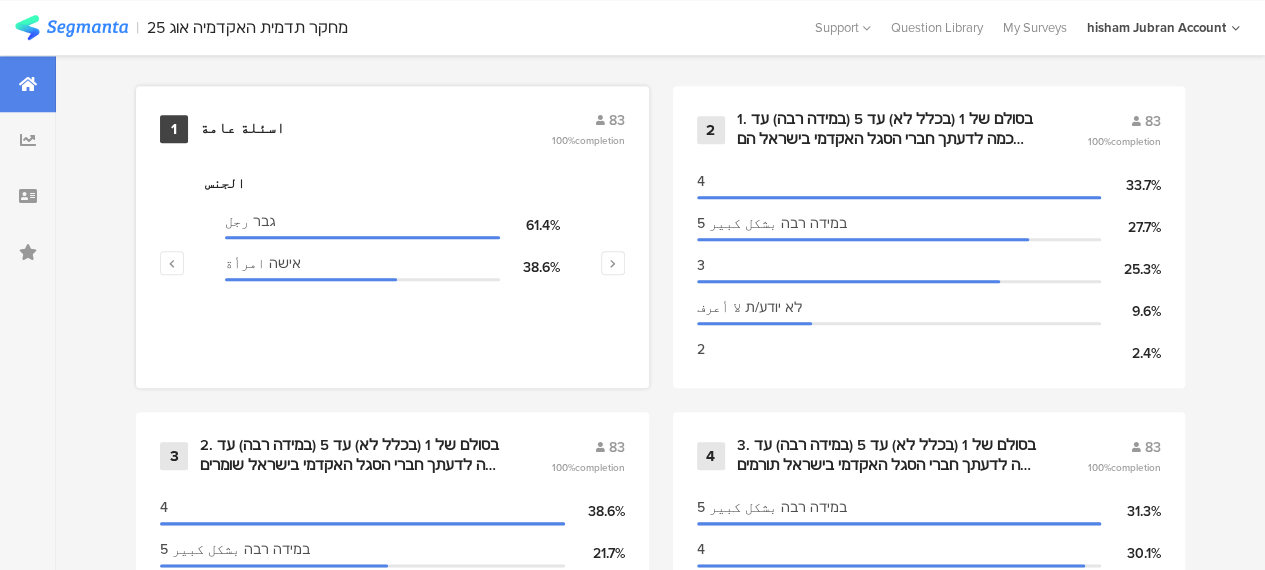 click on "اسئلة عامة" at bounding box center [242, 129] 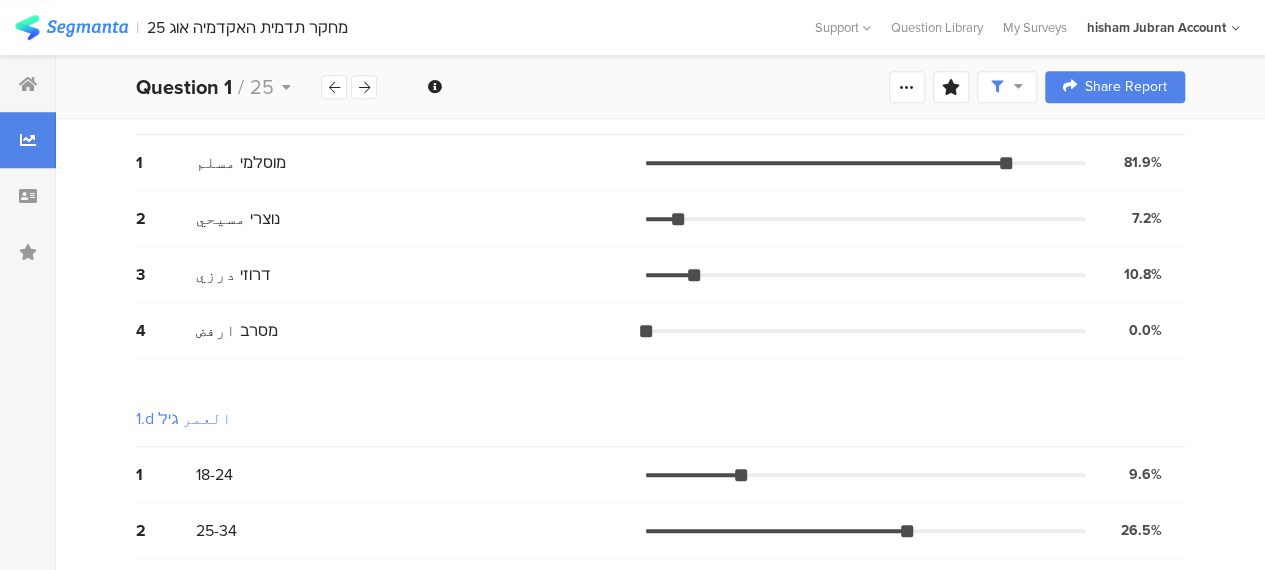scroll, scrollTop: 666, scrollLeft: 0, axis: vertical 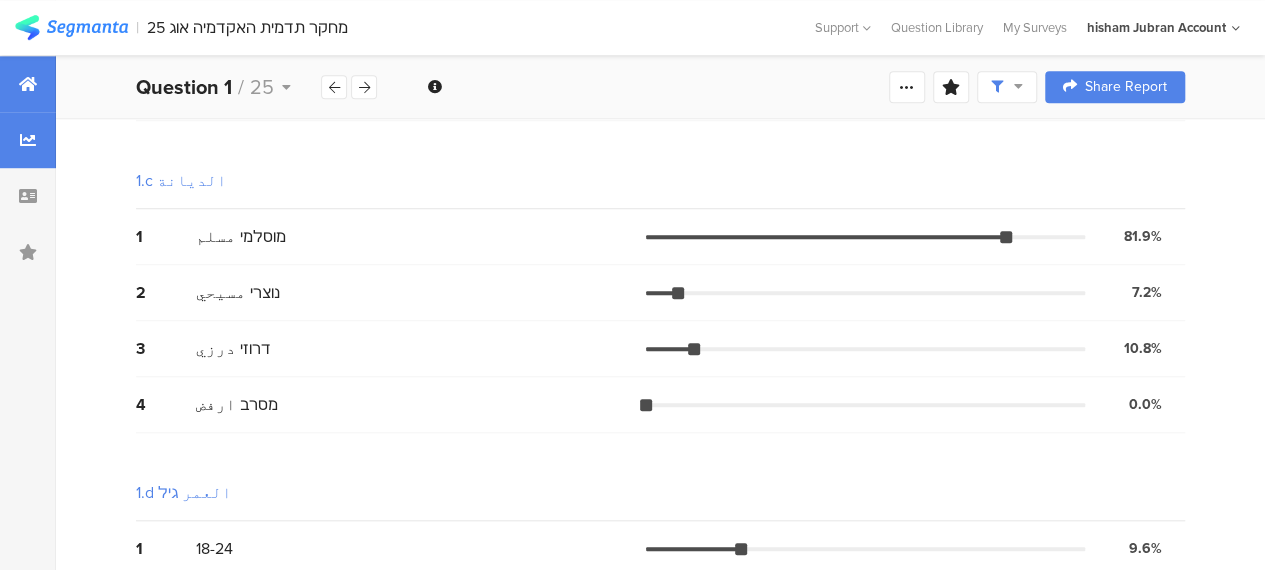 click at bounding box center [28, 84] 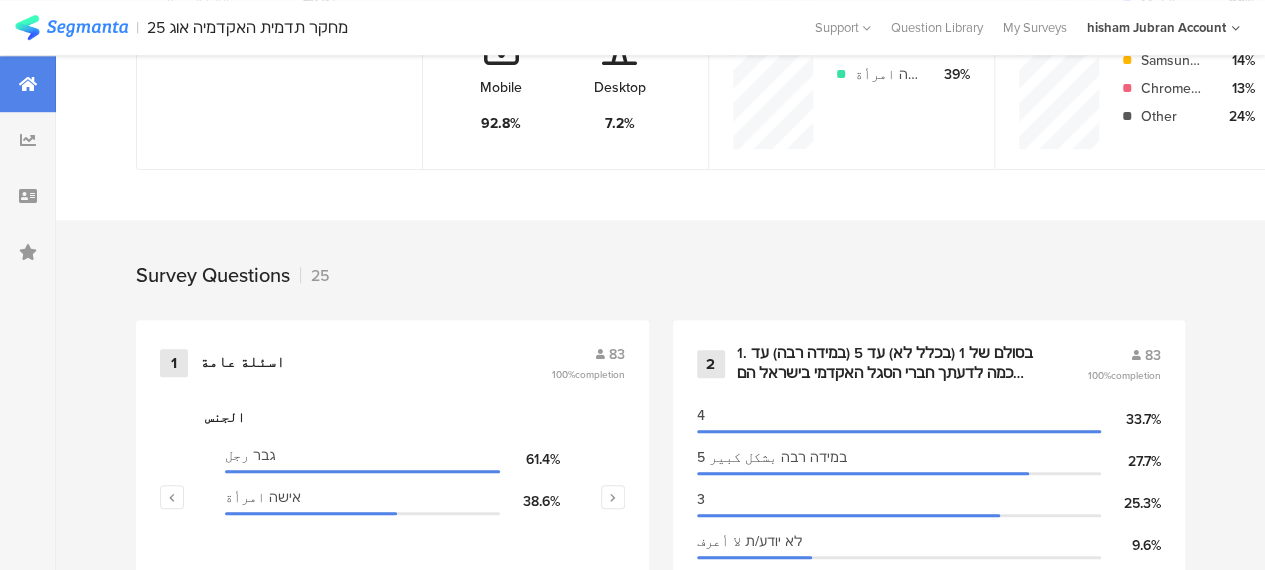 scroll, scrollTop: 0, scrollLeft: 0, axis: both 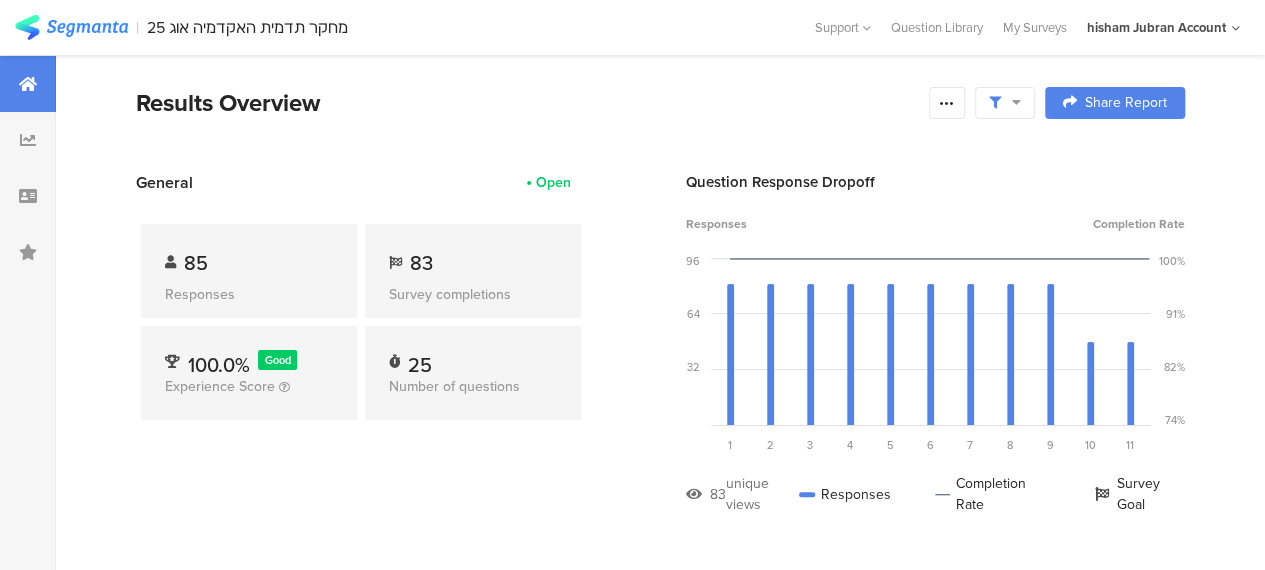 click on "General" at bounding box center [164, 182] 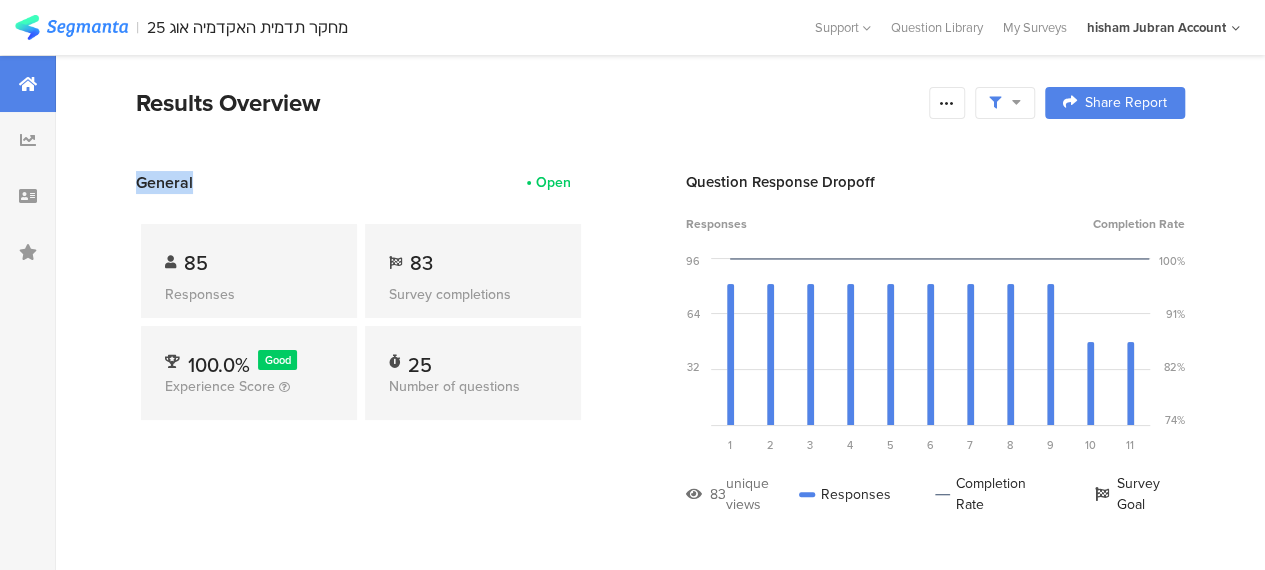 click on "General" at bounding box center [164, 182] 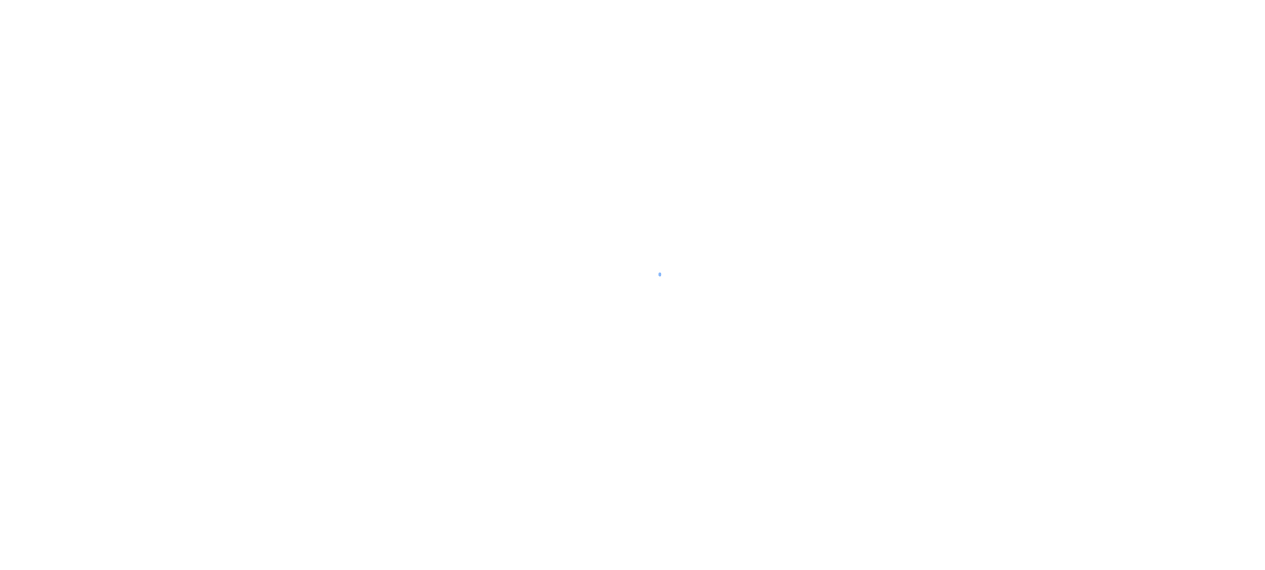 scroll, scrollTop: 0, scrollLeft: 0, axis: both 